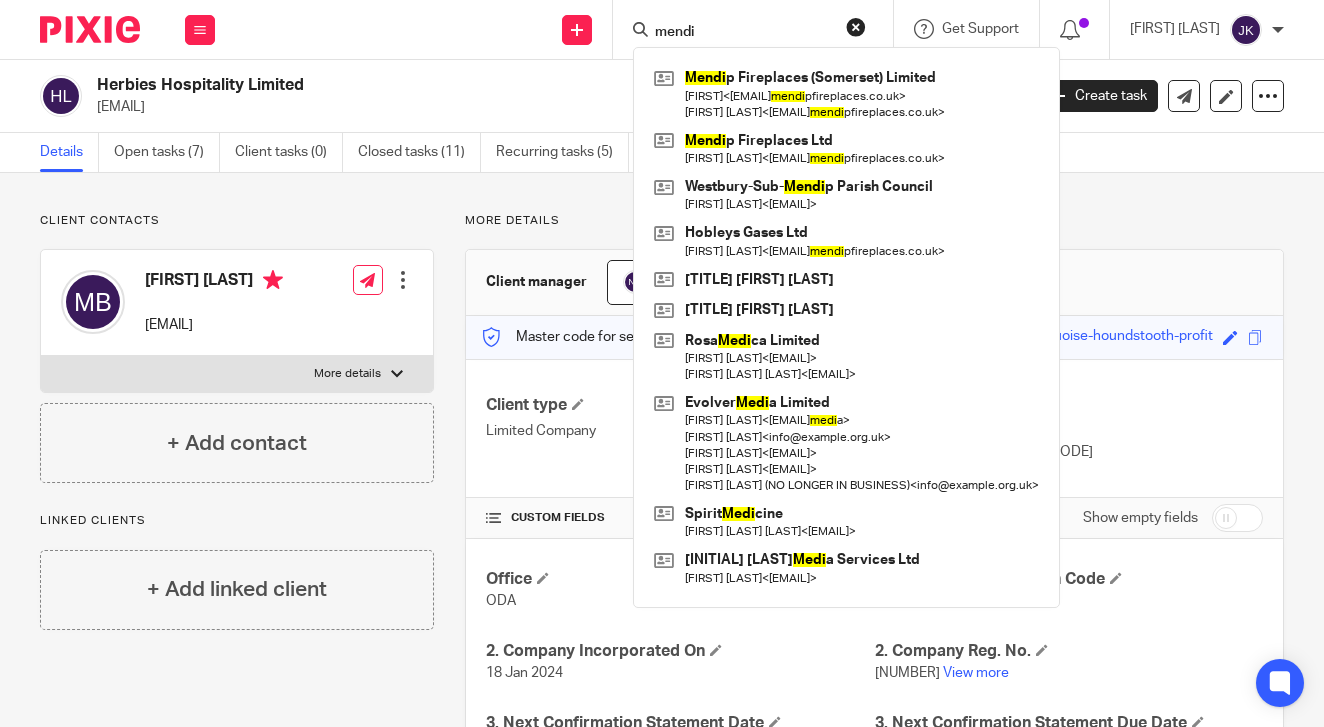 scroll, scrollTop: 0, scrollLeft: 0, axis: both 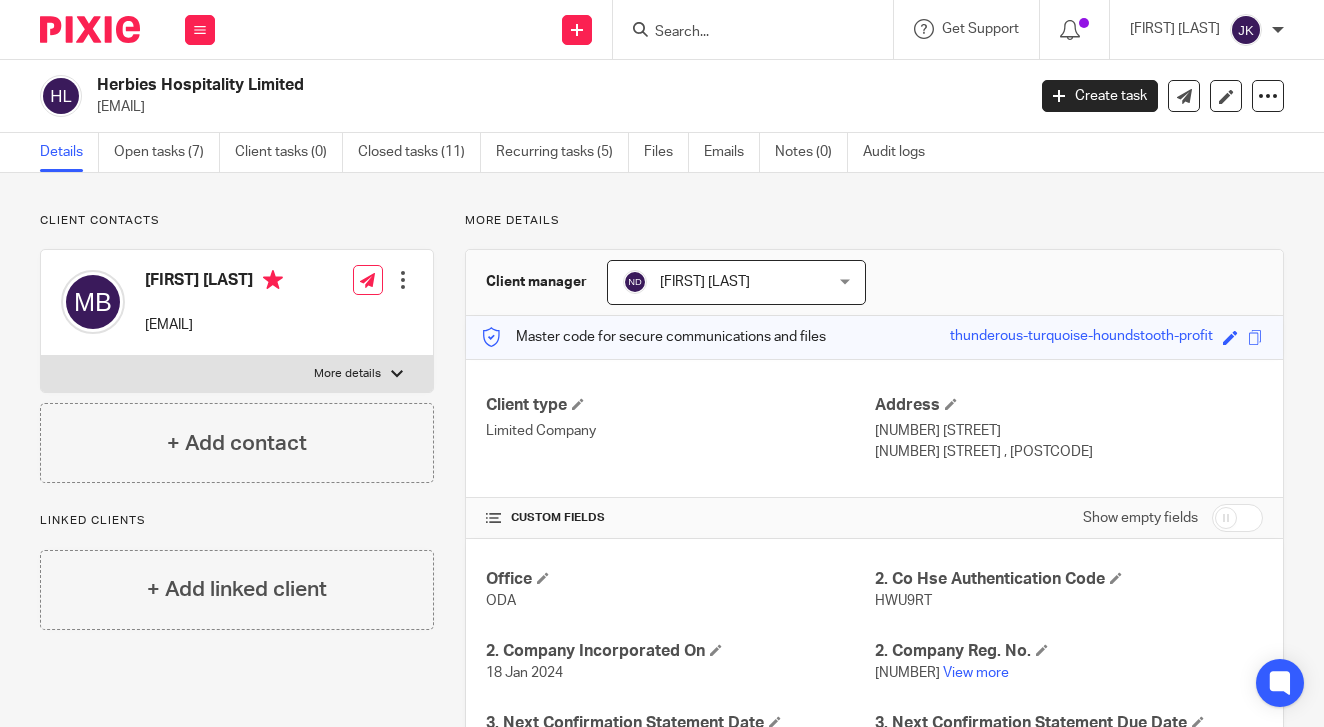 click on "Send new email
Create task
Add client
Get Support
Contact via email
Check our documentation
Access the academy
View roadmap" at bounding box center (779, 29) 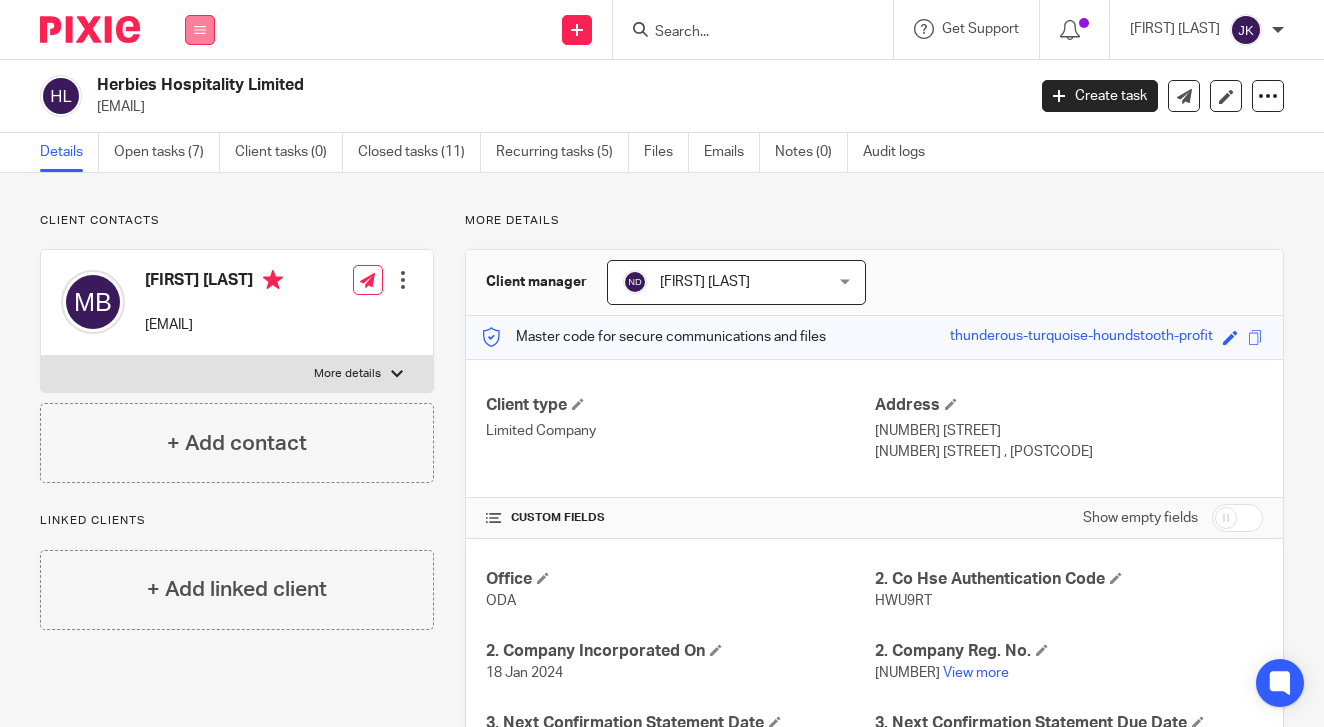 click at bounding box center [200, 30] 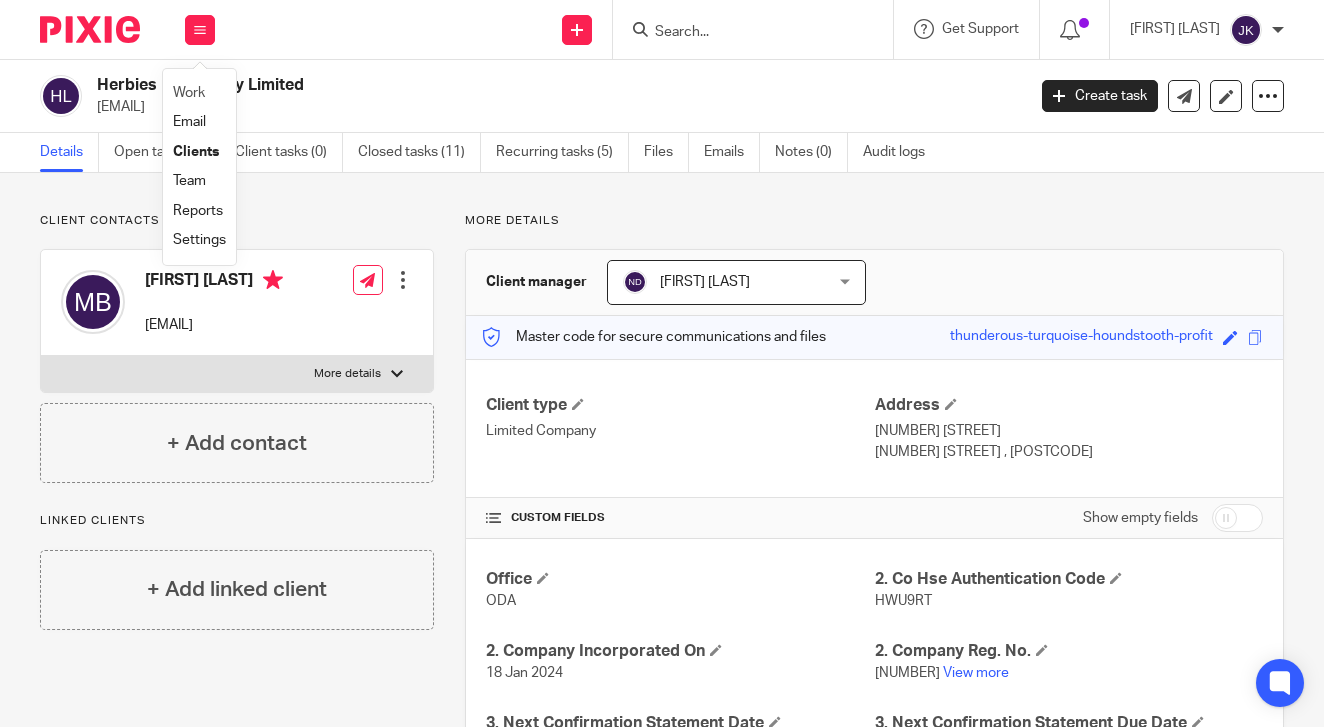 click on "Work" at bounding box center (199, 93) 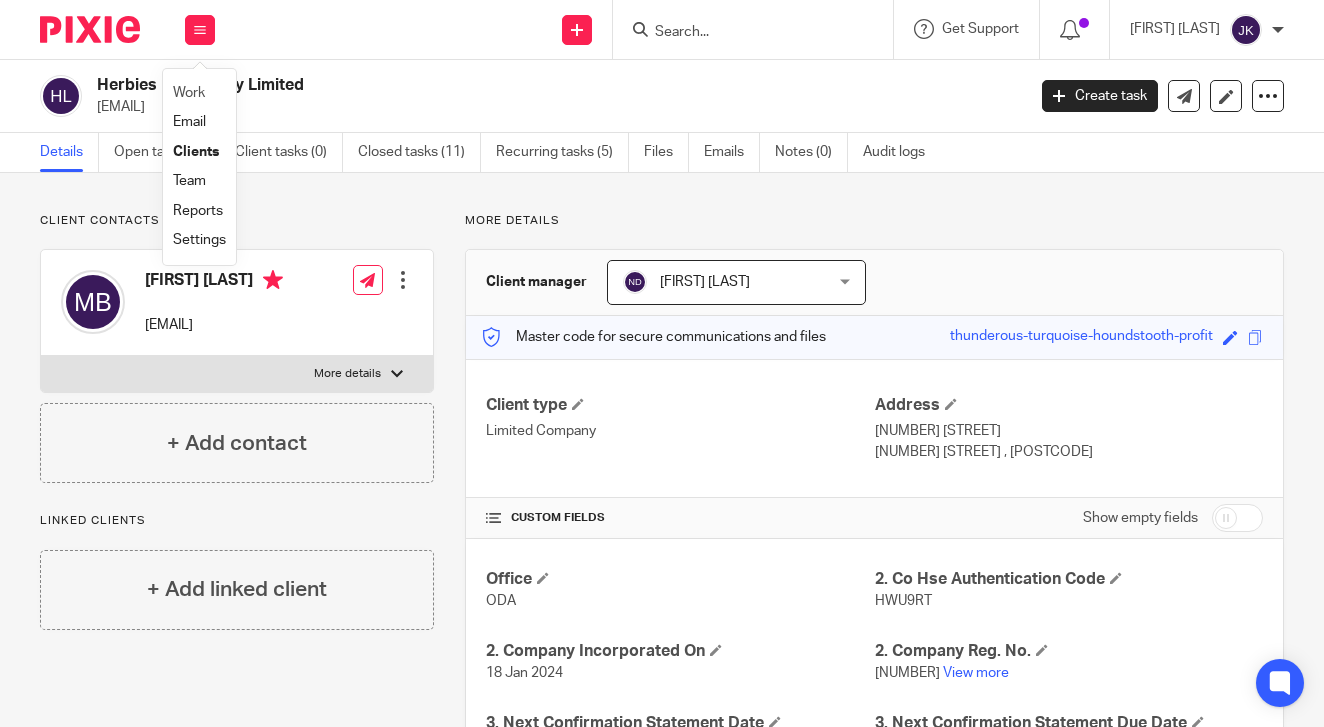 click on "Work" at bounding box center (199, 93) 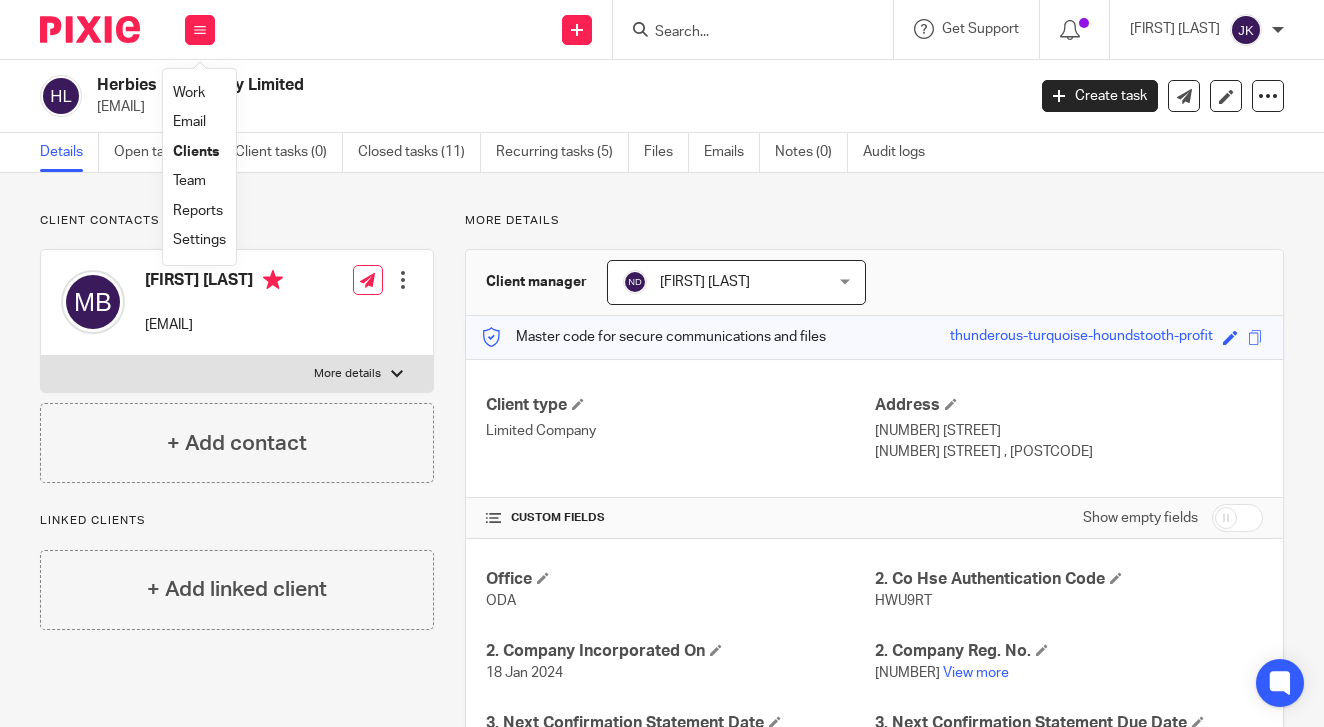 click on "Work" at bounding box center [189, 93] 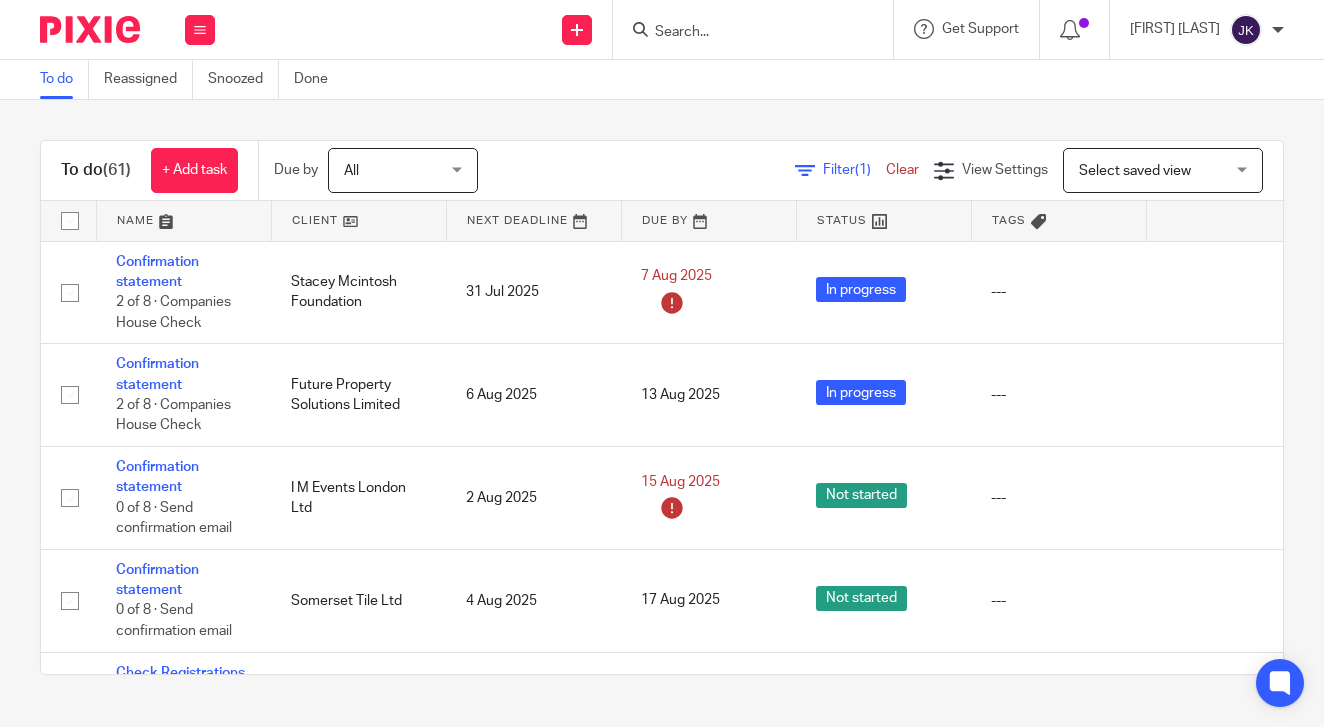 scroll, scrollTop: 0, scrollLeft: 0, axis: both 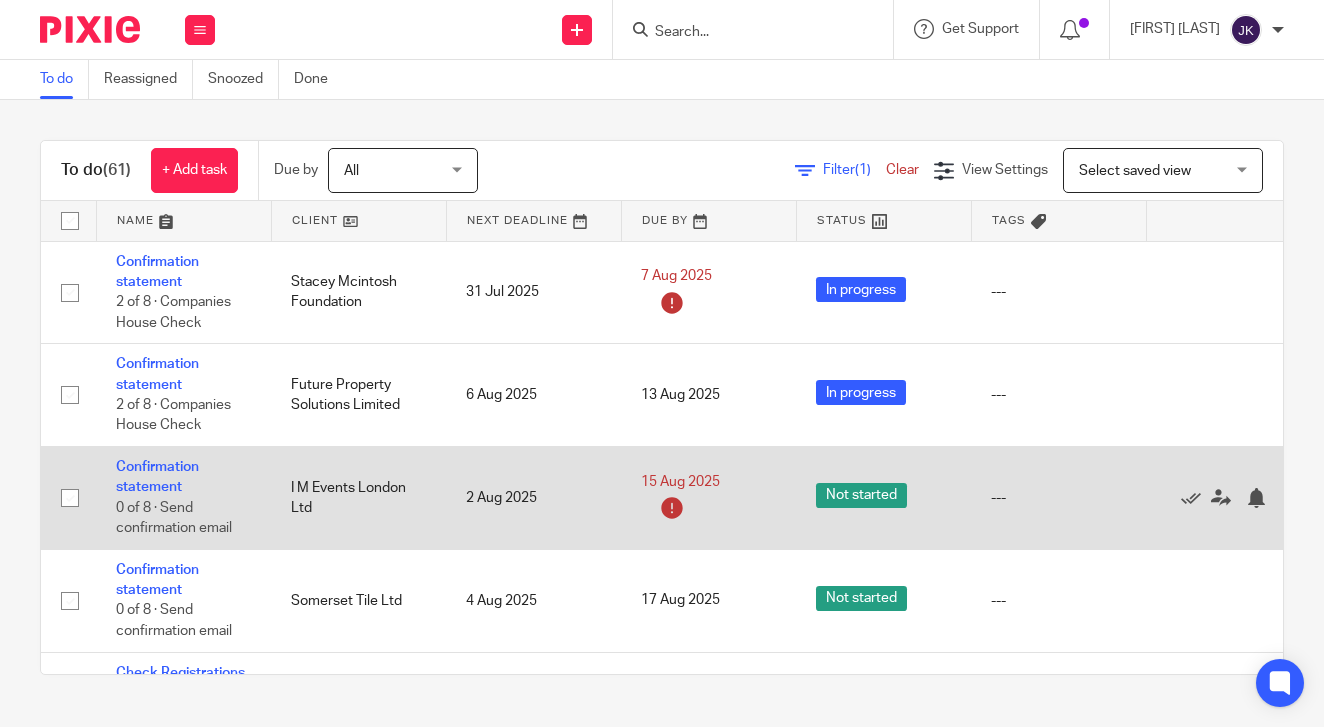 click on "Edit task
Delete" at bounding box center (1233, 498) 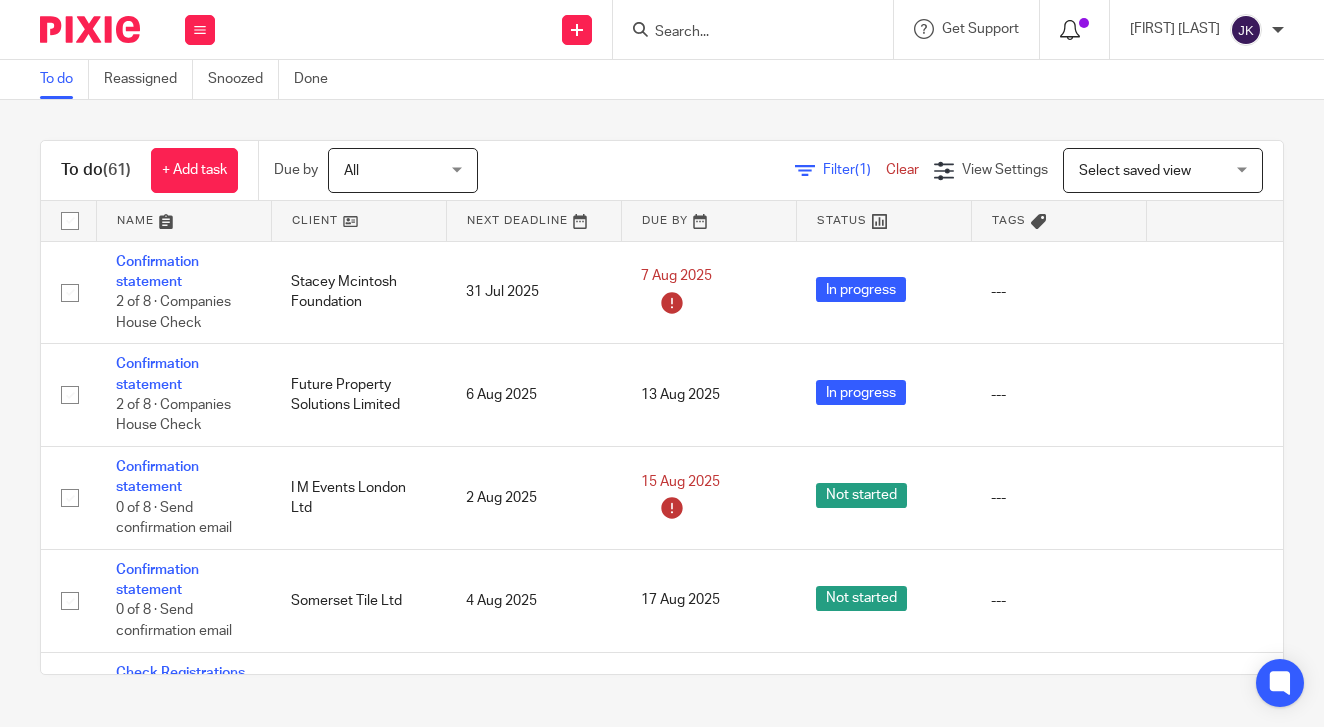 click at bounding box center [1074, 29] 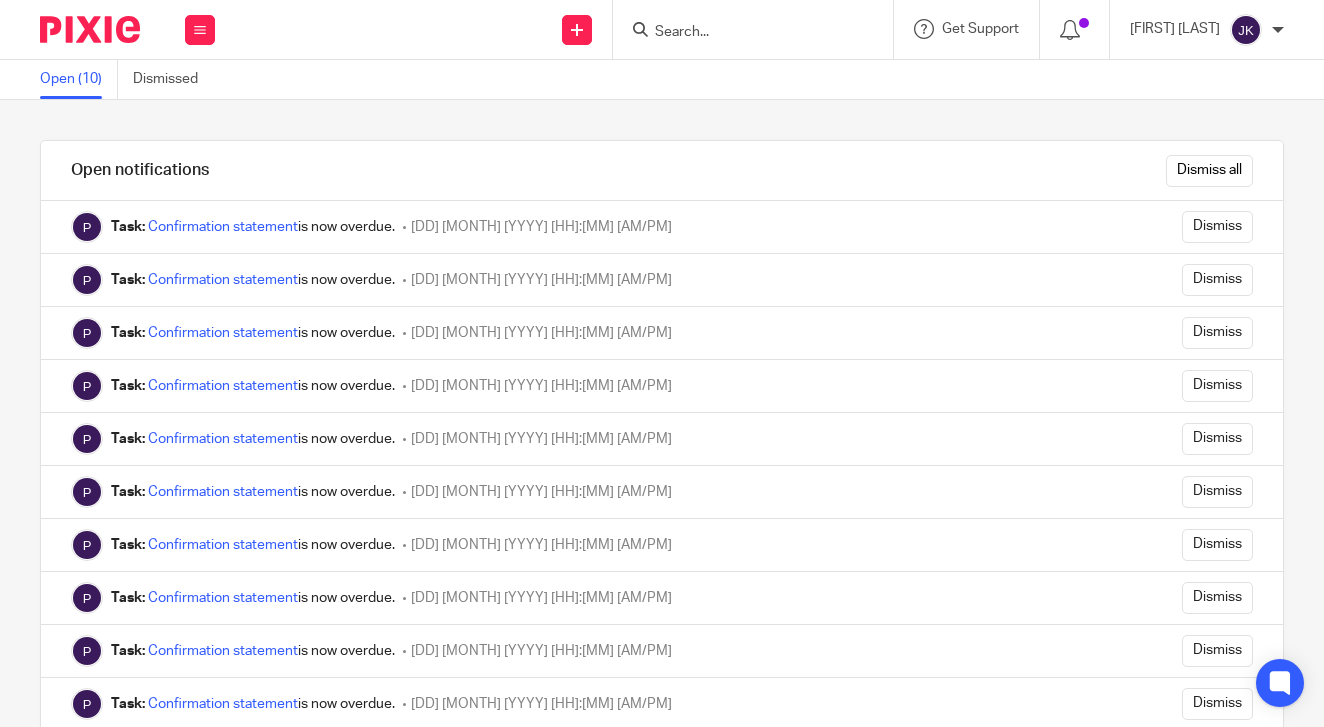 scroll, scrollTop: 0, scrollLeft: 0, axis: both 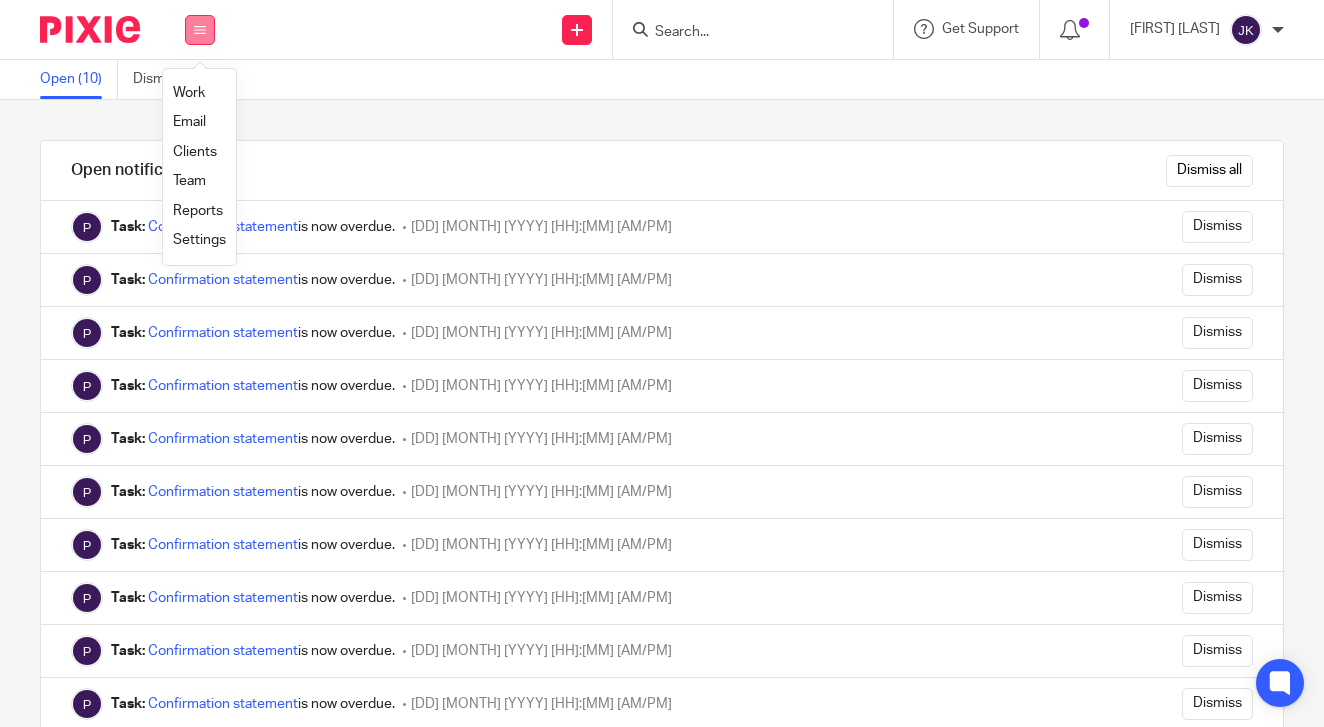 click at bounding box center [200, 30] 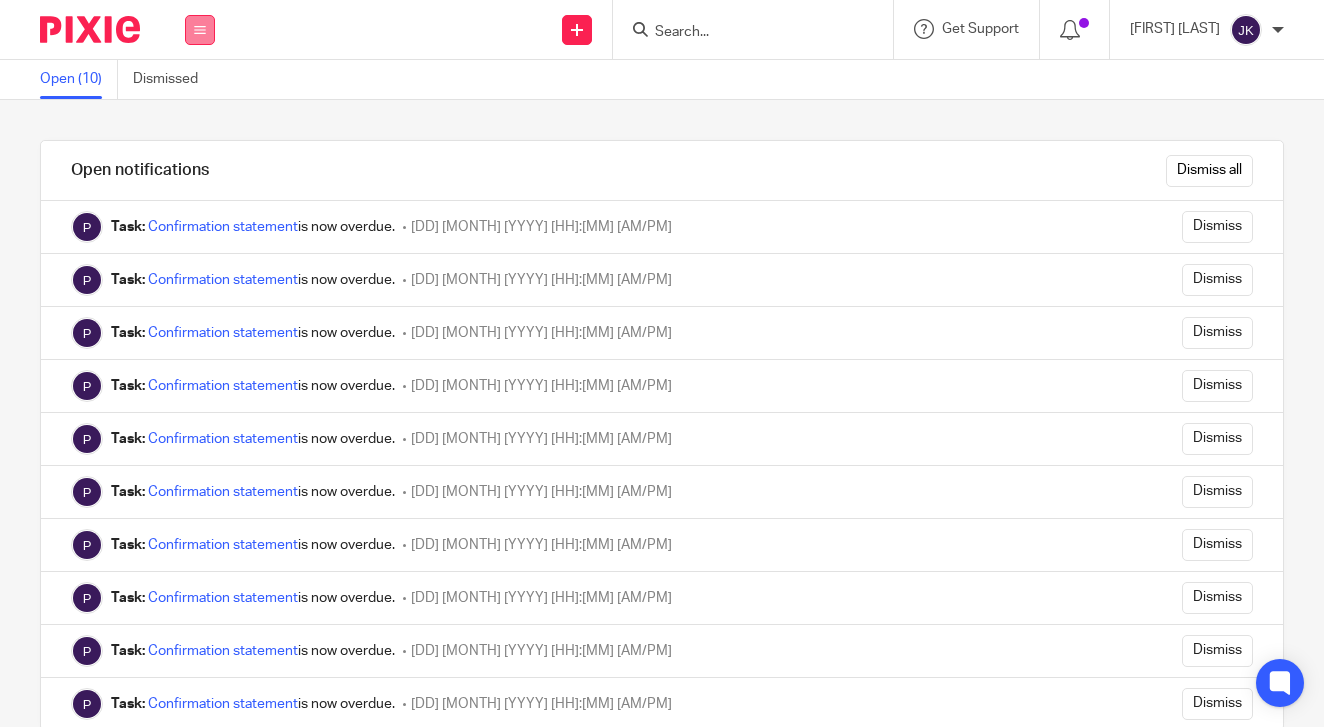 click at bounding box center [200, 30] 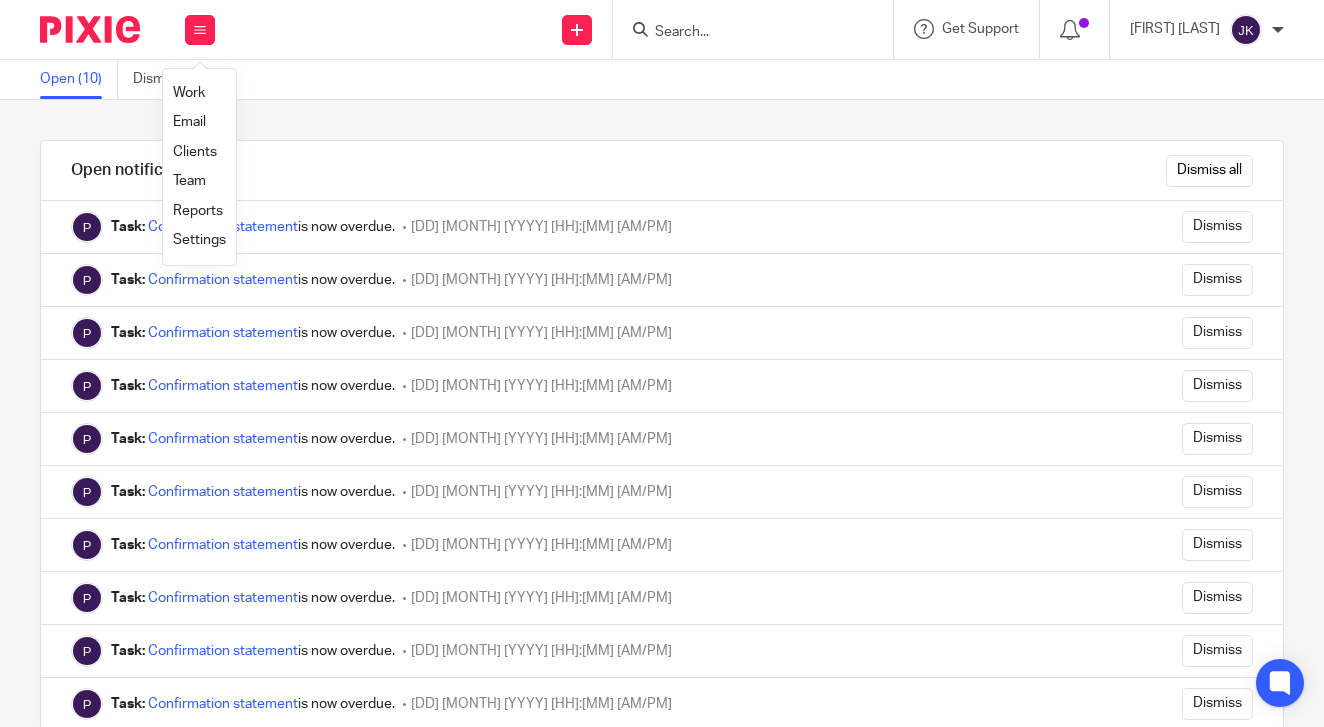 click on "Work" at bounding box center [189, 93] 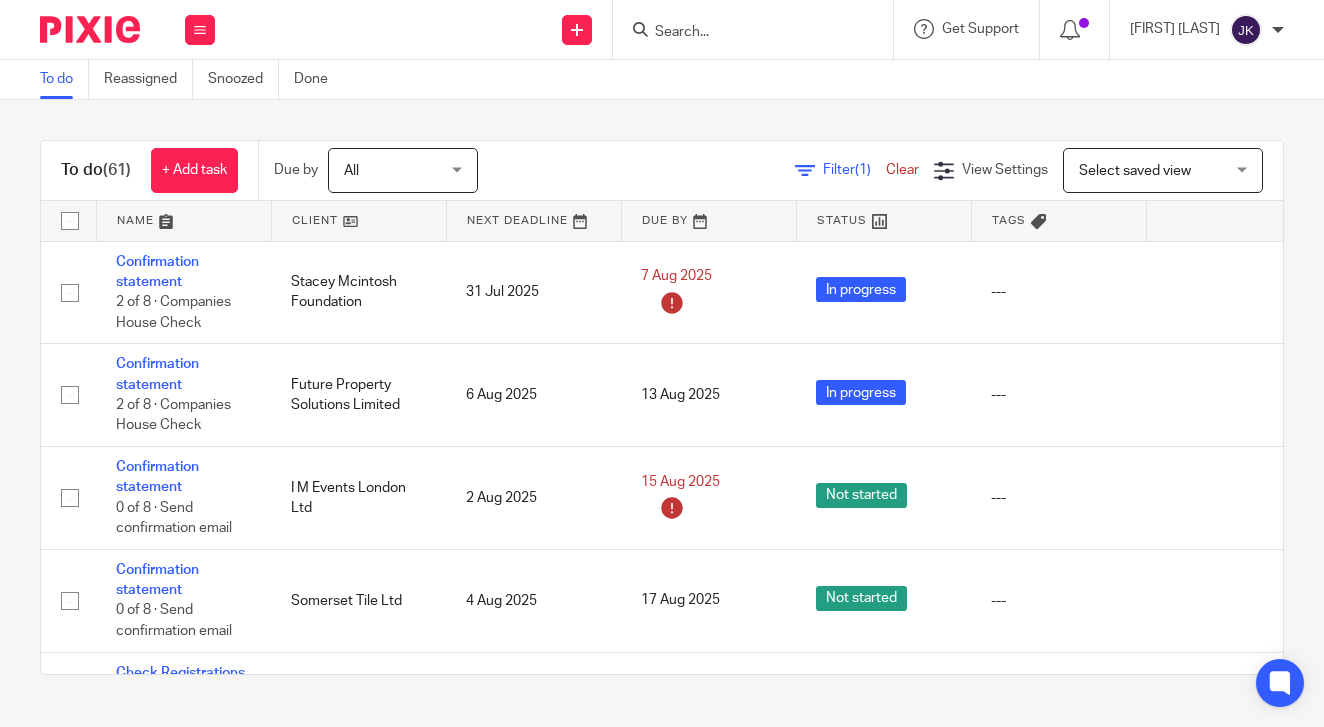 scroll, scrollTop: 0, scrollLeft: 0, axis: both 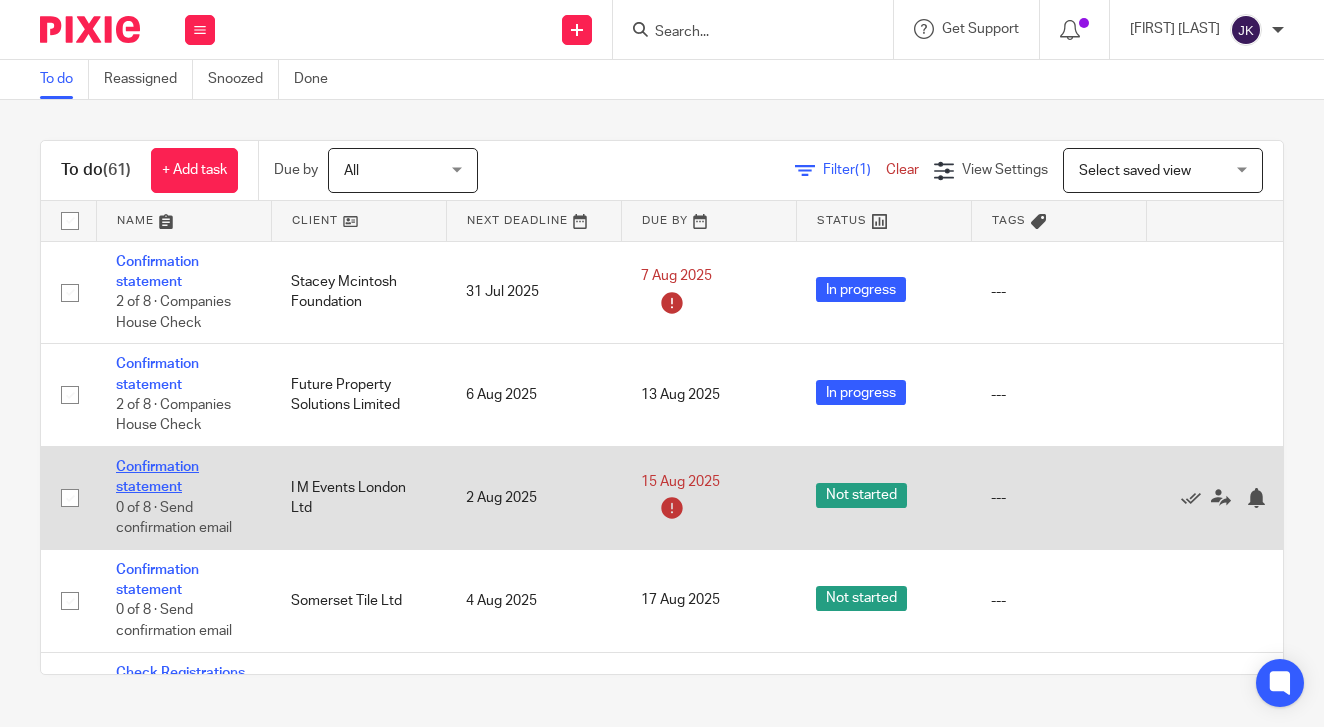 click on "Confirmation statement" at bounding box center [157, 477] 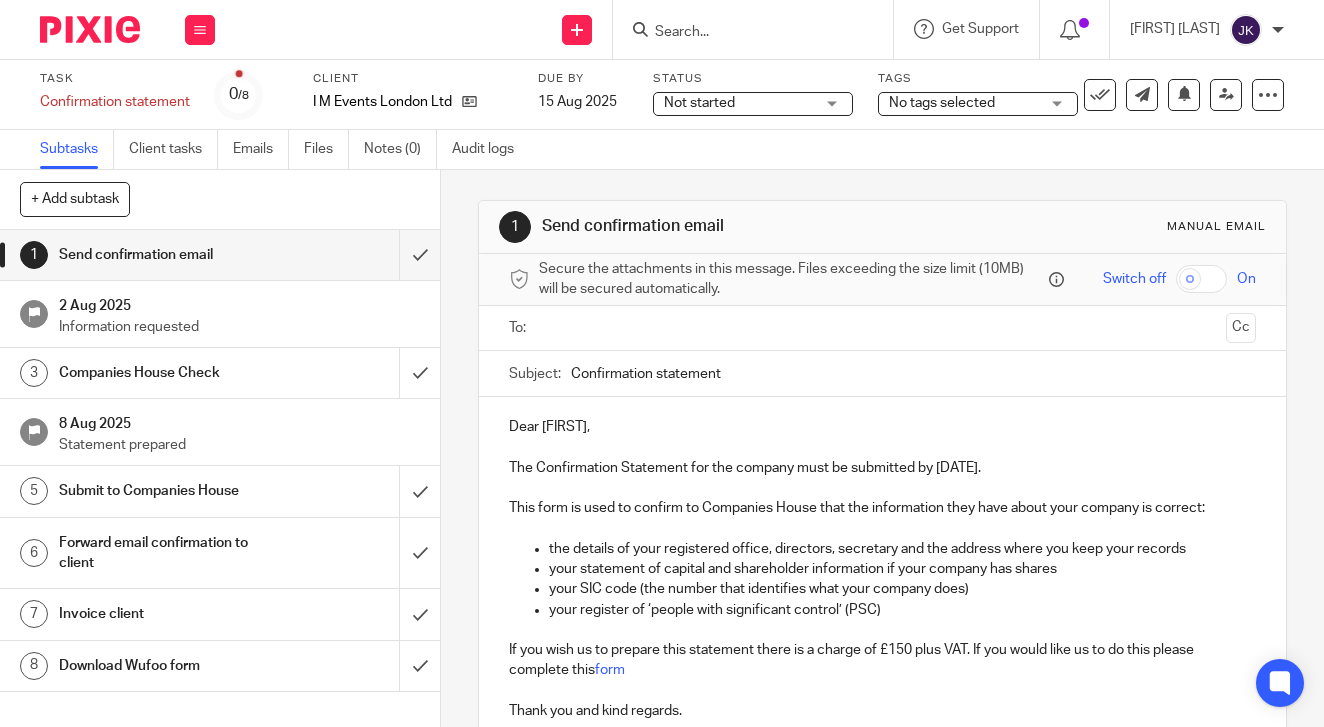 scroll, scrollTop: 0, scrollLeft: 0, axis: both 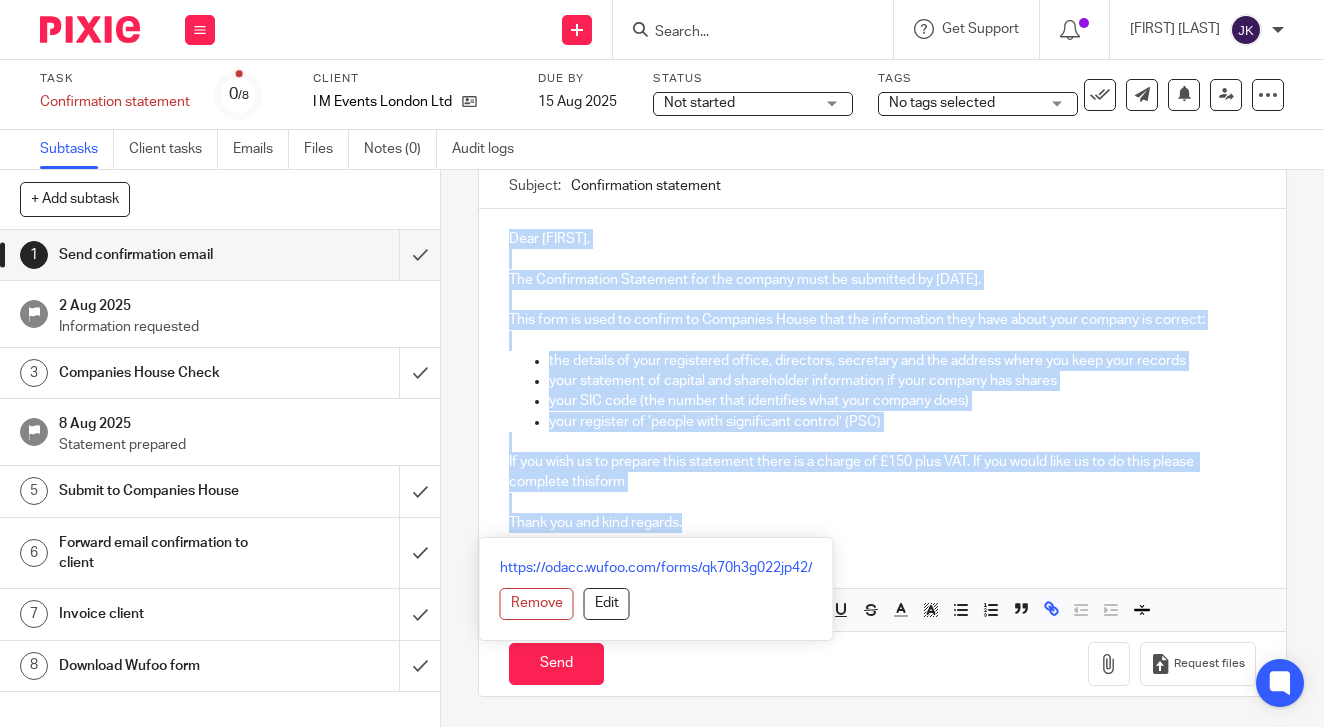 drag, startPoint x: 724, startPoint y: 529, endPoint x: 482, endPoint y: 212, distance: 398.81448 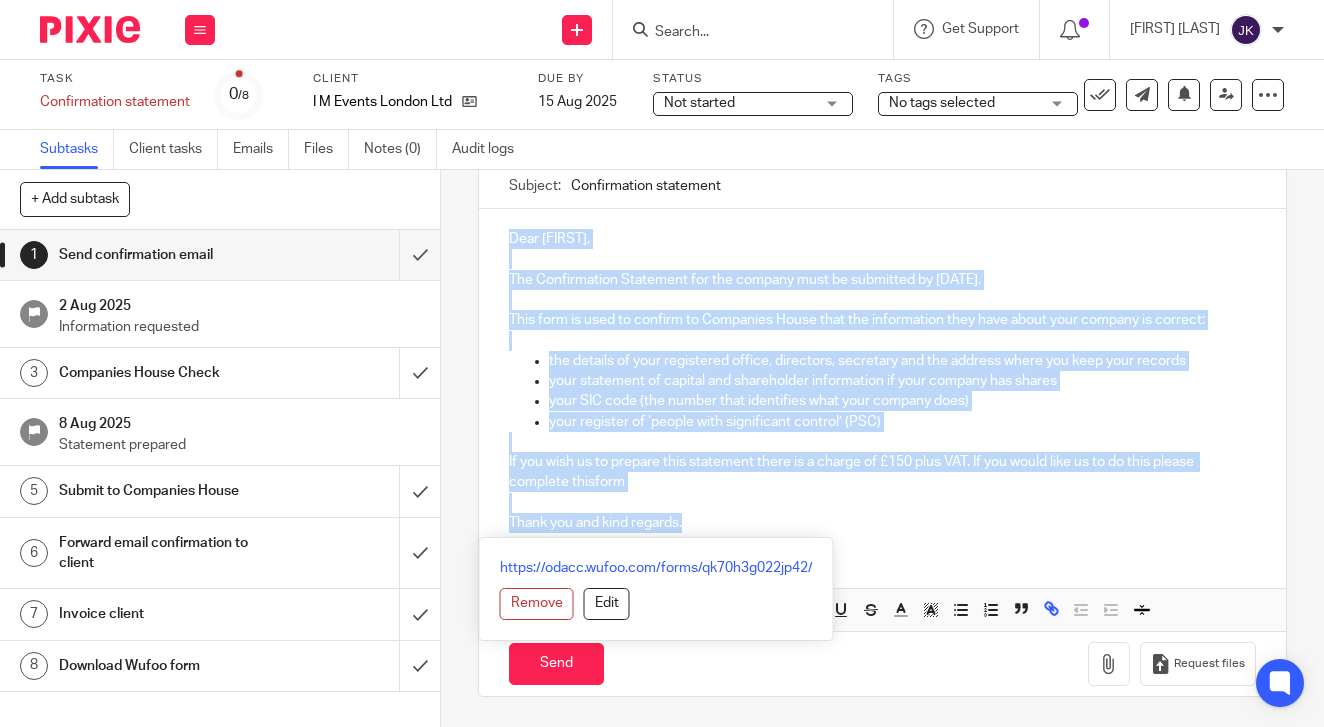 click on "Dear Imogen, The Confirmation Statement for the company must be submitted by 16 Aug 2025. This form is used to confirm to Companies House that the information they have about your company is correct: the details of your registered office, directors, secretary and the address where you keep your records your statement of capital and shareholder information if your company has shares your SIC code (the number that identifies what your company does) your register of ‘people with significant control’ (PSC) If you wish us to prepare this statement there is a charge of £150 plus VAT. If you would like us to do this please complete this  form Thank you and kind regards." at bounding box center [882, 378] 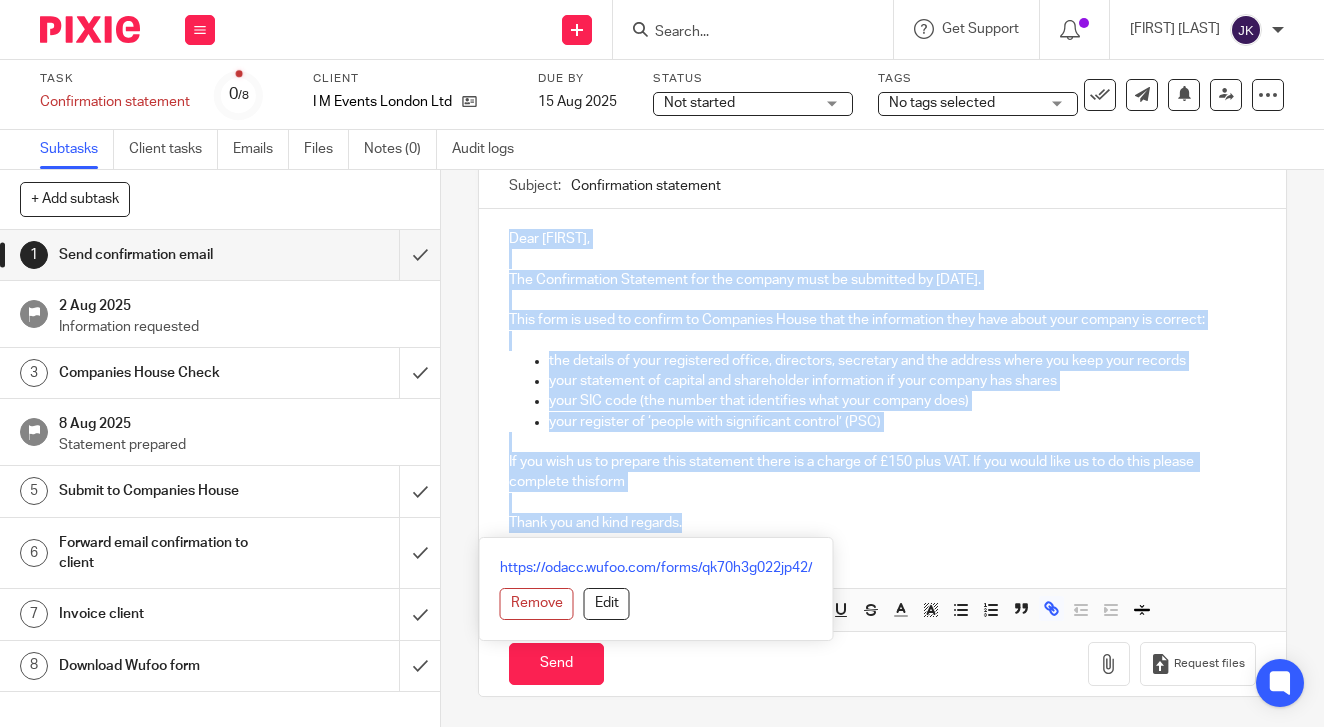 copy on "Dear Imogen, The Confirmation Statement for the company must be submitted by 16 Aug 2025. This form is used to confirm to Companies House that the information they have about your company is correct: the details of your registered office, directors, secretary and the address where you keep your records your statement of capital and shareholder information if your company has shares your SIC code (the number that identifies what your company does) your register of ‘people with significant control’ (PSC) If you wish us to prepare this statement there is a charge of £150 plus VAT. If you would like us to do this please complete this  form Thank you and kind regards." 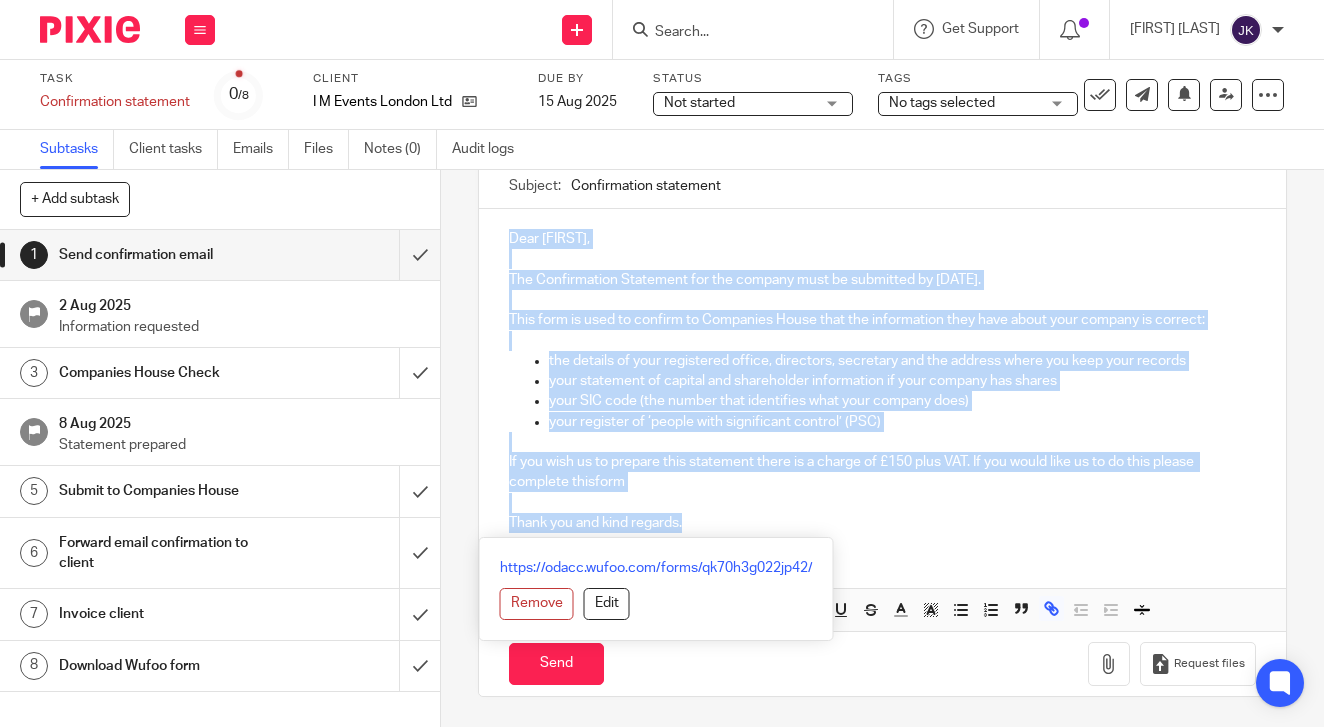 click at bounding box center [882, 503] 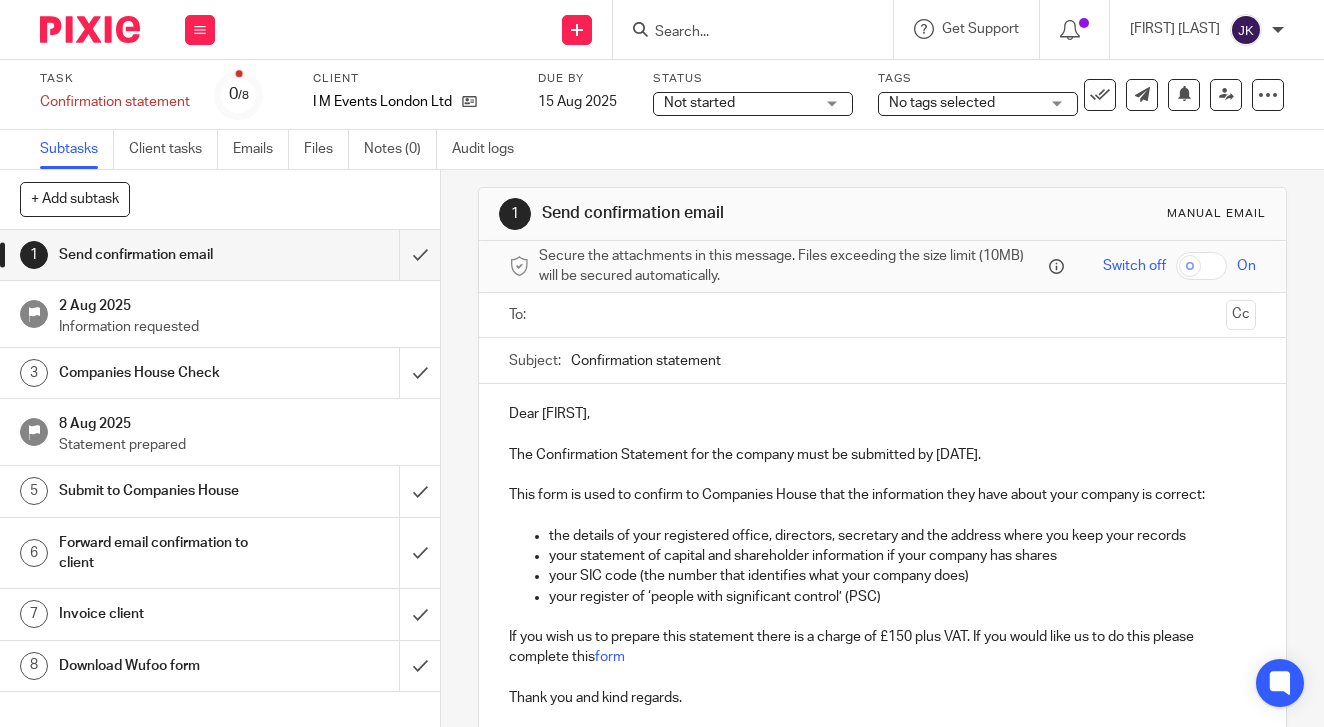 scroll, scrollTop: 0, scrollLeft: 0, axis: both 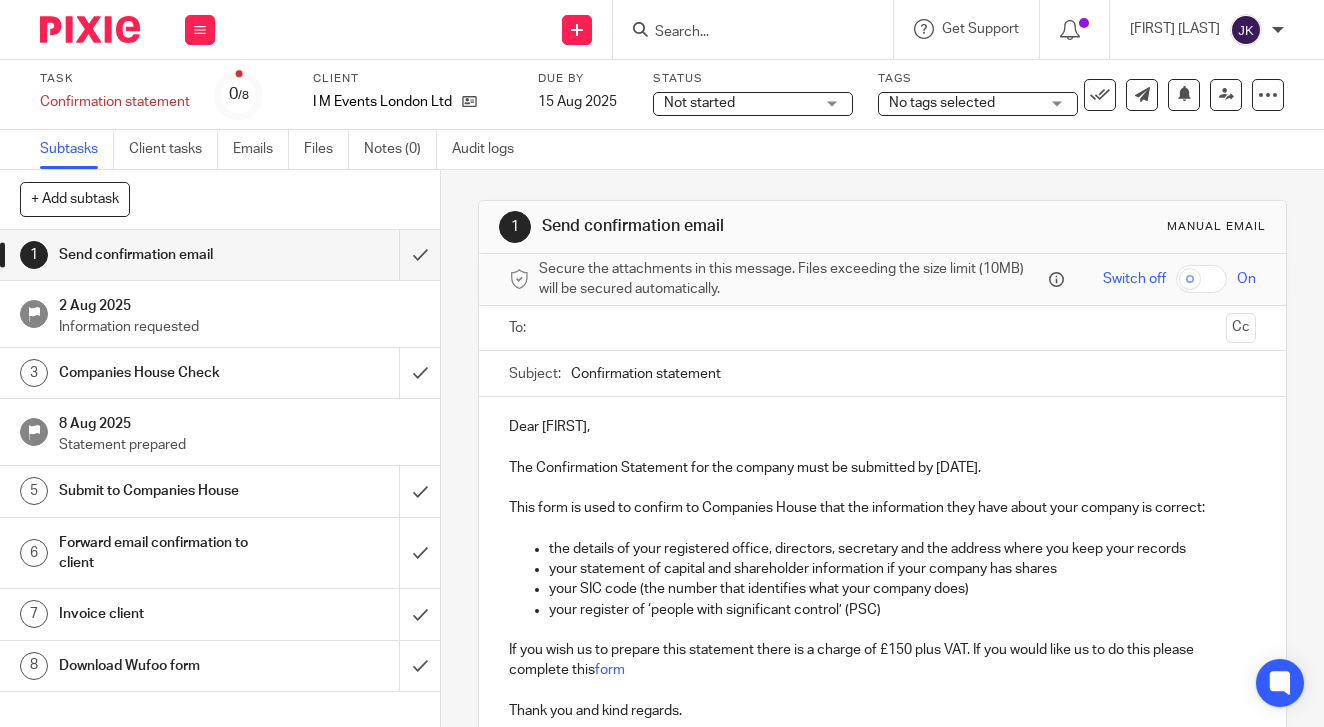 click on "This form is used to confirm to Companies House that the information they have about your company is correct:" at bounding box center (882, 508) 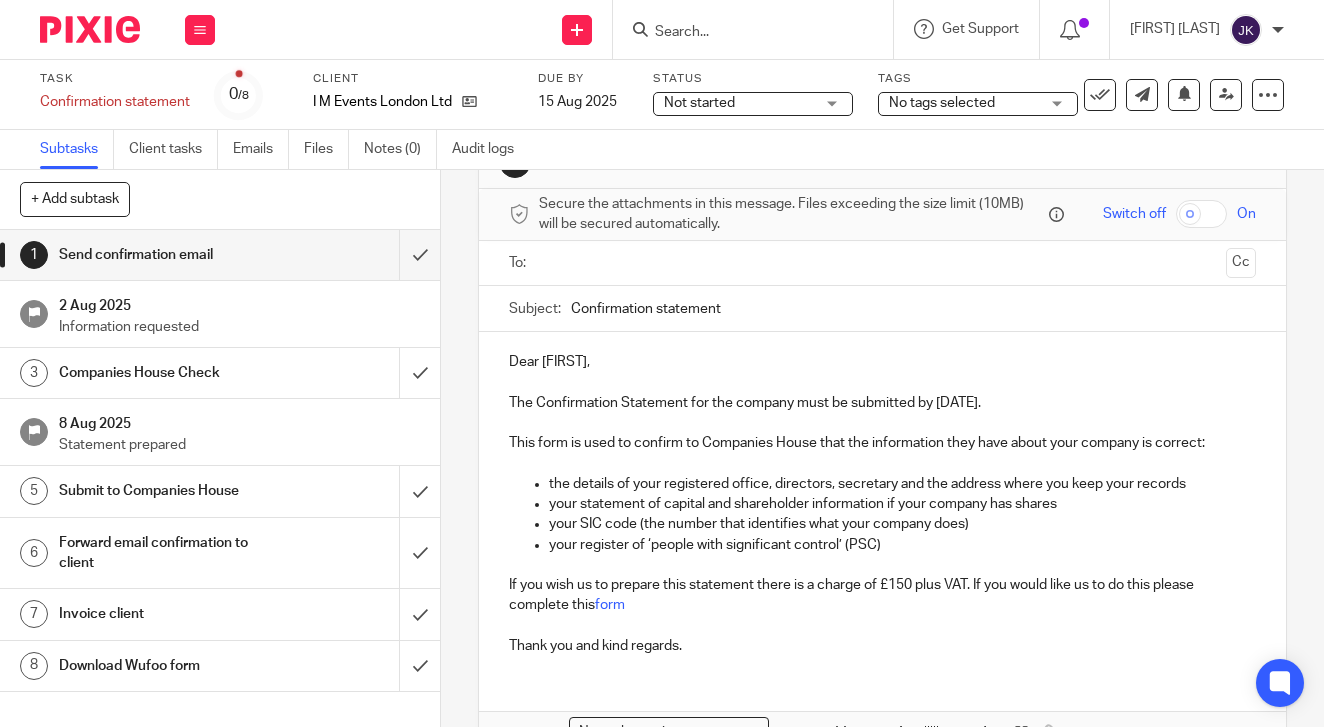 scroll, scrollTop: 100, scrollLeft: 0, axis: vertical 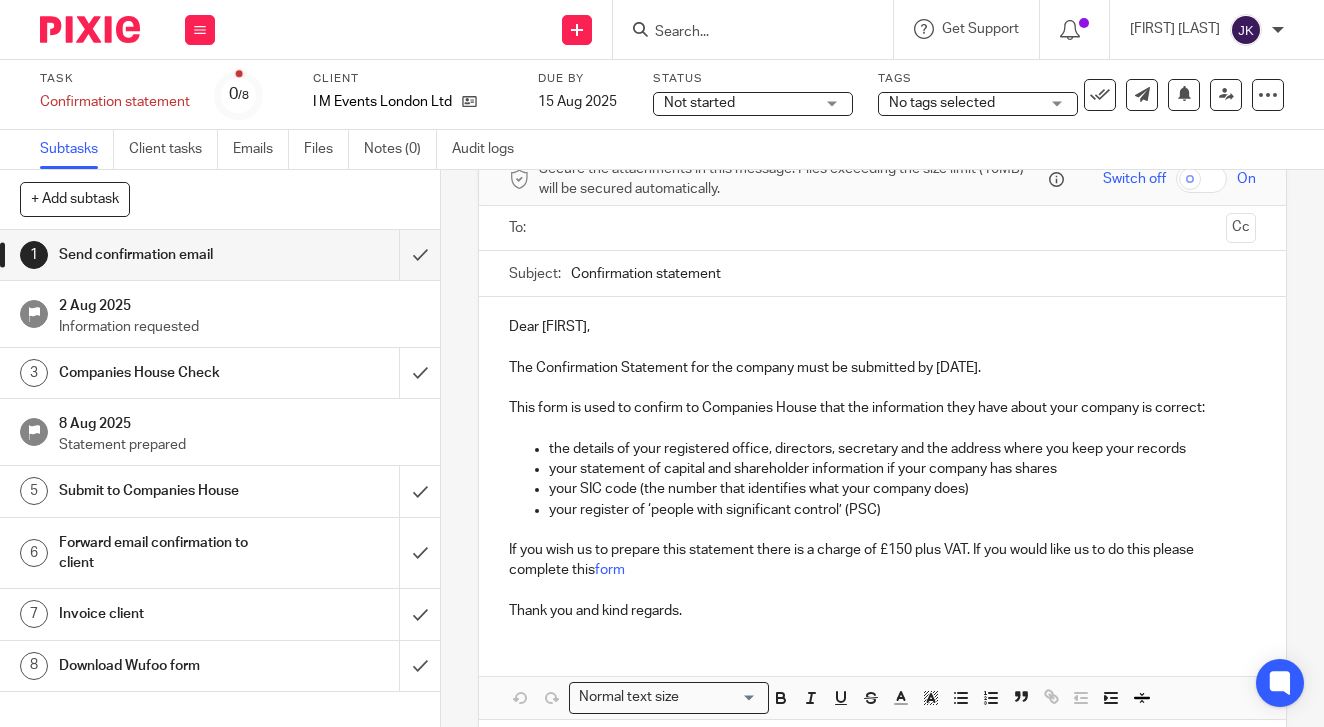 drag, startPoint x: 725, startPoint y: 288, endPoint x: 550, endPoint y: 274, distance: 175.55911 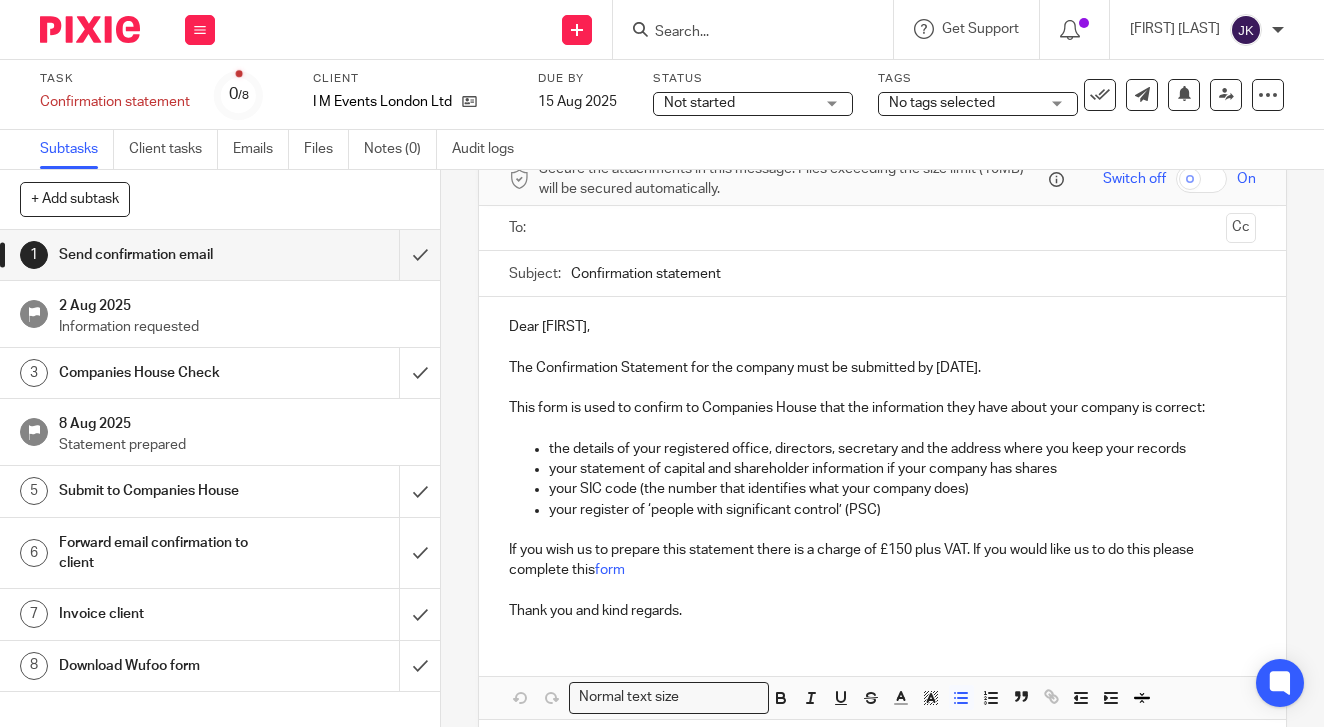 click on "your SIC code (the number that identifies what your company does)" at bounding box center [902, 489] 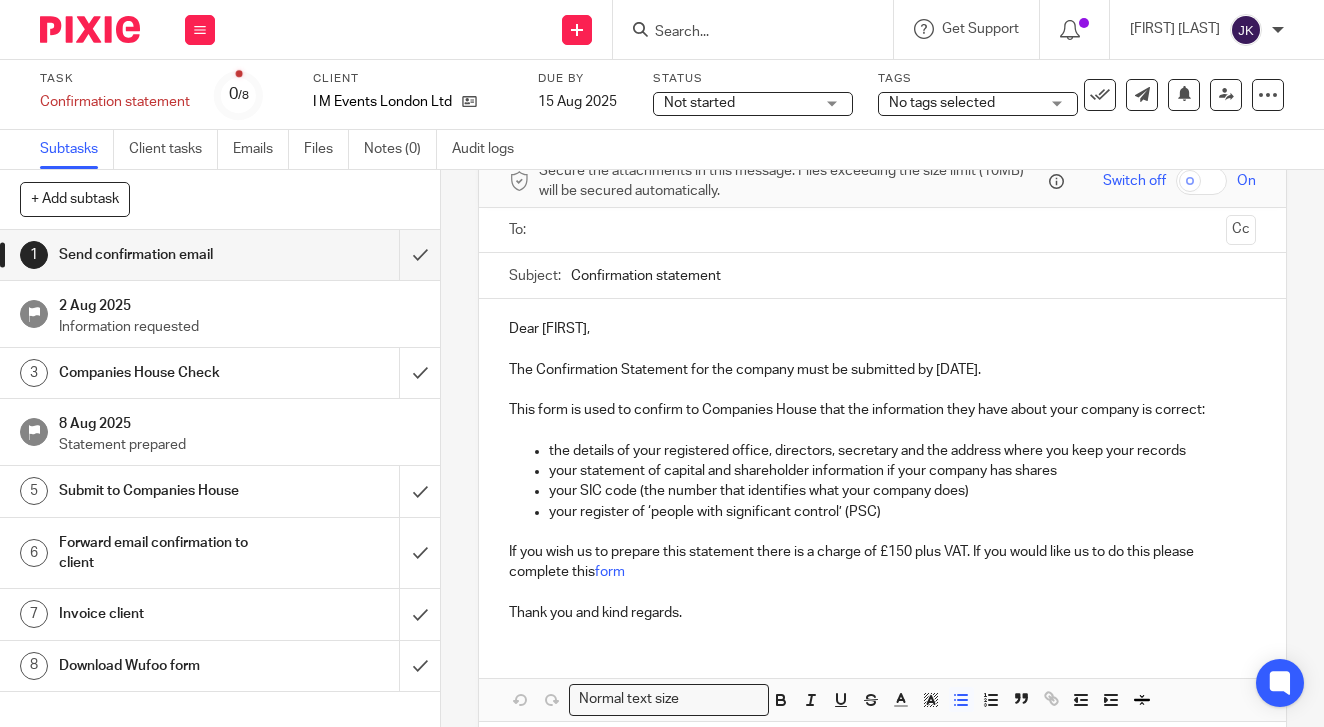 scroll, scrollTop: 0, scrollLeft: 0, axis: both 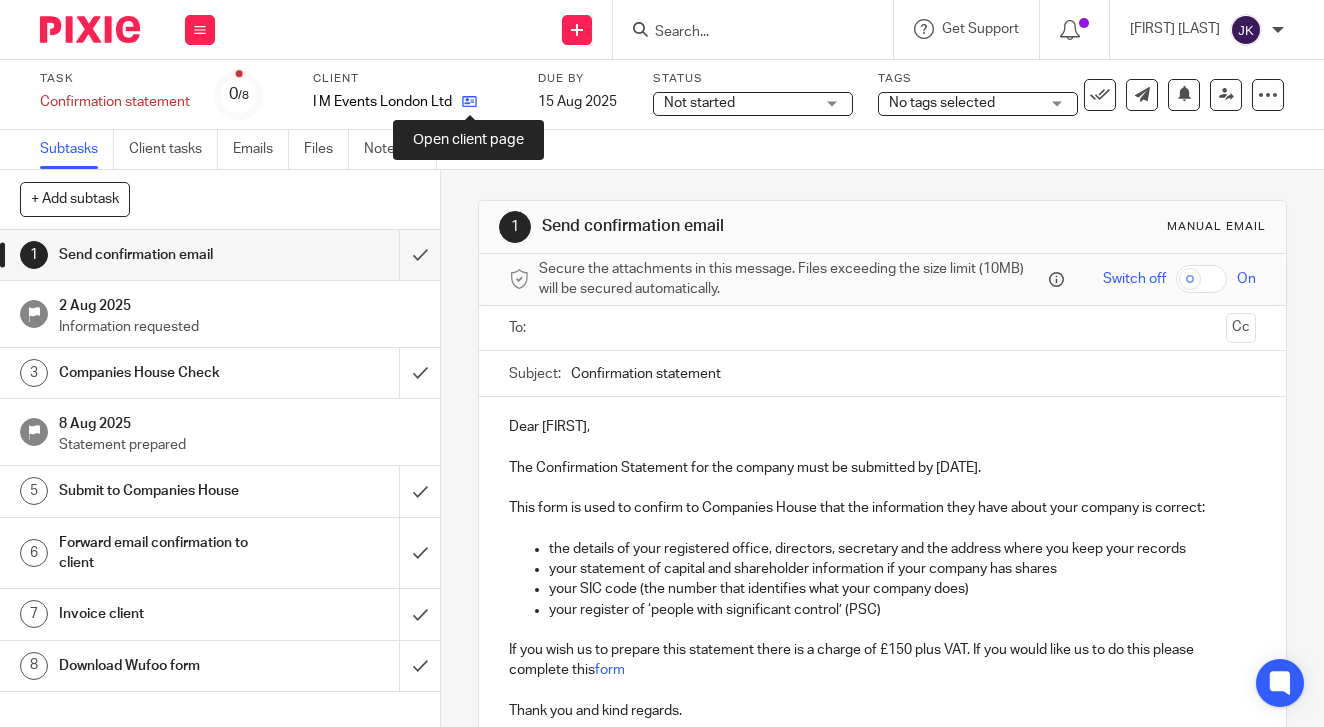 click at bounding box center (469, 101) 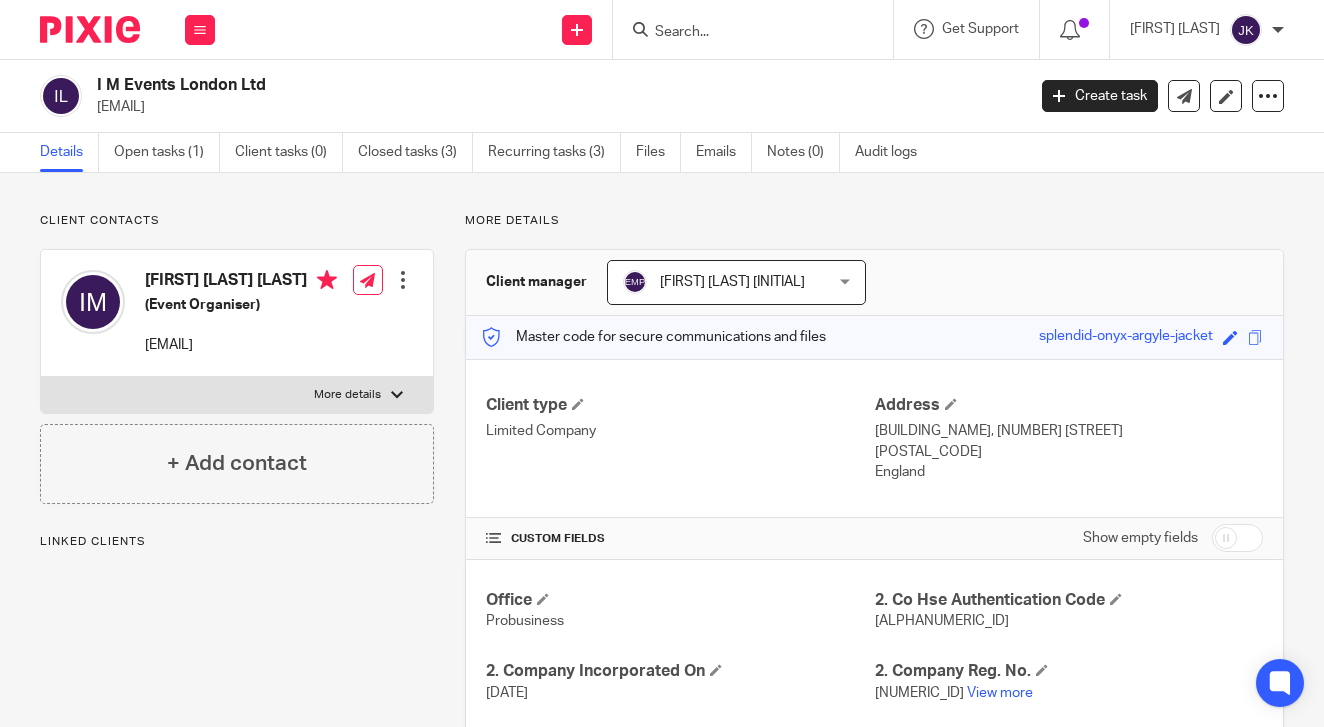 scroll, scrollTop: 0, scrollLeft: 0, axis: both 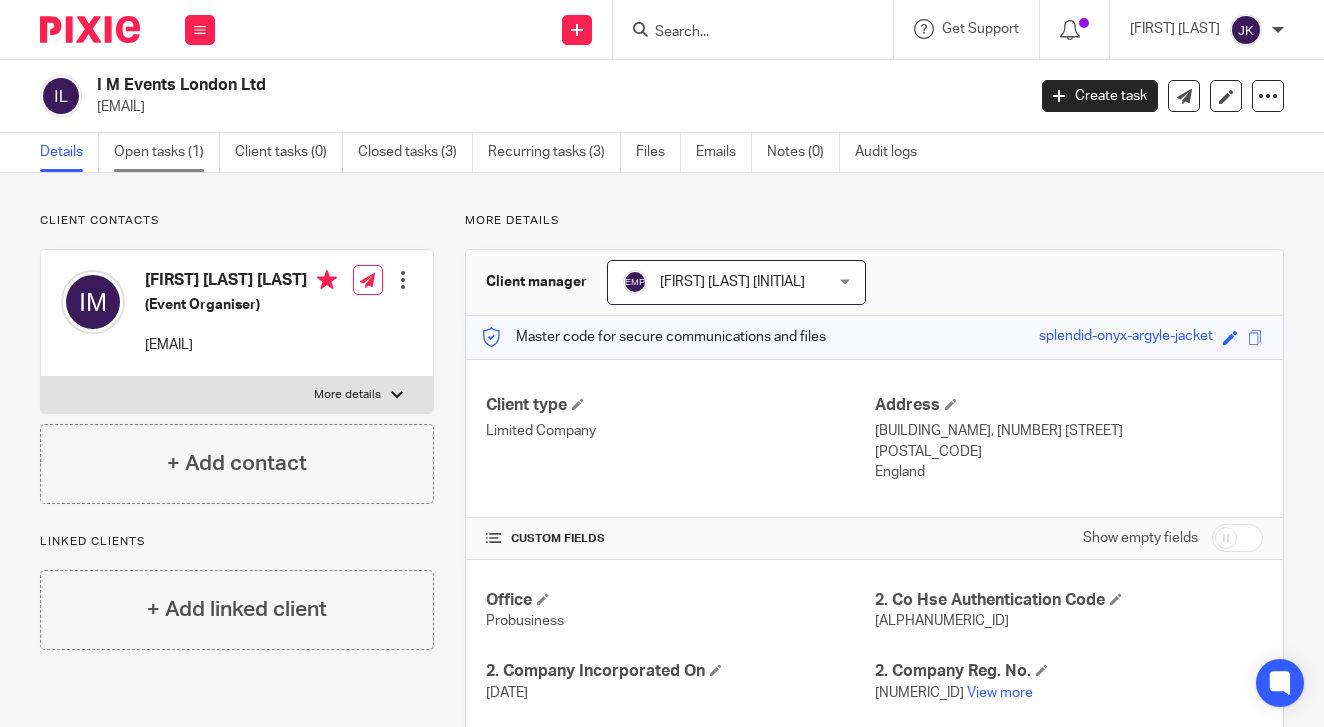 click on "Open tasks (1)" at bounding box center (167, 152) 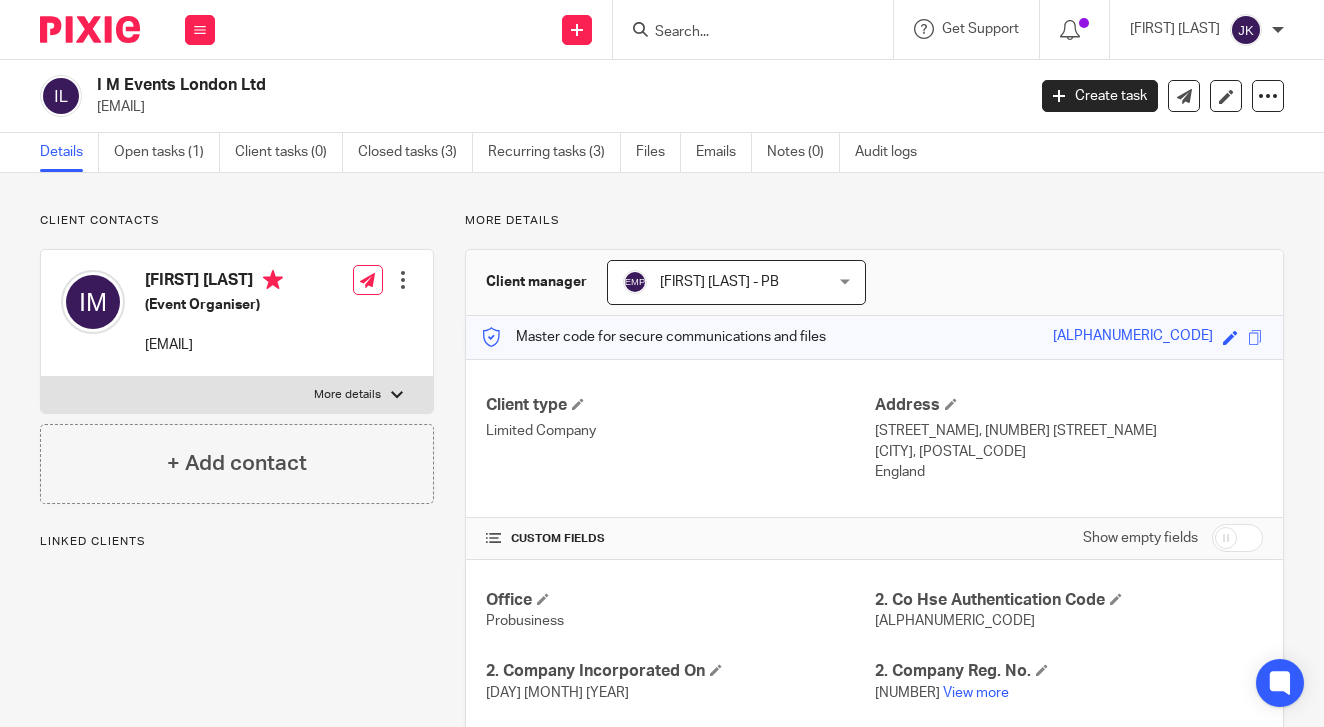 scroll, scrollTop: 0, scrollLeft: 0, axis: both 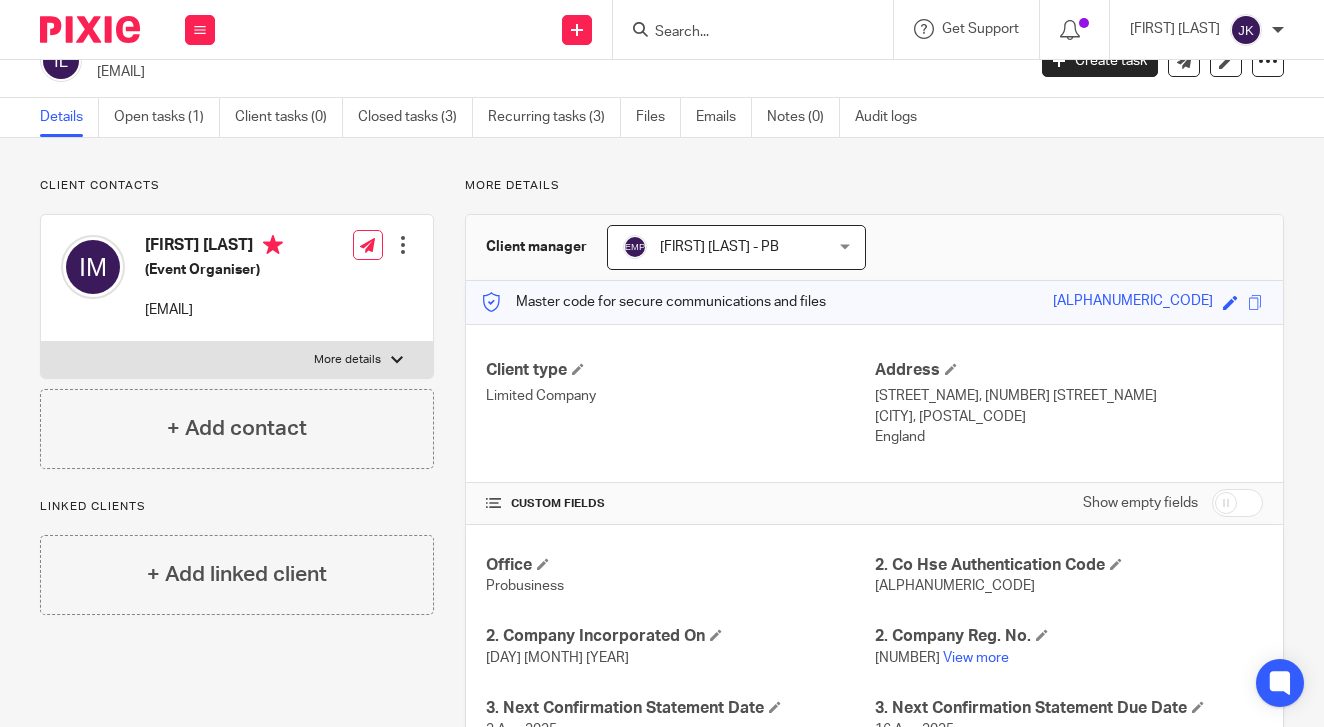 click on "[CITY], [POSTAL_CODE]" at bounding box center [1069, 417] 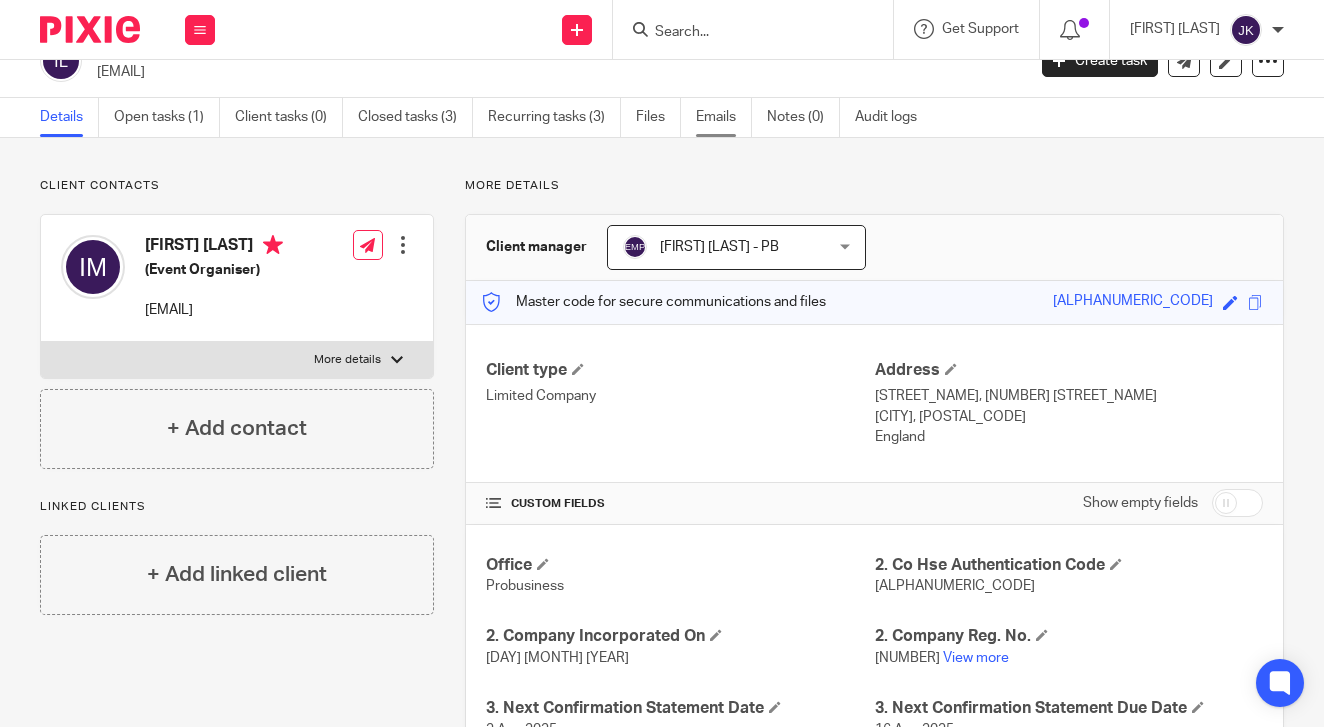 click on "Emails" at bounding box center (724, 117) 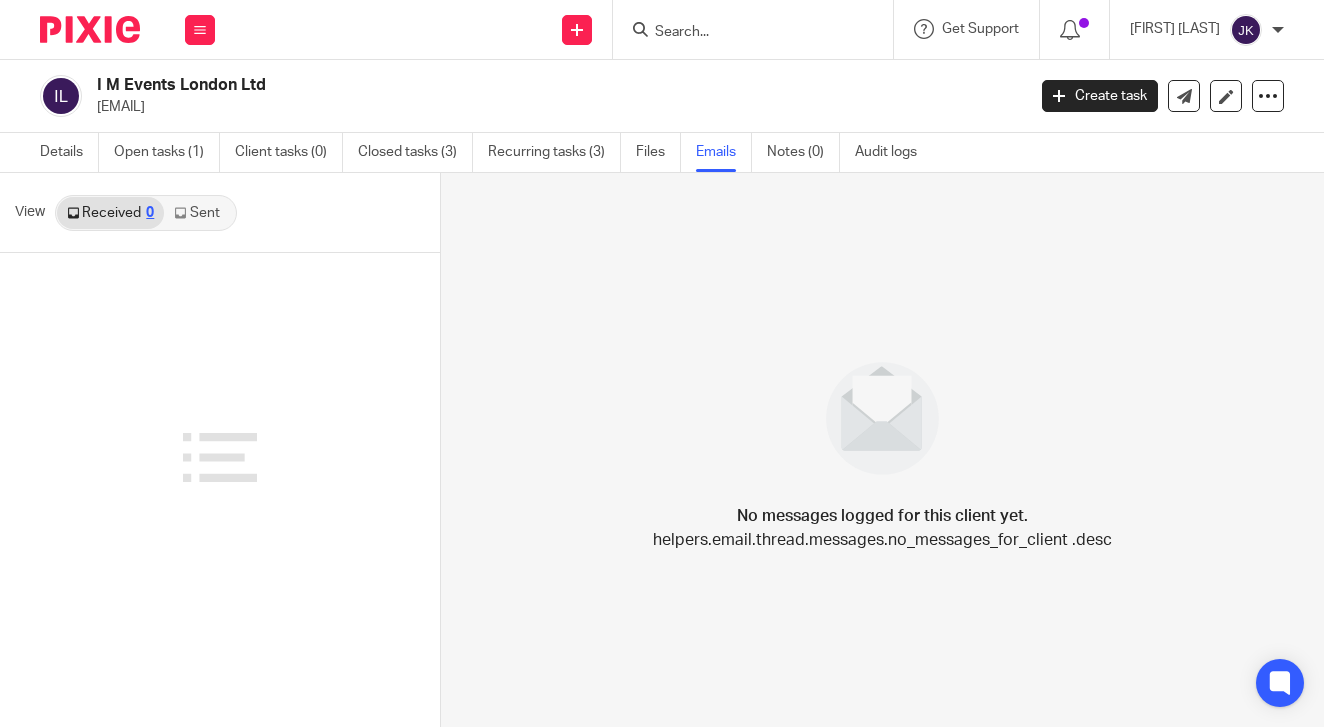 scroll, scrollTop: 0, scrollLeft: 0, axis: both 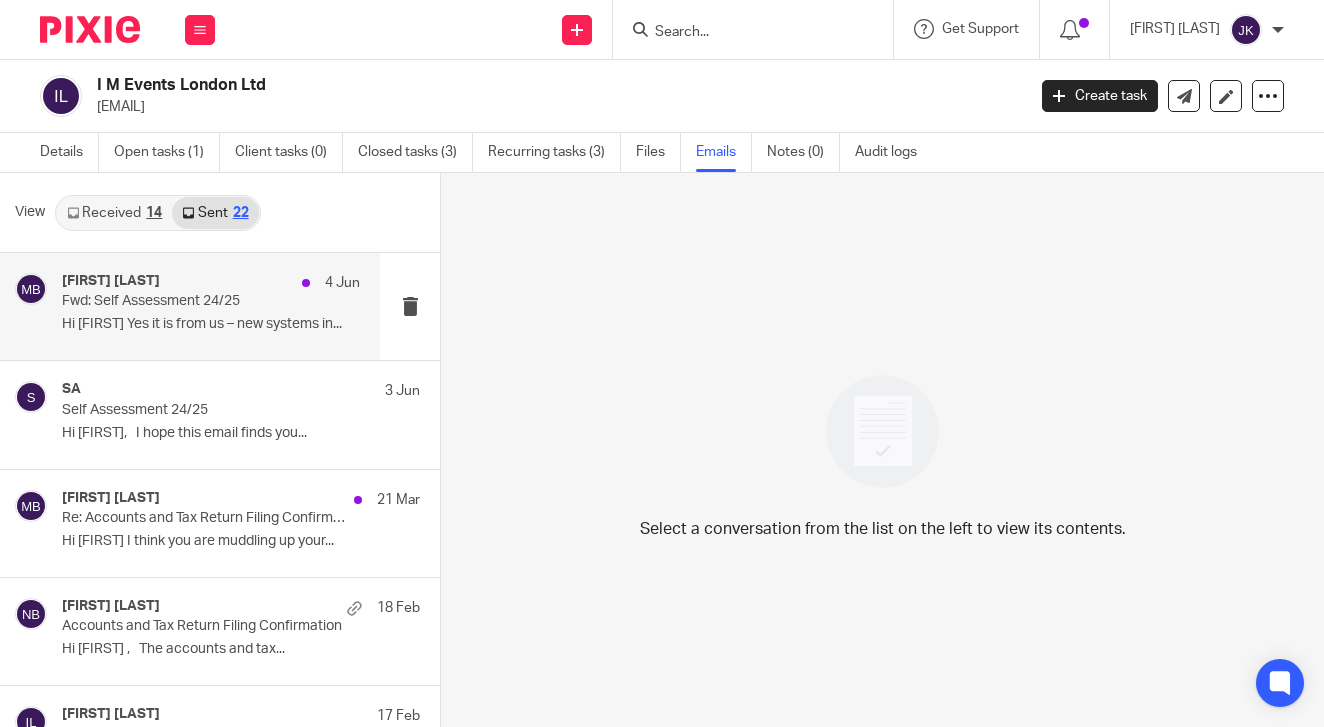 click on "Martin Bowe
4 Jun   Fwd: Self Assessment 24/25   Hi Imogen  Yes it is from us – new systems in..." at bounding box center [190, 306] 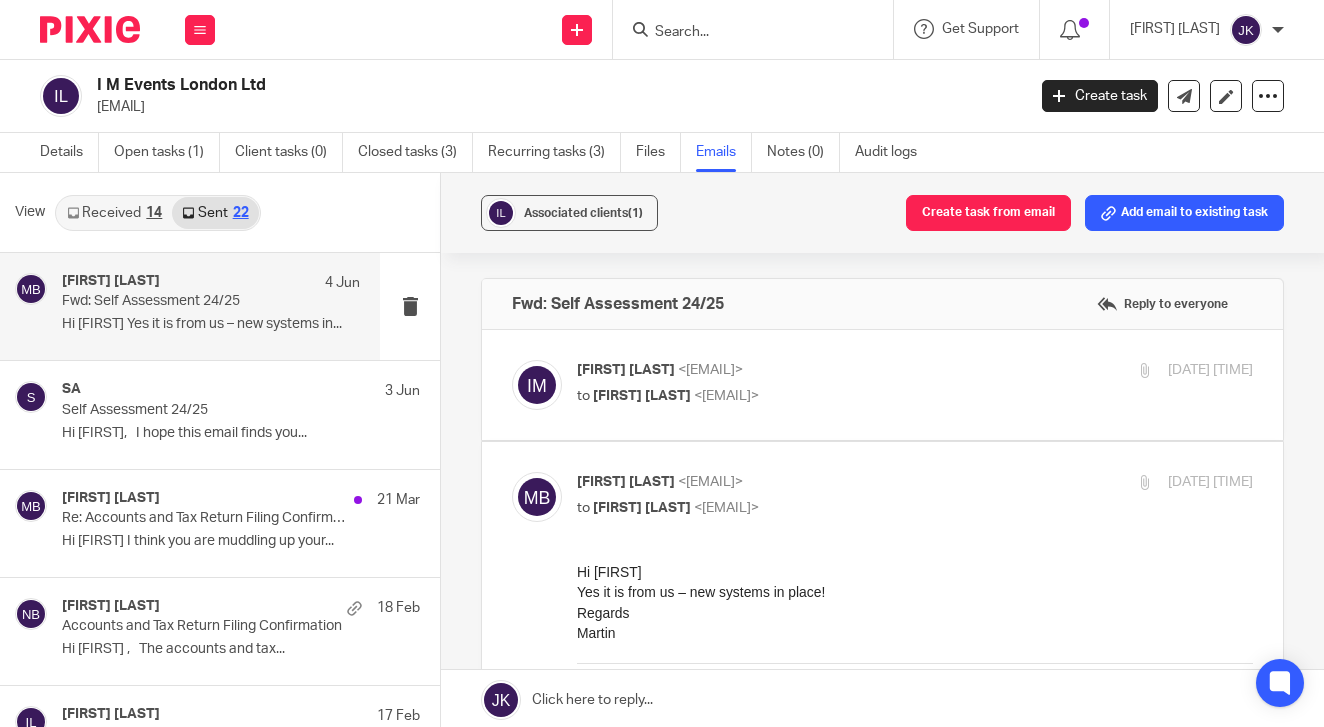 scroll, scrollTop: 0, scrollLeft: 0, axis: both 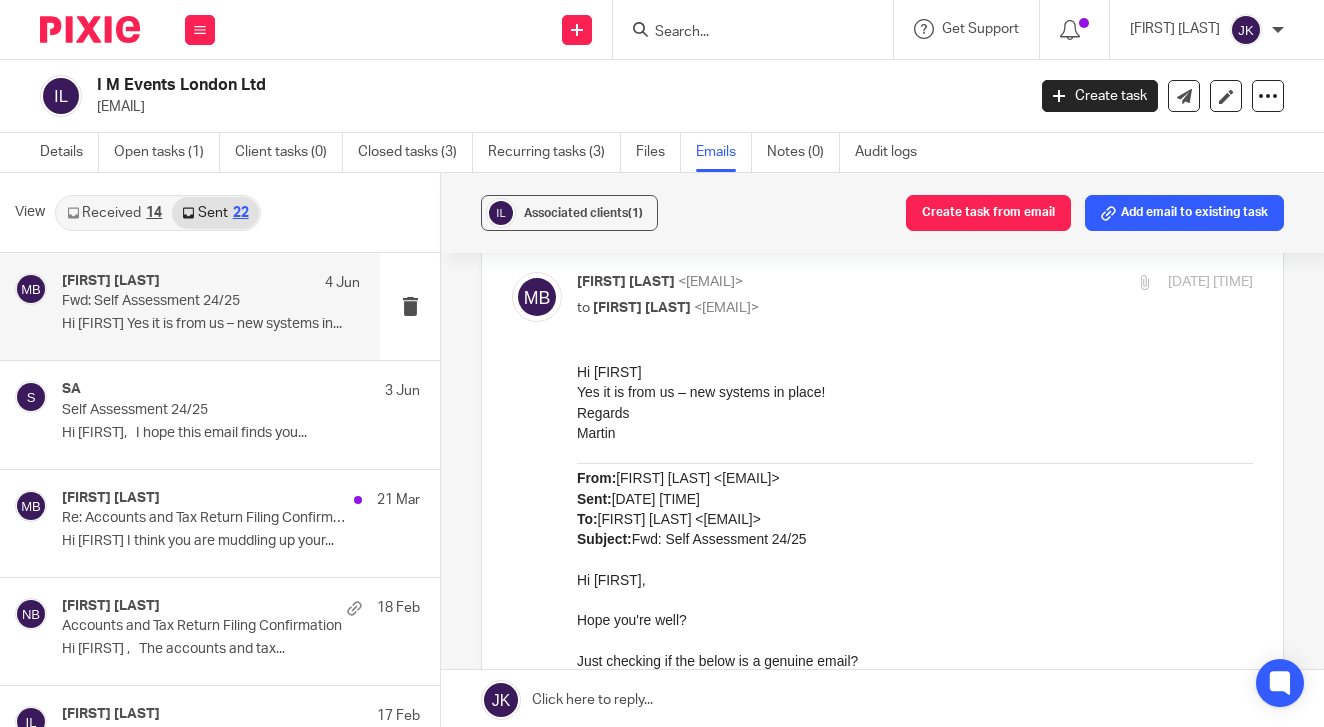 click on "Martin Bowe
<martinbowe@probusinessuk.com>   to
Imogen Marty
<imogen@im-events.co.uk>       4 Jun 2025 9:59am
Forward
Attachments
Save all attachments
~WRD0005 .jpg       image001 .png" at bounding box center [882, 1373] 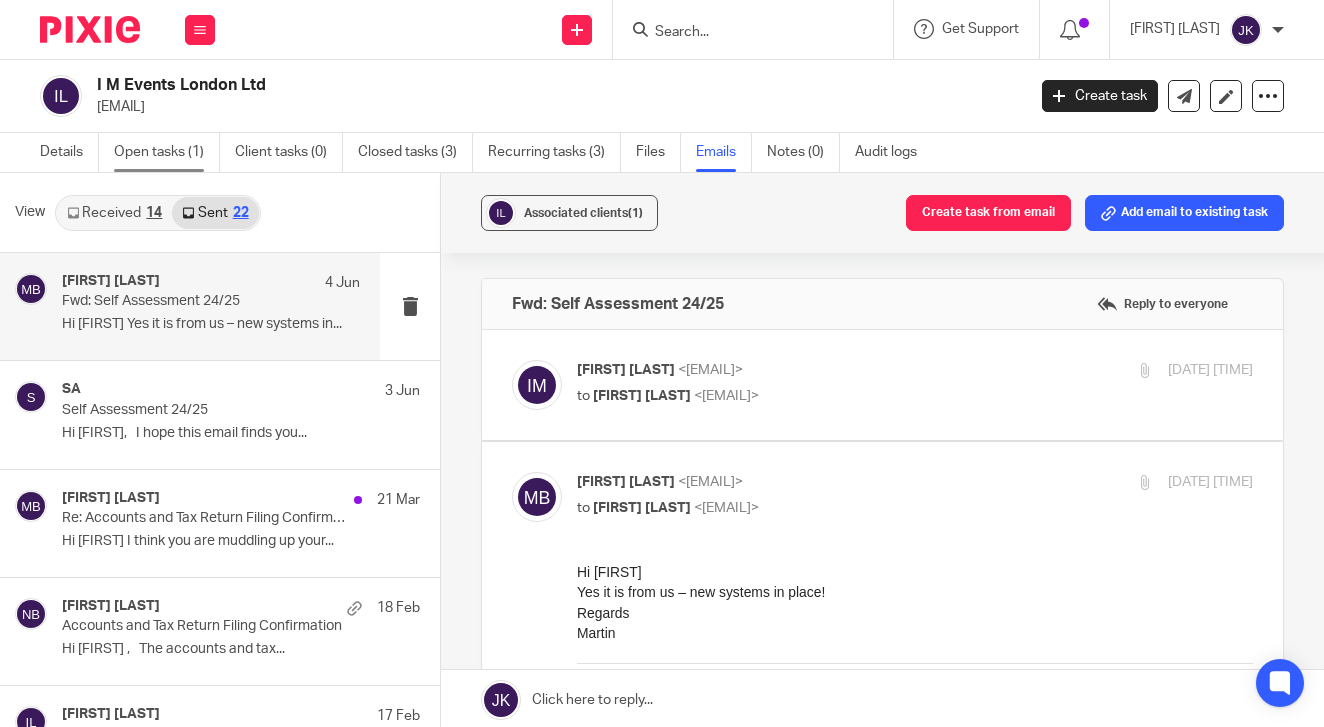 click on "Open tasks (1)" at bounding box center (167, 152) 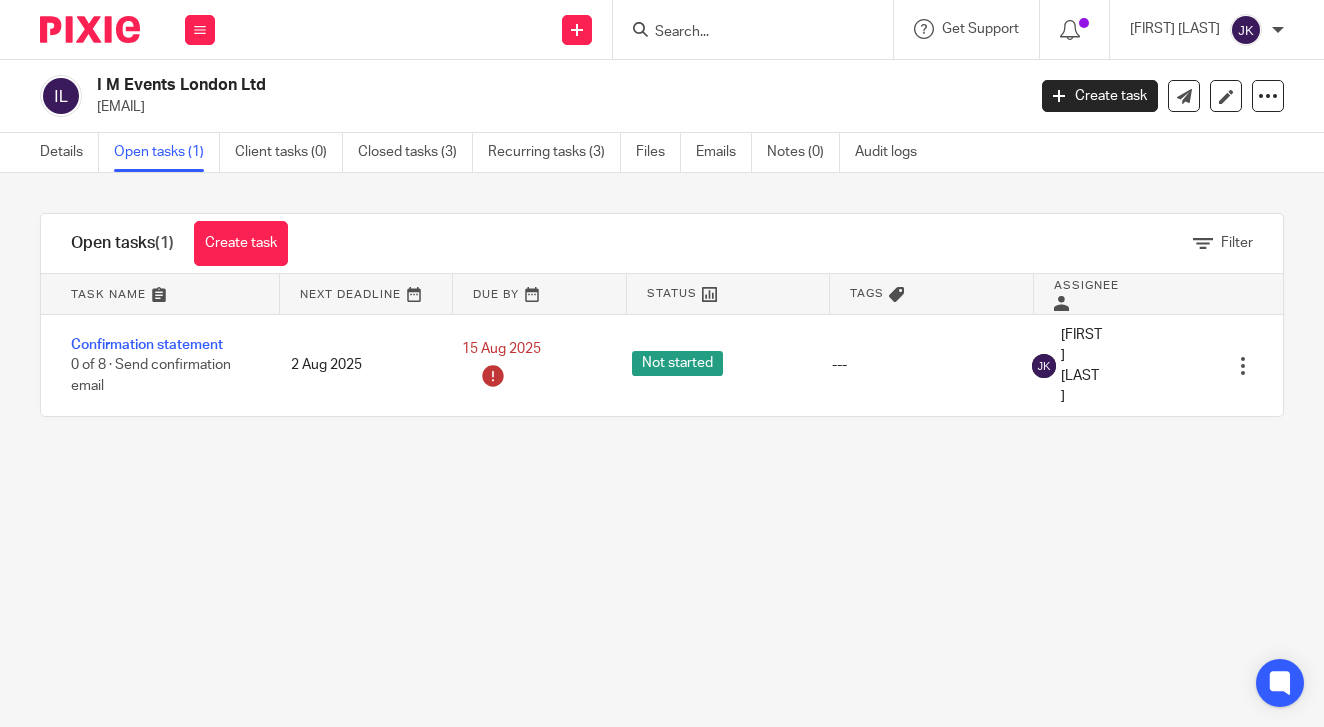 scroll, scrollTop: 0, scrollLeft: 0, axis: both 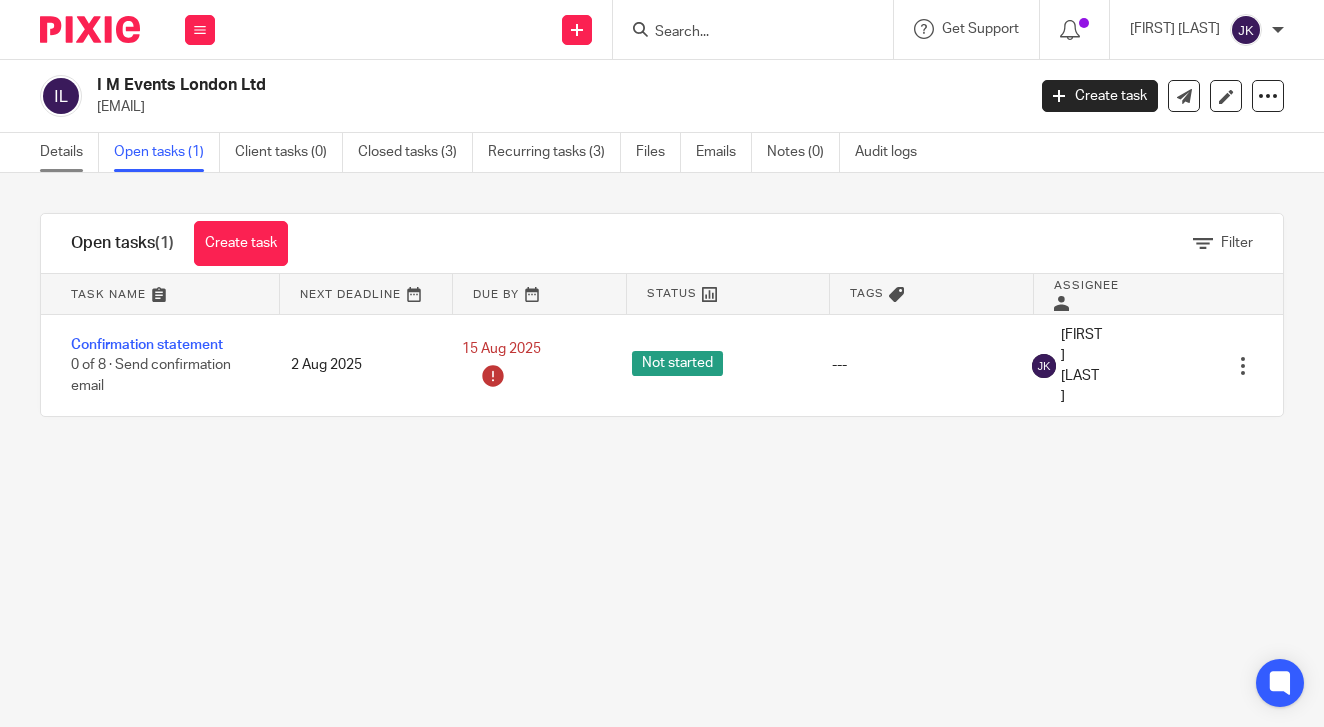 click on "Details" at bounding box center [69, 152] 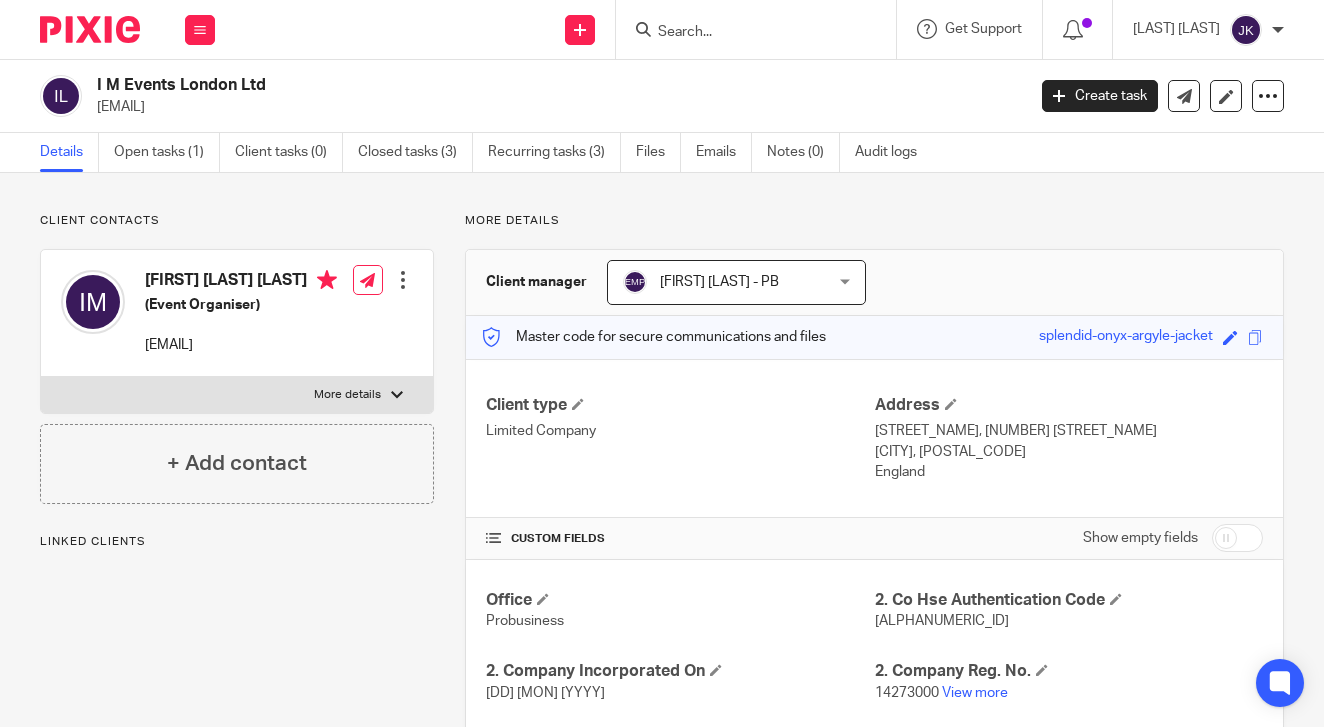 scroll, scrollTop: 0, scrollLeft: 0, axis: both 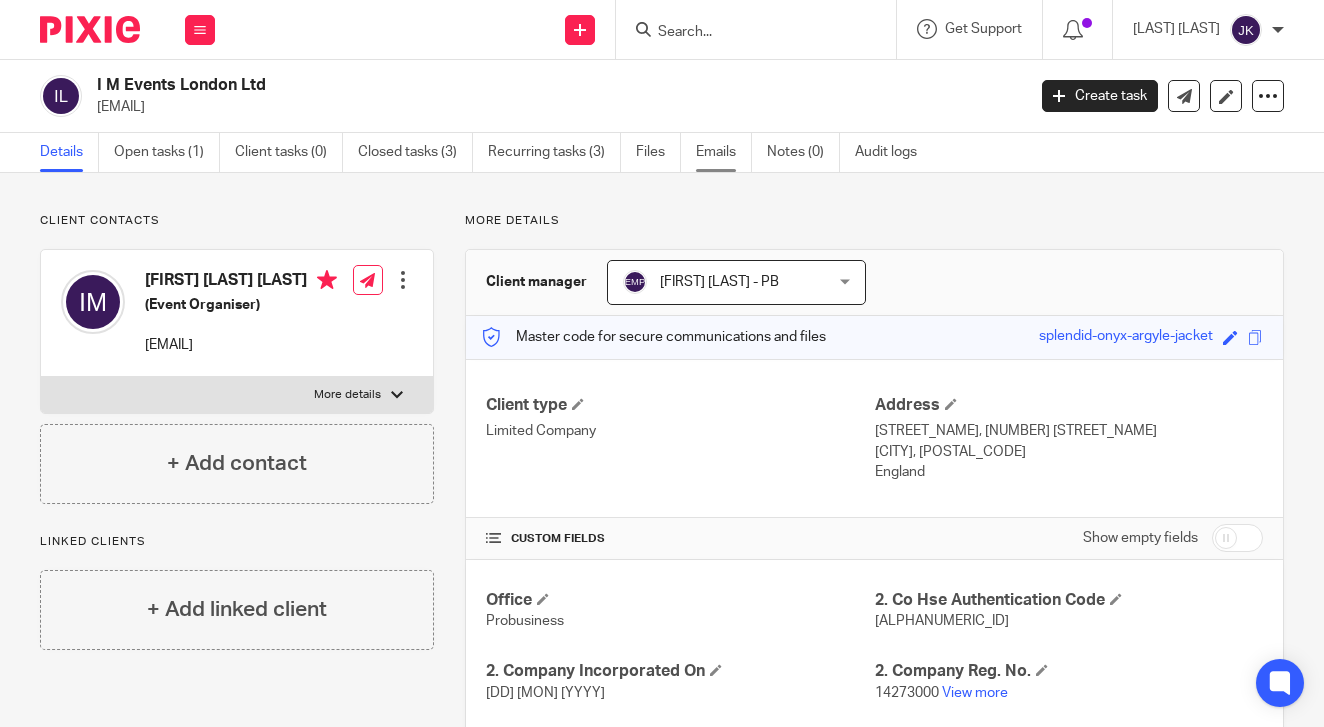 click on "Emails" at bounding box center (724, 152) 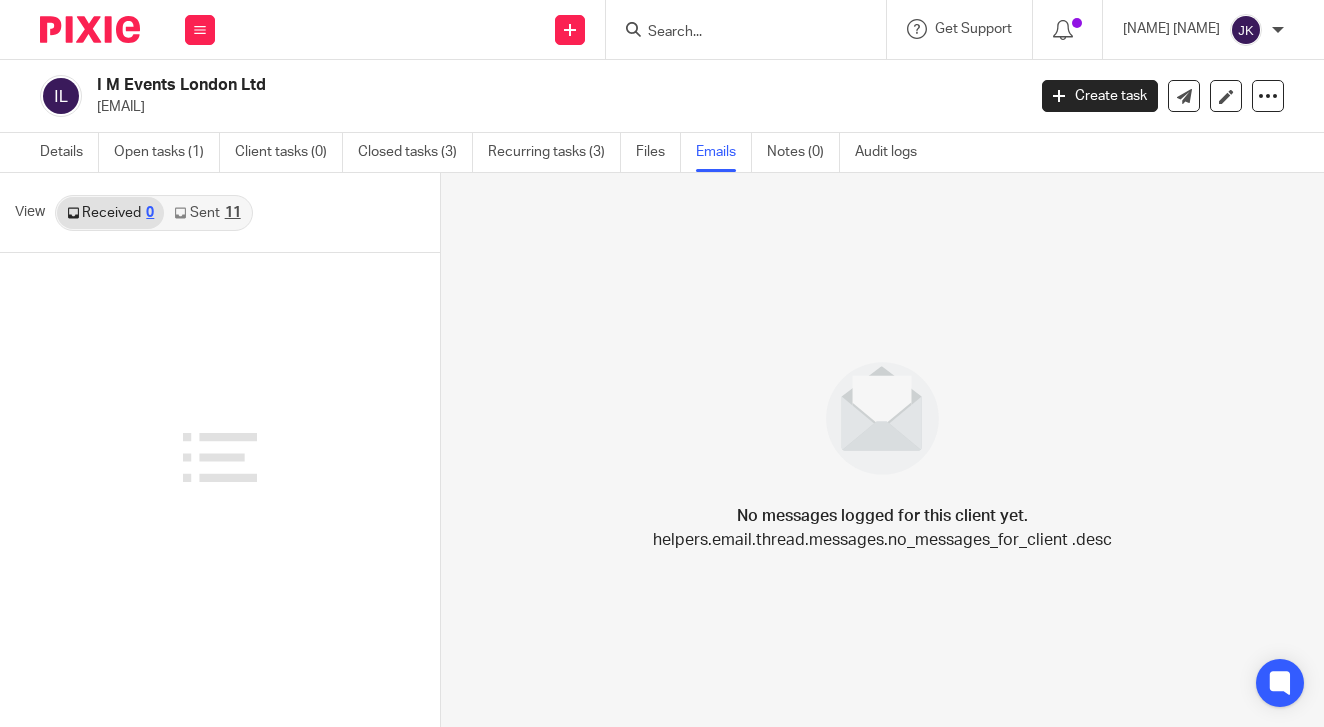 scroll, scrollTop: 0, scrollLeft: 0, axis: both 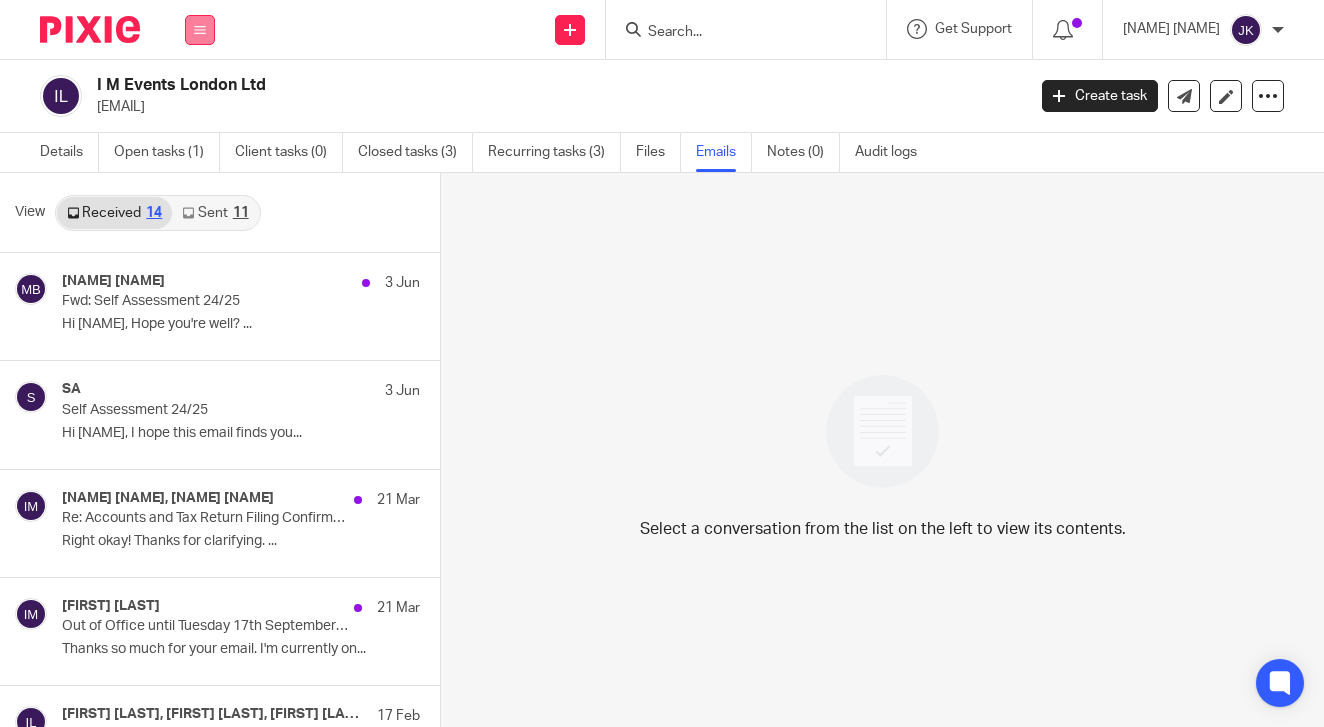 click at bounding box center (200, 30) 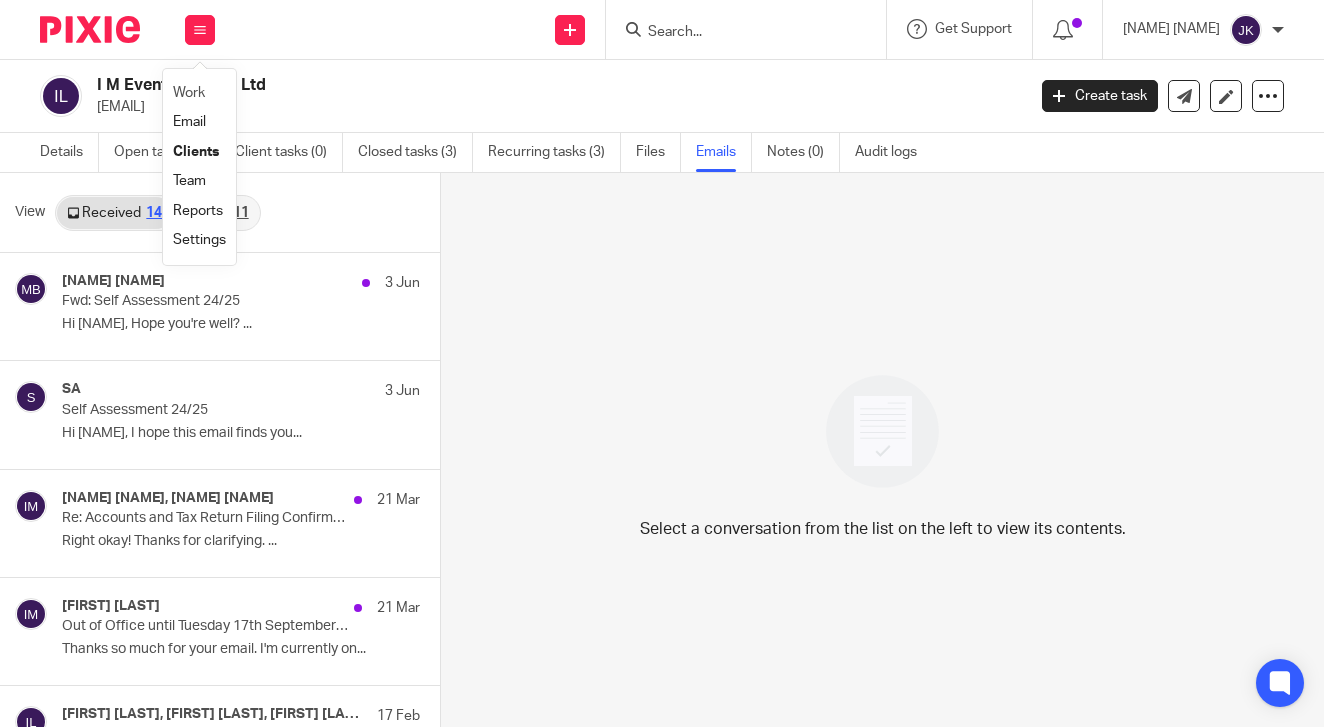 click on "Work" at bounding box center (199, 93) 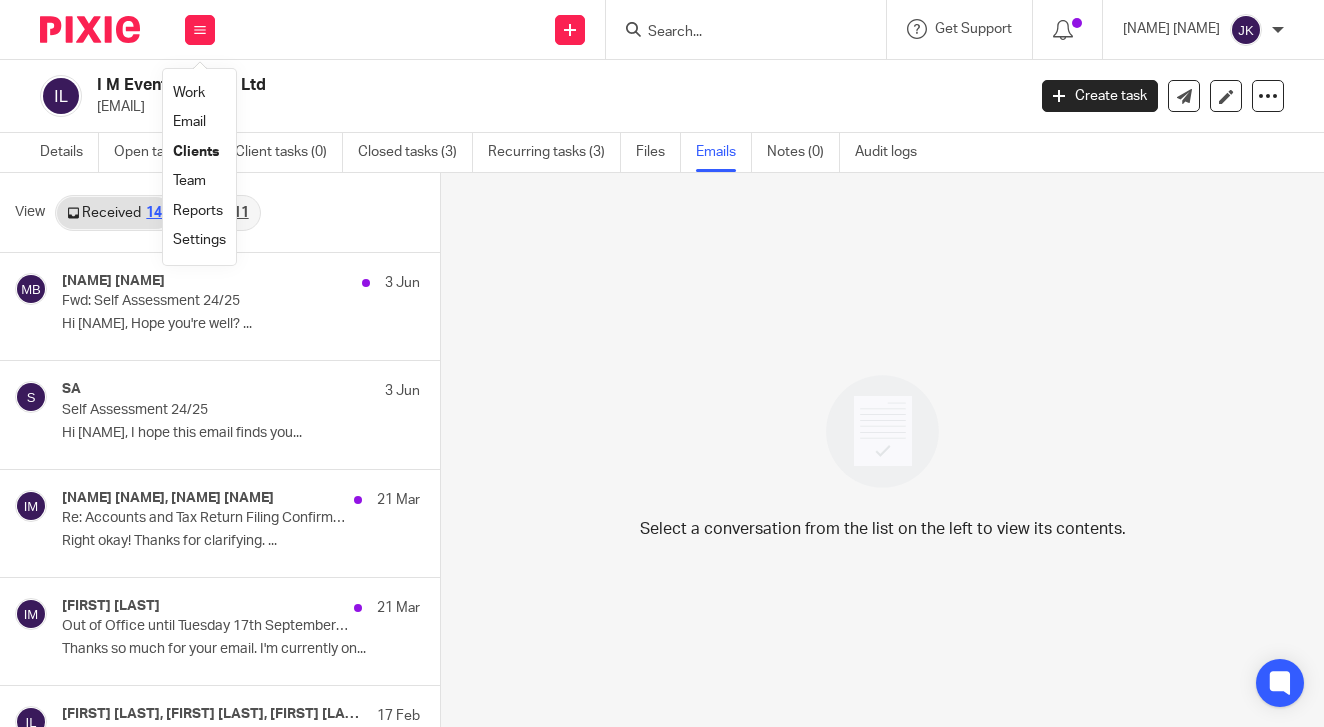 click on "Work" at bounding box center [189, 93] 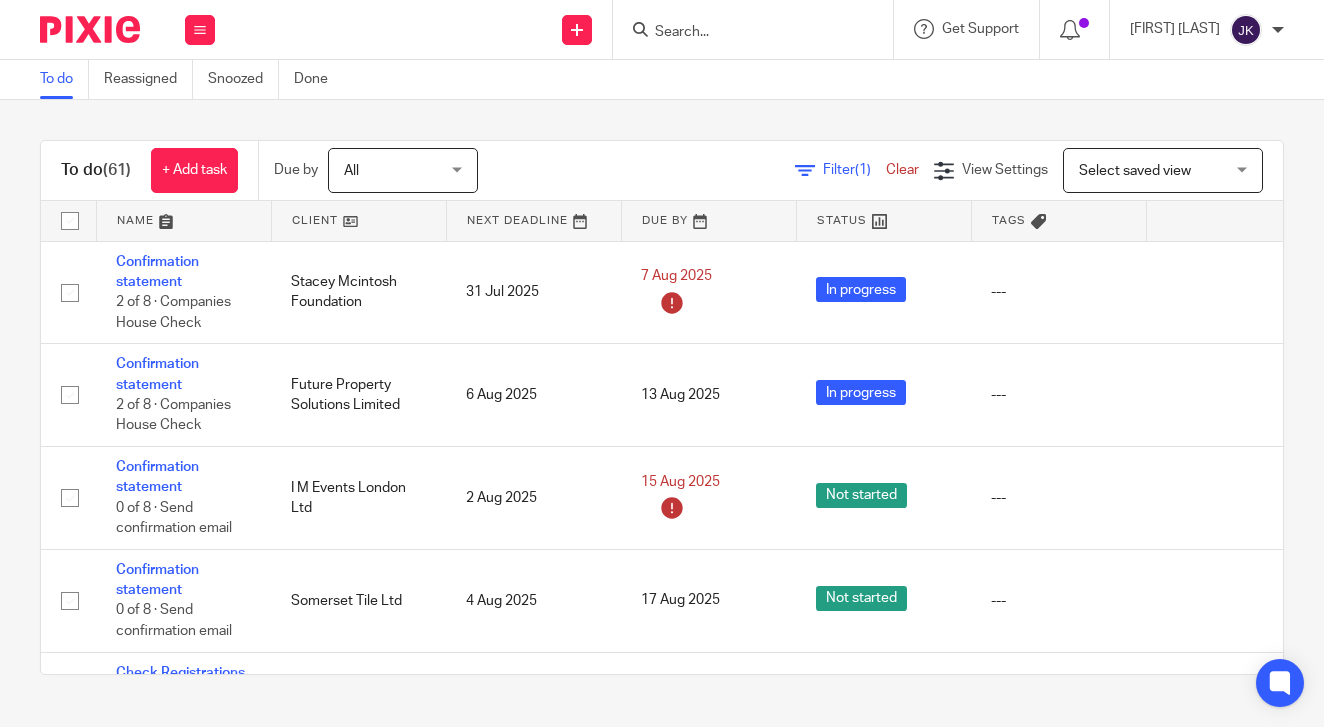 scroll, scrollTop: 0, scrollLeft: 0, axis: both 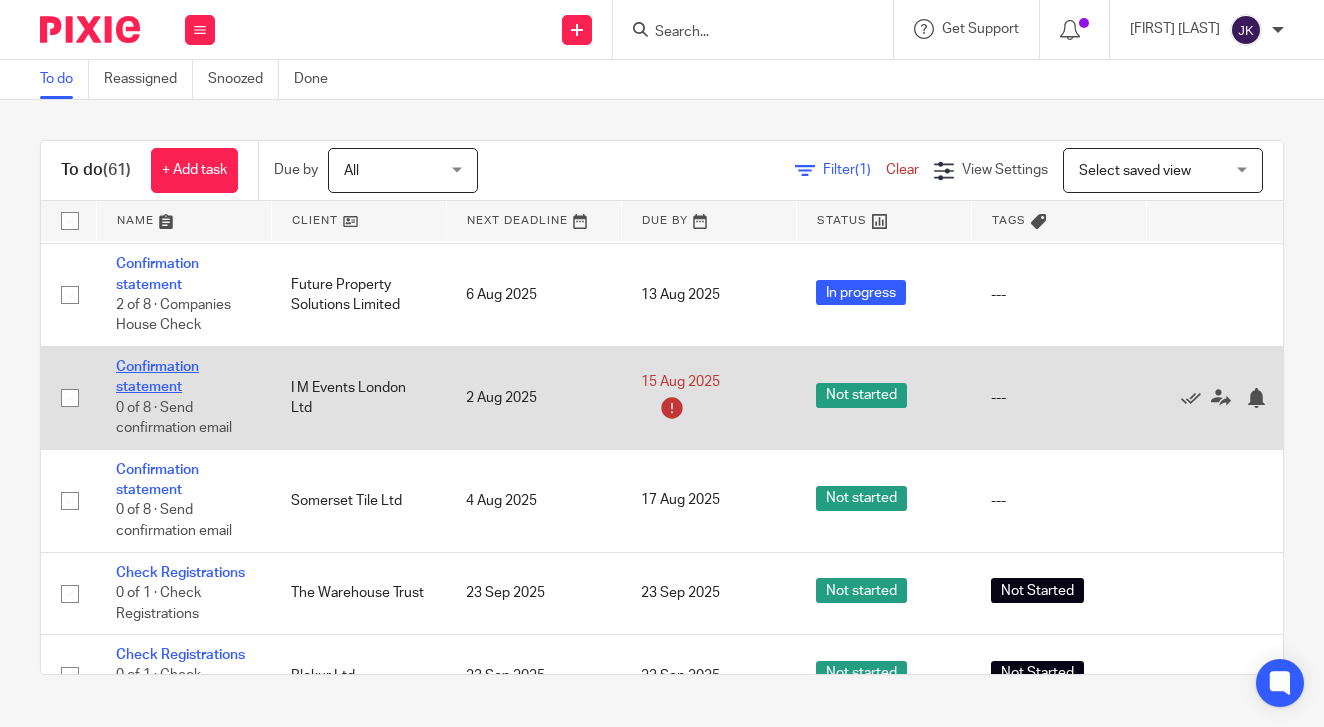 click on "Confirmation statement" at bounding box center [157, 377] 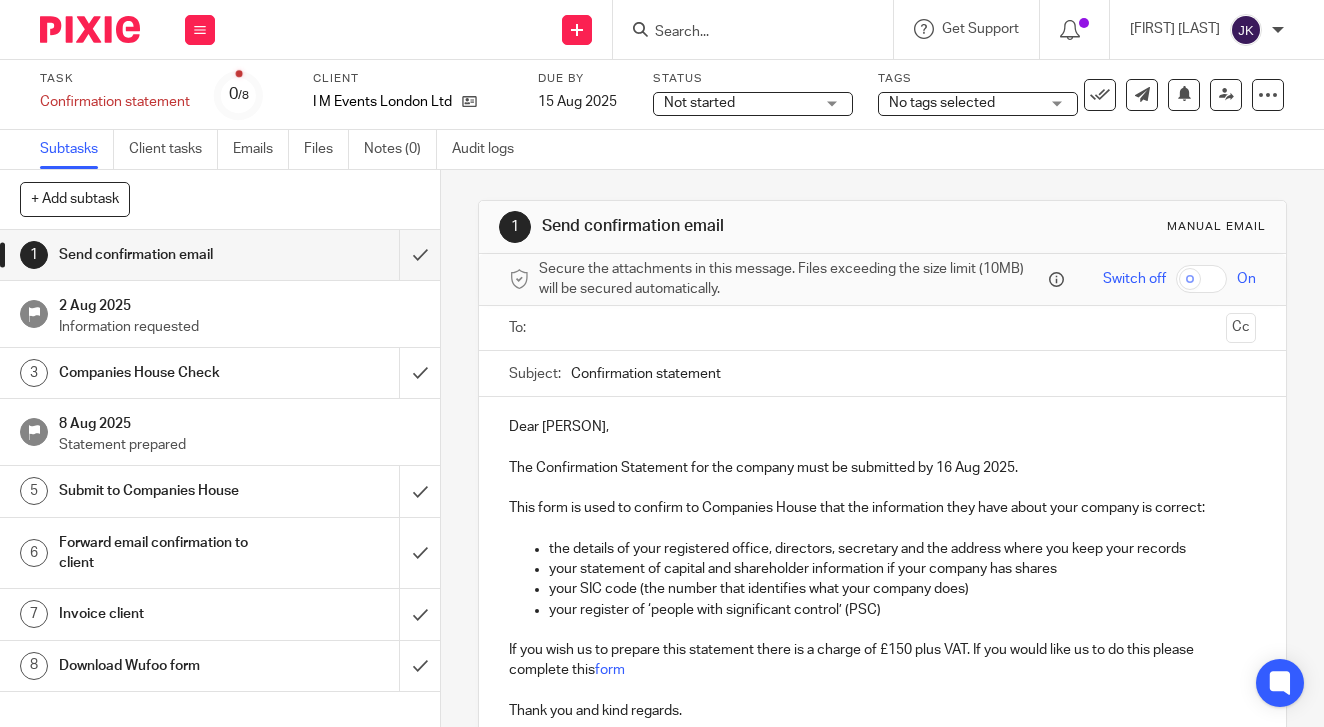 scroll, scrollTop: 0, scrollLeft: 0, axis: both 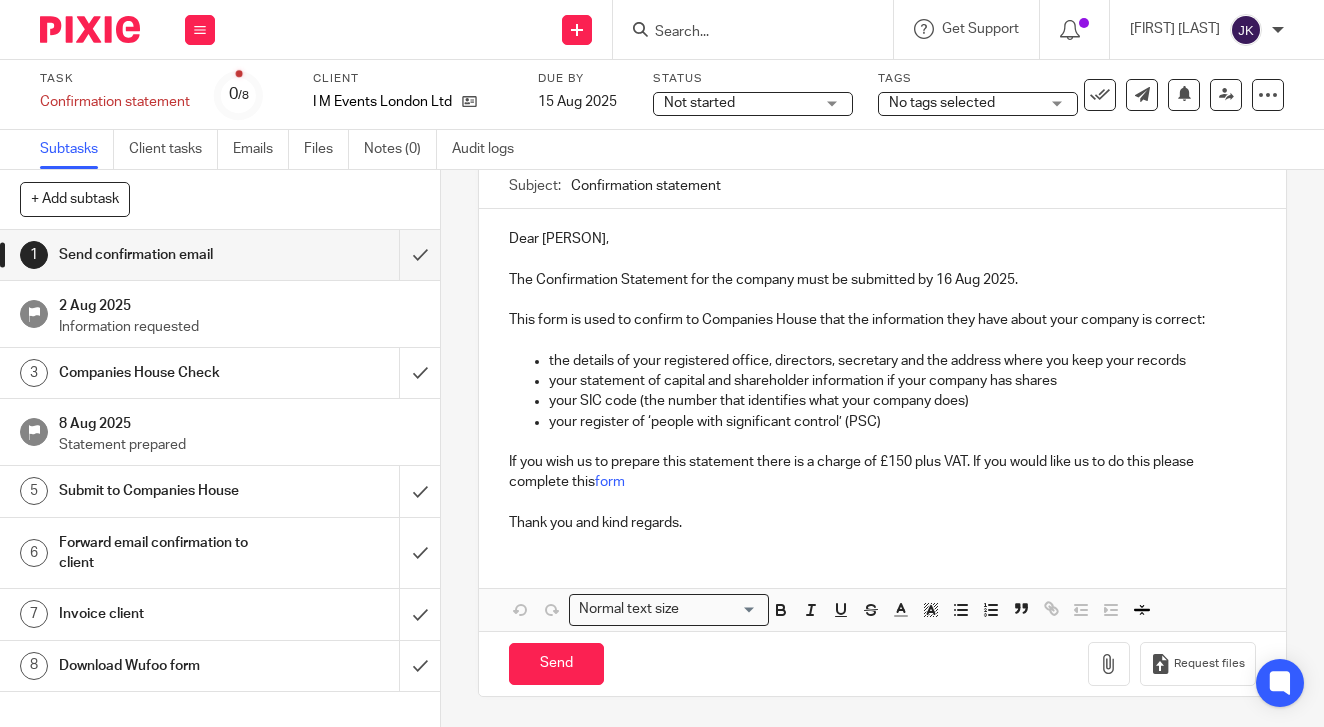 click on "Dear [PERSON], The Confirmation Statement for the company must be submitted by [DATE]. This form is used to confirm to Companies House that the information they have about your company is correct: the details of your registered office, directors, secretary and the address where you keep your records your statement of capital and shareholder information if your company has shares your SIC code (the number that identifies what your company does) your register of ‘people with significant control’ (PSC) If you wish us to prepare this statement there is a charge of £150 plus VAT. If you would like us to do this please complete this  form Thank you and kind regards." at bounding box center [882, 378] 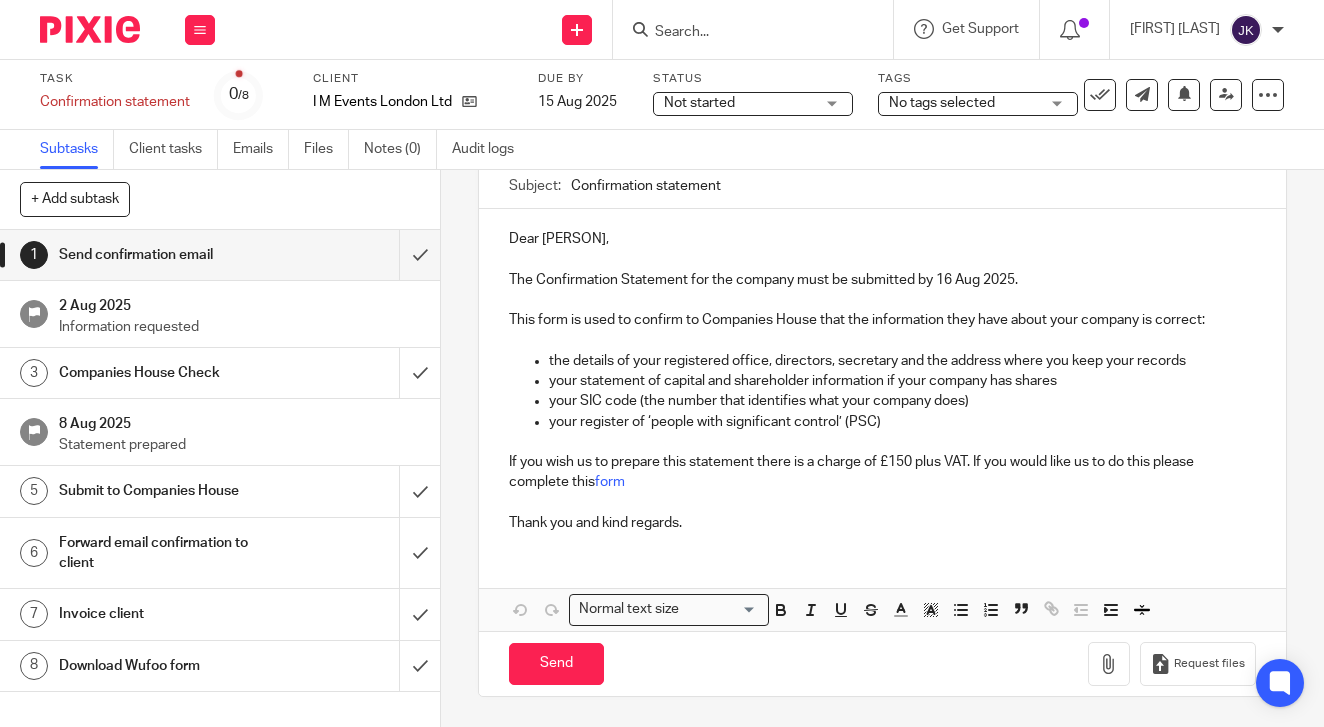 click on "Thank you and kind regards." at bounding box center (882, 523) 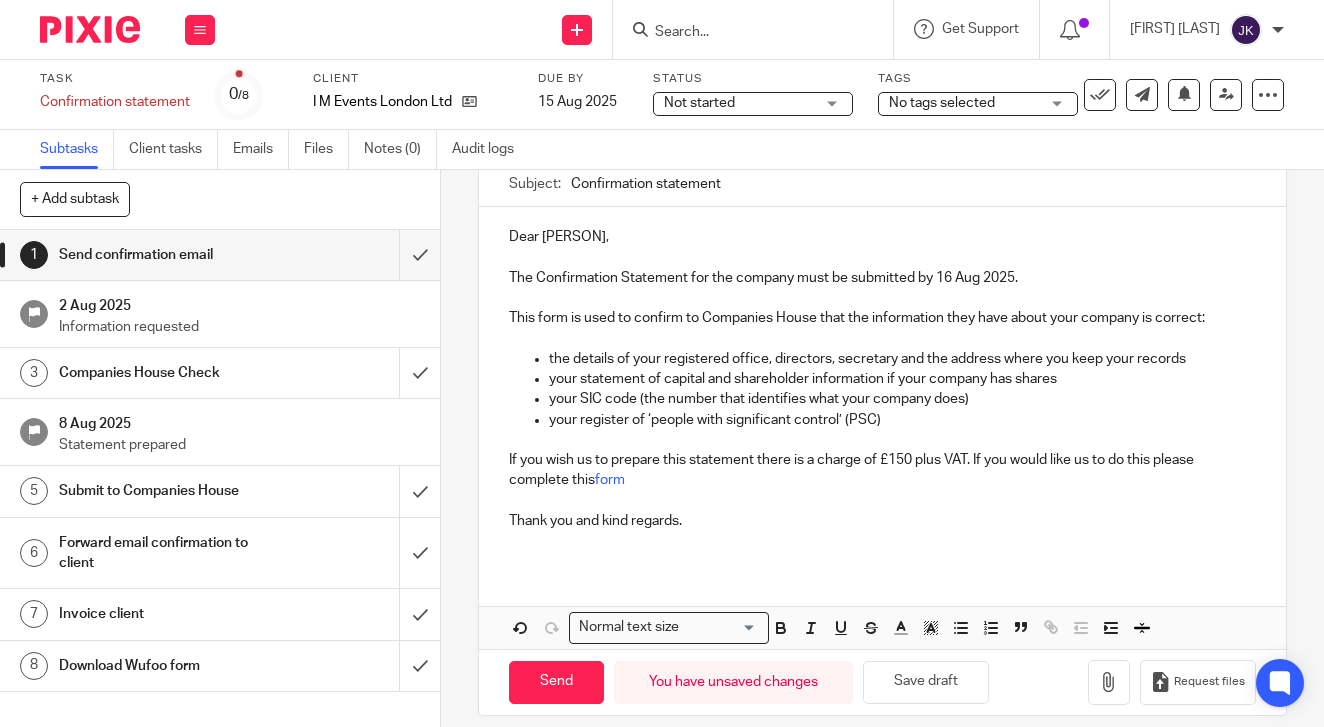 scroll, scrollTop: 200, scrollLeft: 0, axis: vertical 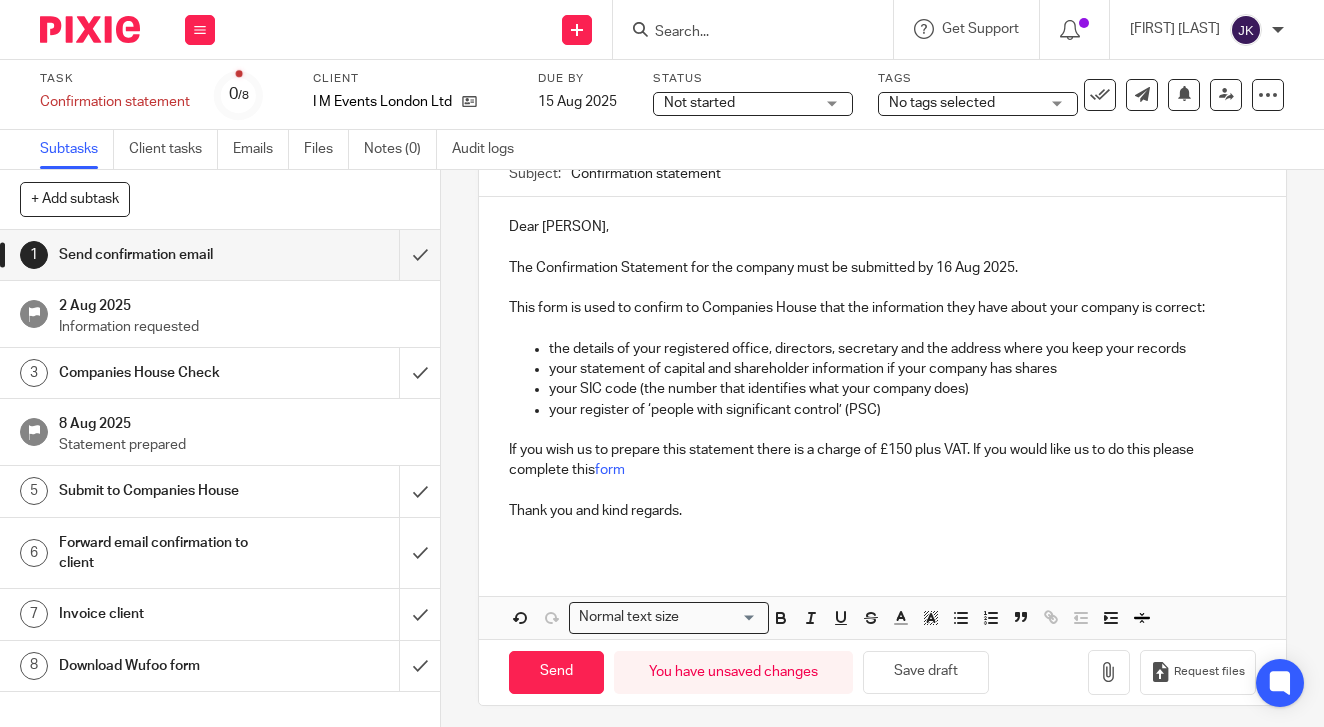 click on "Dear Imogen, The Confirmation Statement for the company must be submitted by 16 Aug 2025. This form is used to confirm to Companies House that the information they have about your company is correct: the details of your registered office, directors, secretary and the address where you keep your records your statement of capital and shareholder information if your company has shares your SIC code (the number that identifies what your company does) your register of ‘people with significant control’ (PSC) If you wish us to prepare this statement there is a charge of £150 plus VAT. If you would like us to do this please complete this  form Thank you and kind regards." at bounding box center [882, 376] 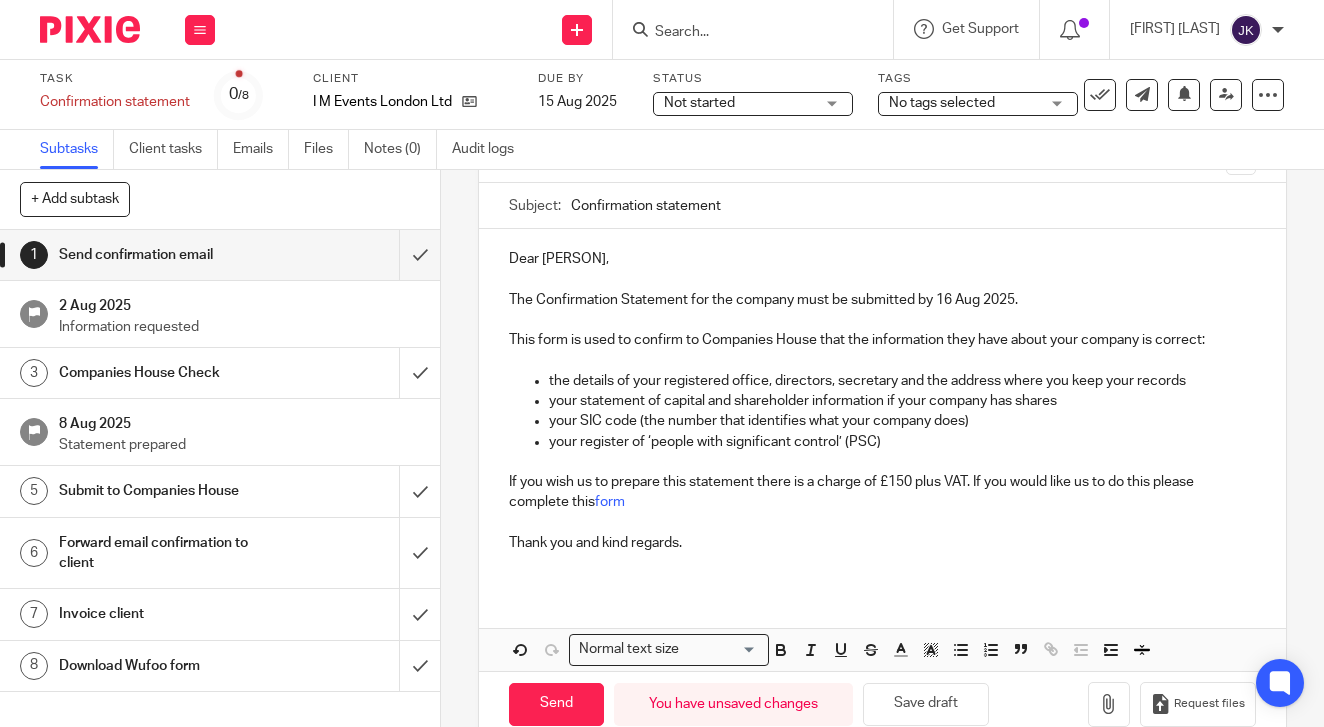scroll, scrollTop: 200, scrollLeft: 0, axis: vertical 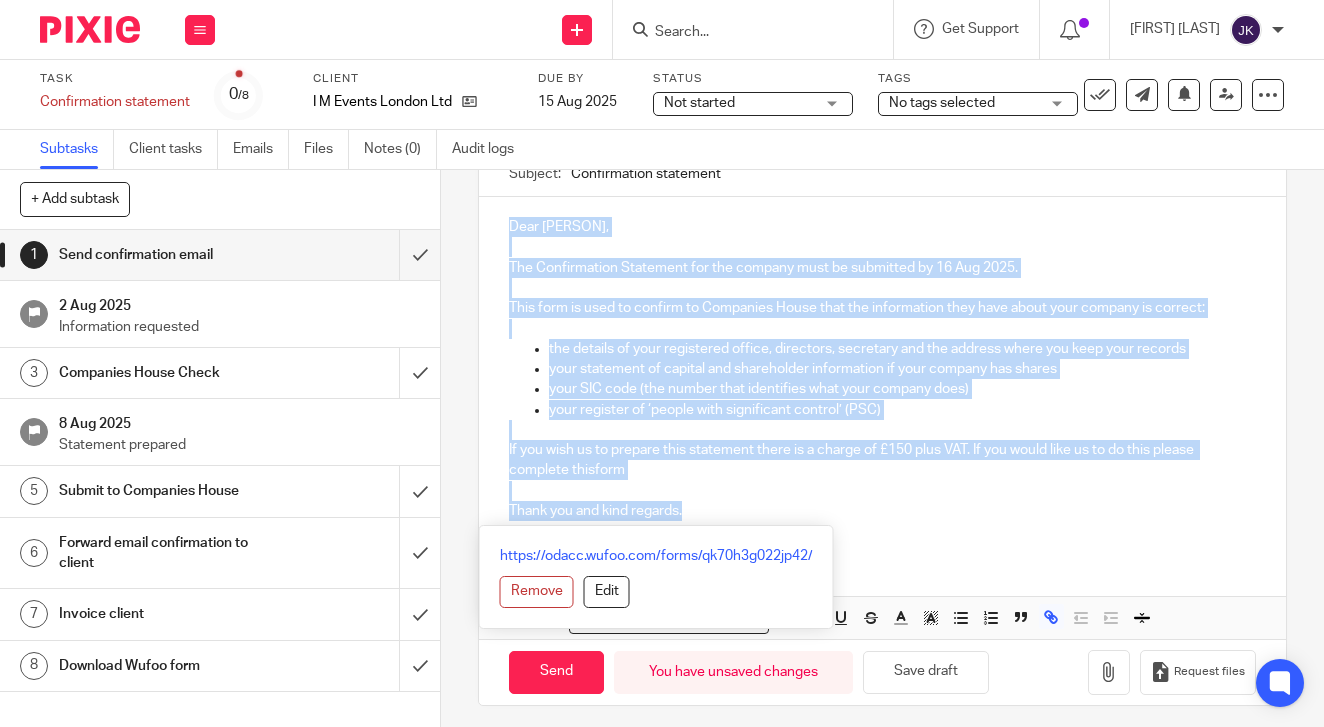 drag, startPoint x: 702, startPoint y: 514, endPoint x: 496, endPoint y: 239, distance: 343.60007 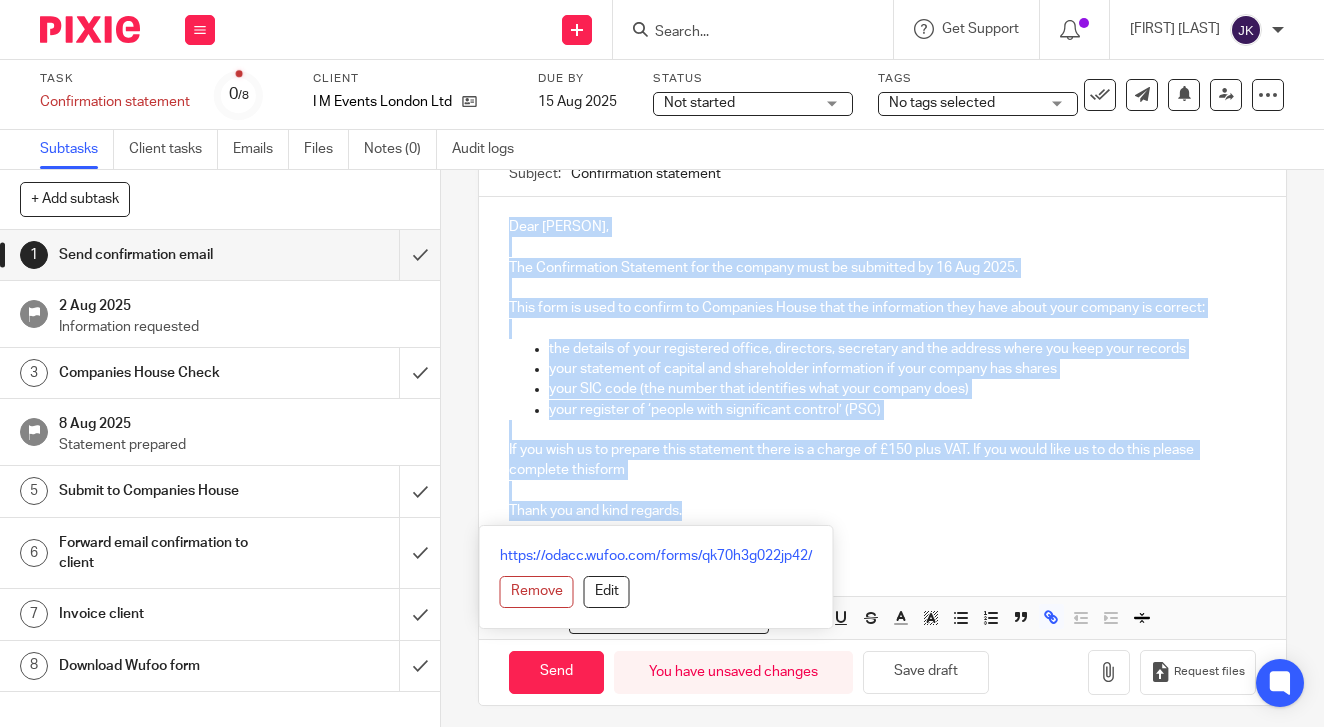 click on "Dear Imogen, The Confirmation Statement for the company must be submitted by 16 Aug 2025. This form is used to confirm to Companies House that the information they have about your company is correct: the details of your registered office, directors, secretary and the address where you keep your records your statement of capital and shareholder information if your company has shares your SIC code (the number that identifies what your company does) your register of ‘people with significant control’ (PSC) If you wish us to prepare this statement there is a charge of £150 plus VAT. If you would like us to do this please complete this  form Thank you and kind regards." at bounding box center [882, 376] 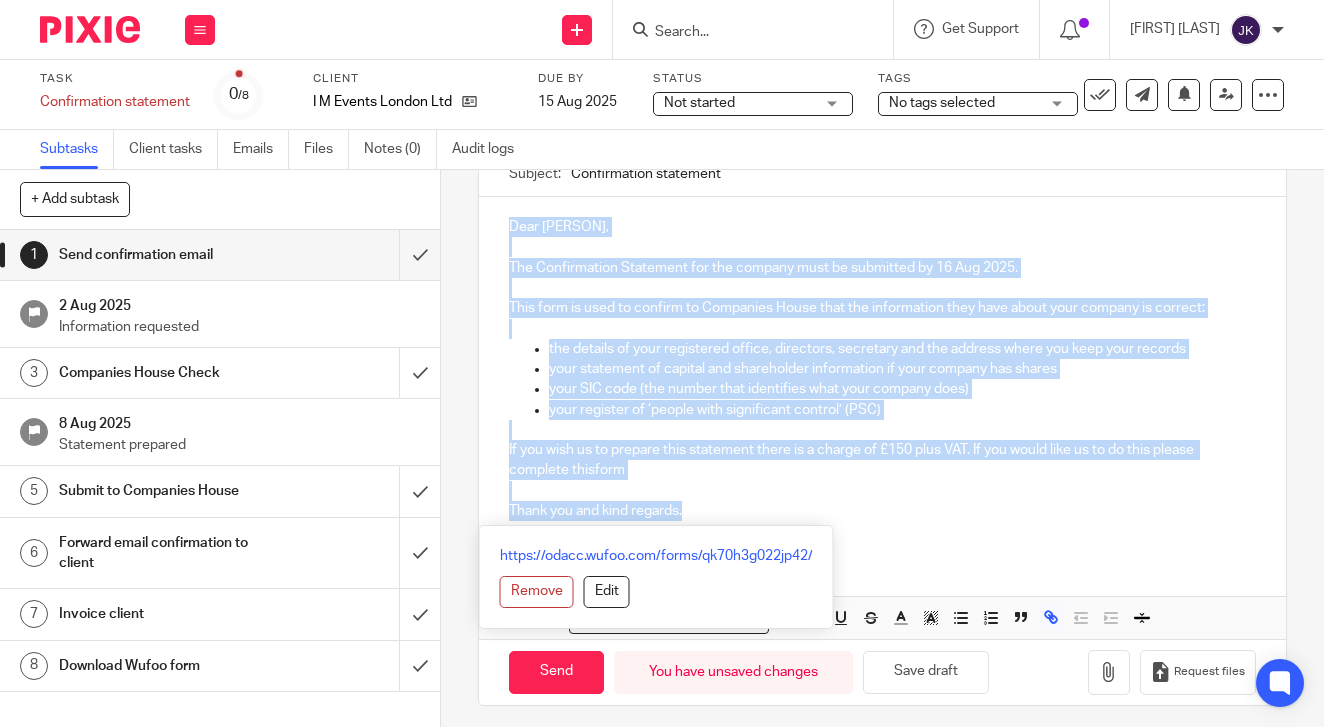 copy on "Dear Imogen, The Confirmation Statement for the company must be submitted by 16 Aug 2025. This form is used to confirm to Companies House that the information they have about your company is correct: the details of your registered office, directors, secretary and the address where you keep your records your statement of capital and shareholder information if your company has shares your SIC code (the number that identifies what your company does) your register of ‘people with significant control’ (PSC) If you wish us to prepare this statement there is a charge of £150 plus VAT. If you would like us to do this please complete this  form Thank you and kind regards." 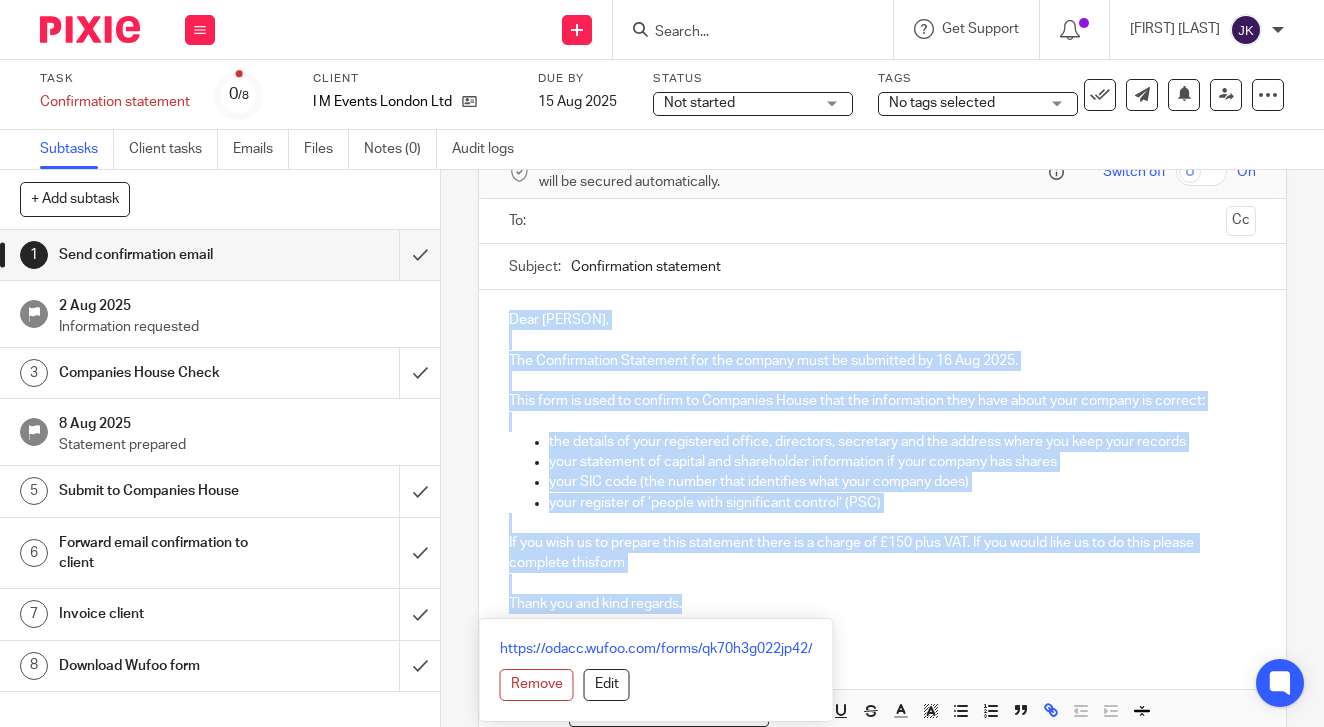 scroll, scrollTop: 213, scrollLeft: 0, axis: vertical 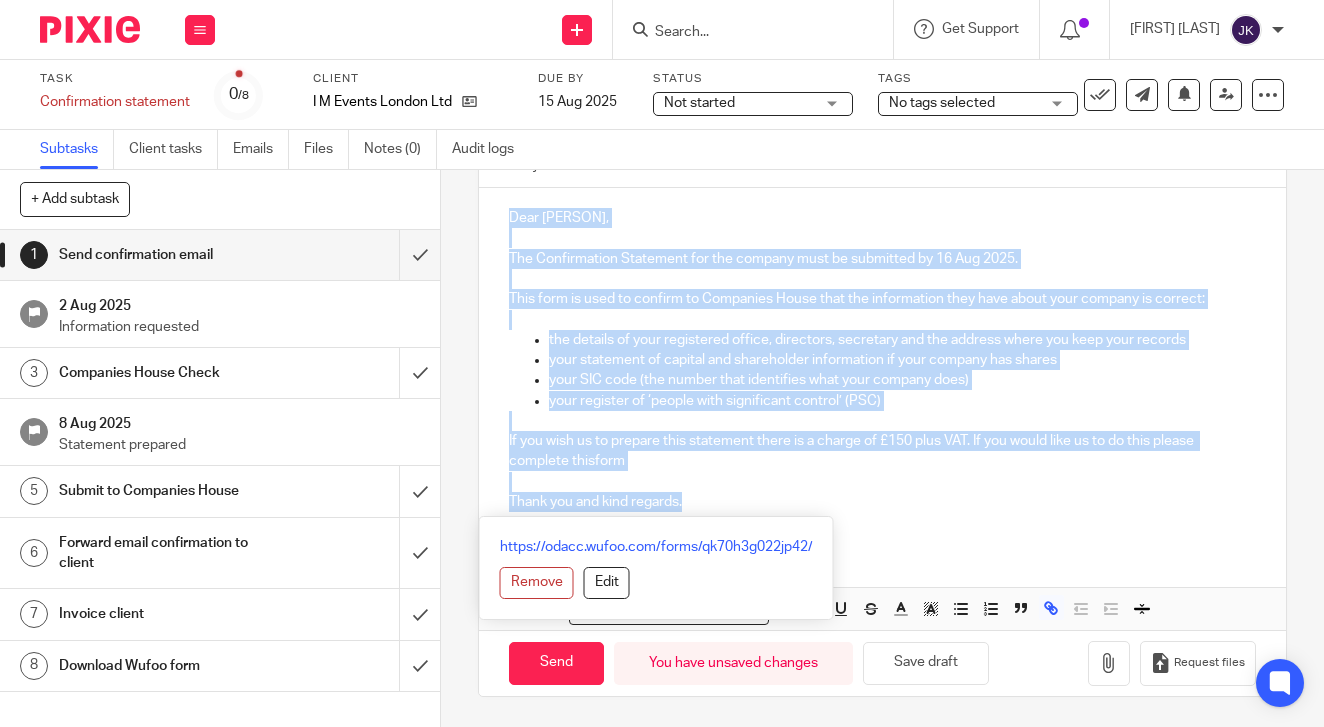 click at bounding box center [882, 482] 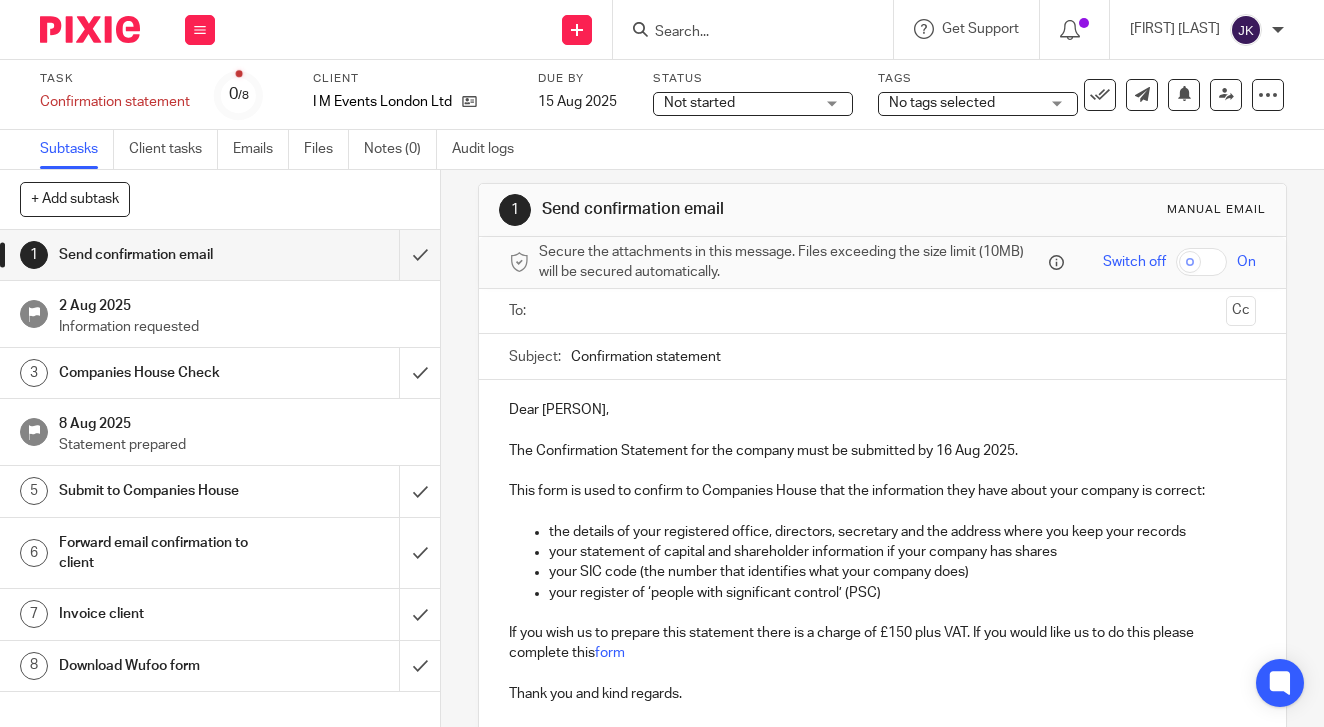 scroll, scrollTop: 0, scrollLeft: 0, axis: both 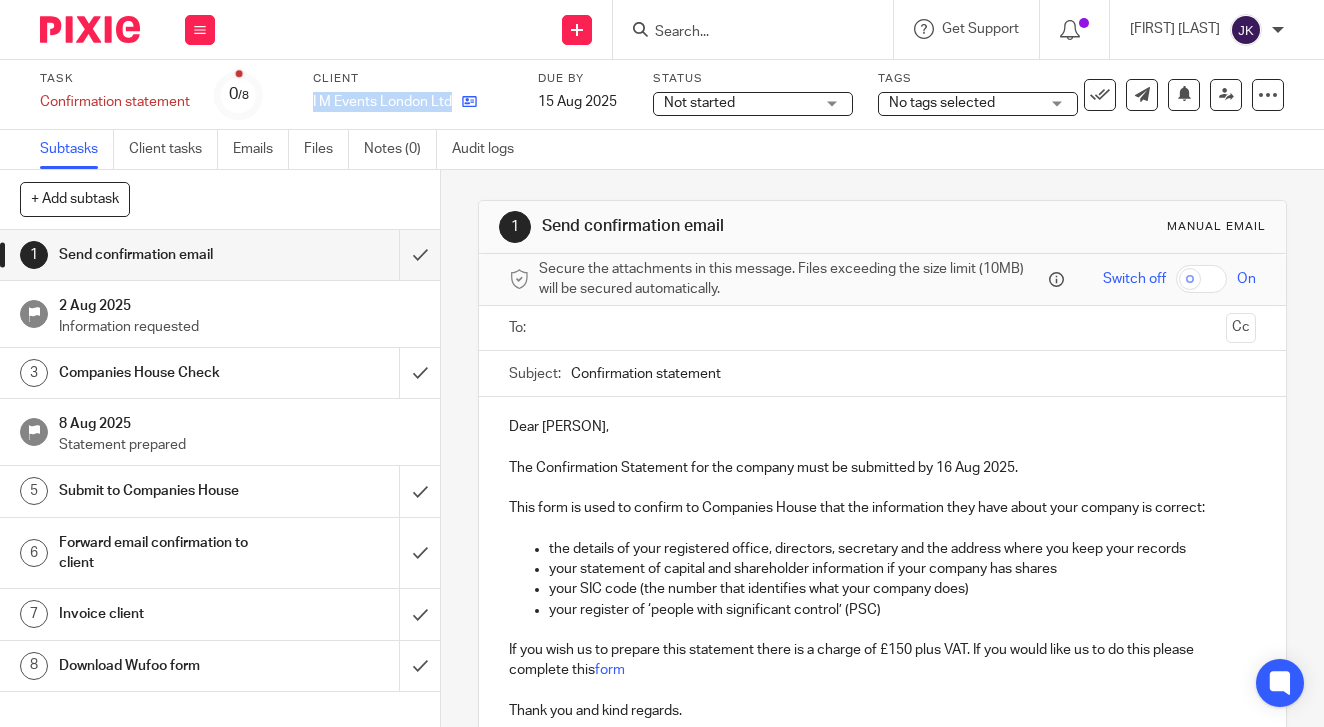 drag, startPoint x: 314, startPoint y: 99, endPoint x: 452, endPoint y: 97, distance: 138.0145 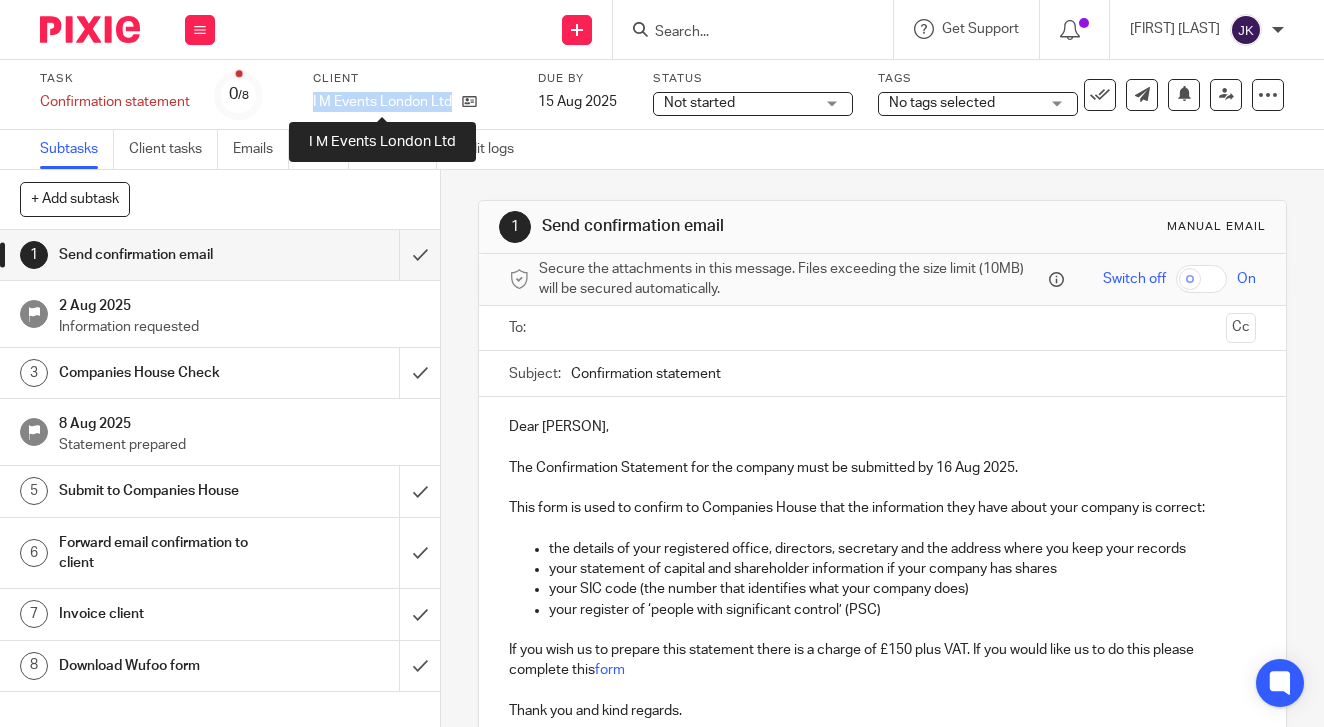 copy on "I M Events London Ltd" 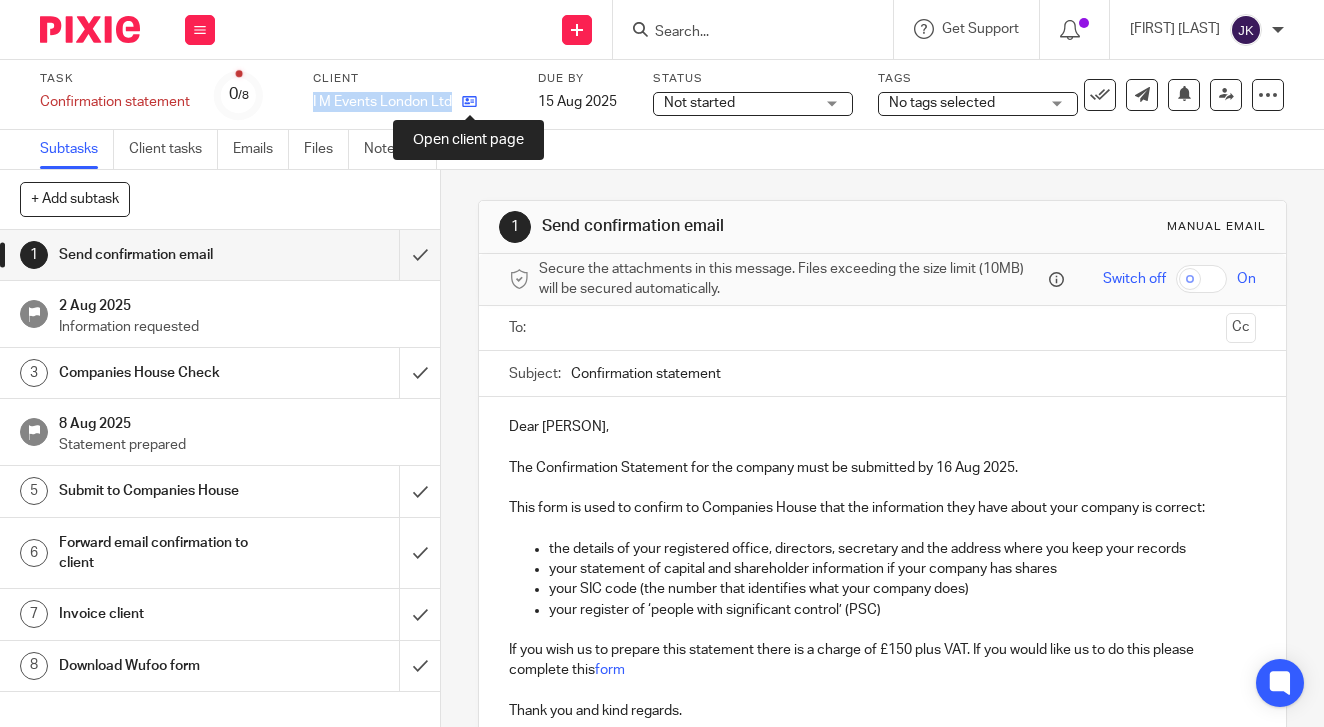 click at bounding box center (469, 101) 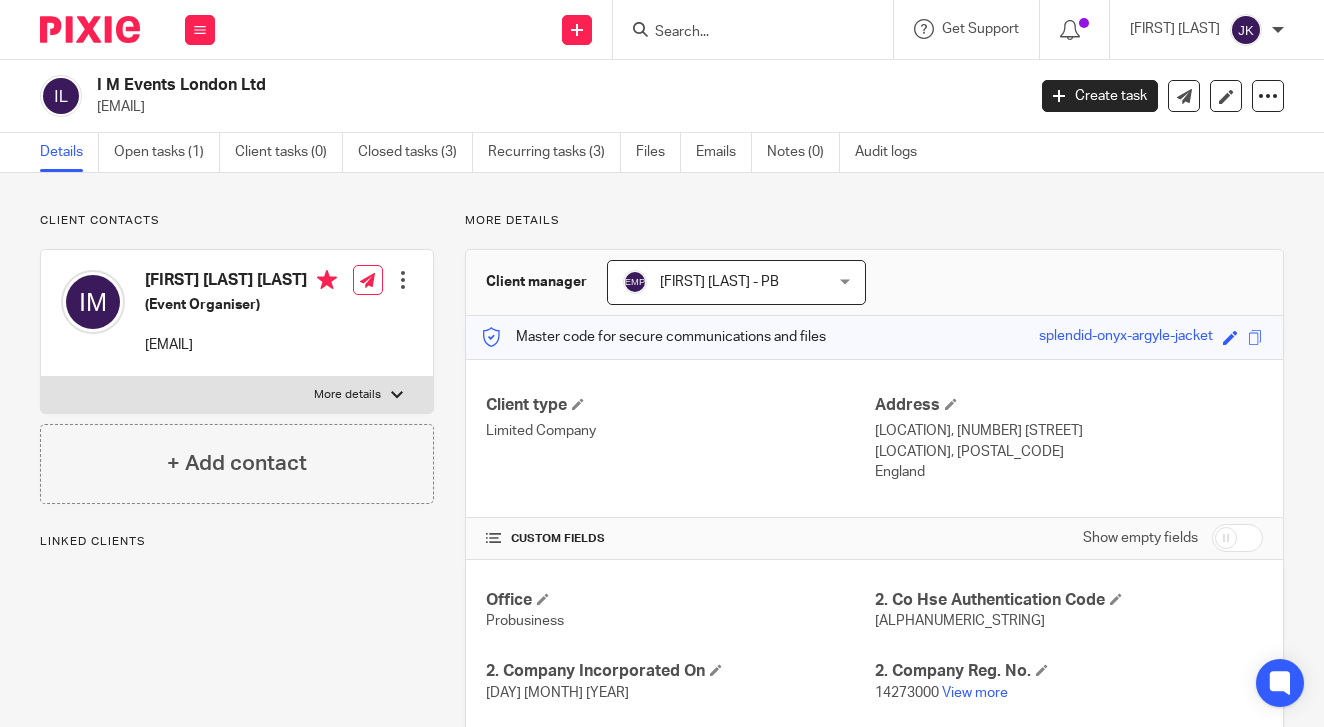 scroll, scrollTop: 0, scrollLeft: 0, axis: both 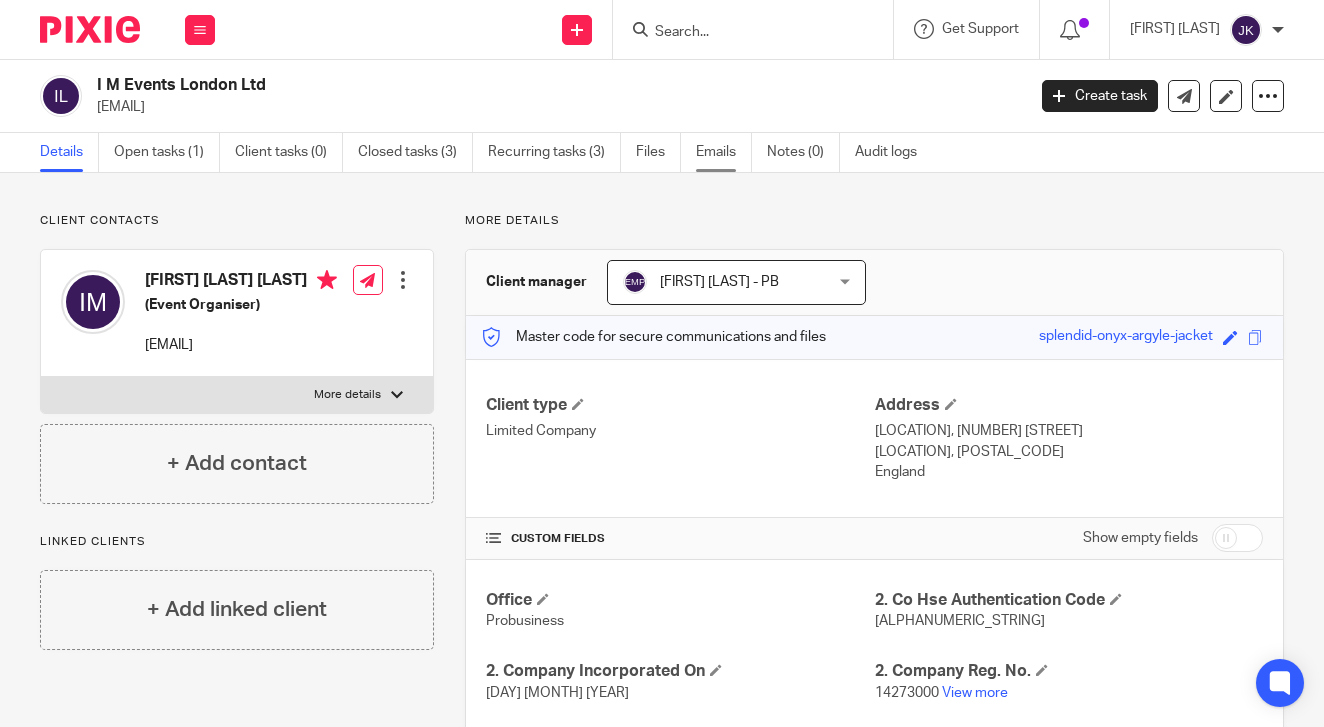 click on "Emails" at bounding box center (724, 152) 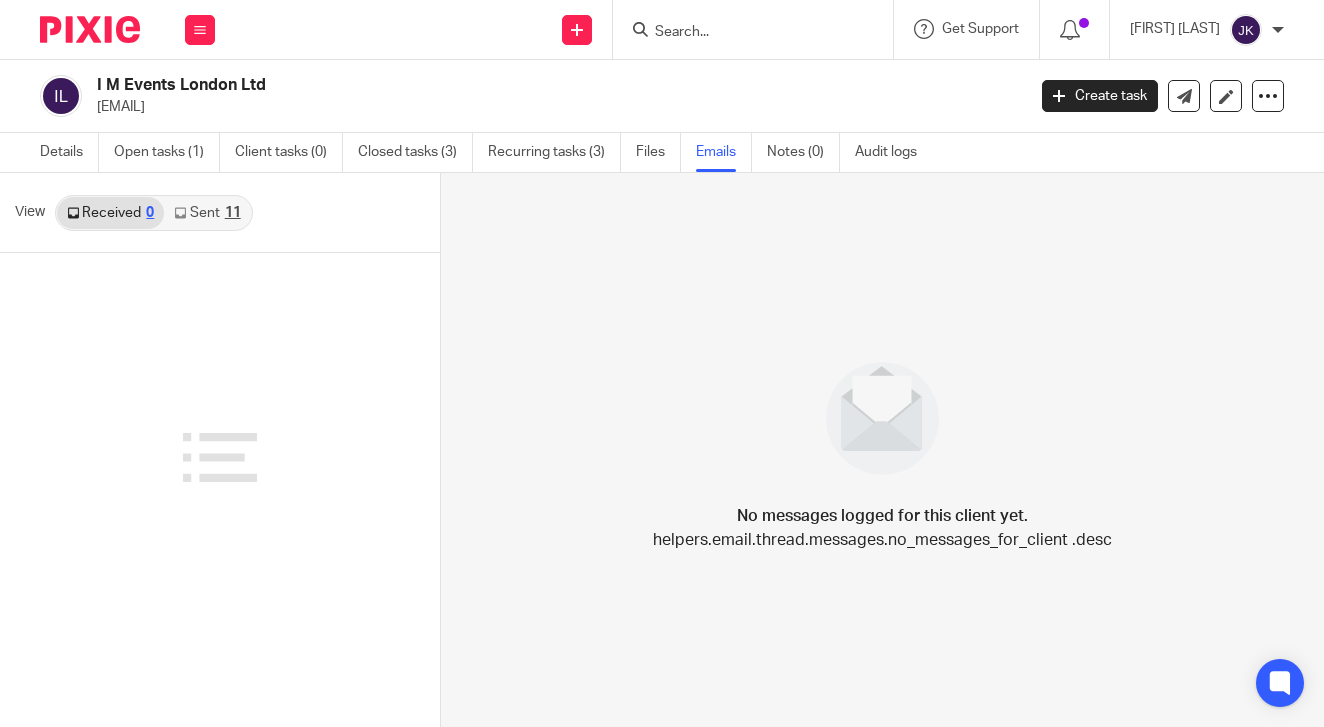 scroll, scrollTop: 0, scrollLeft: 0, axis: both 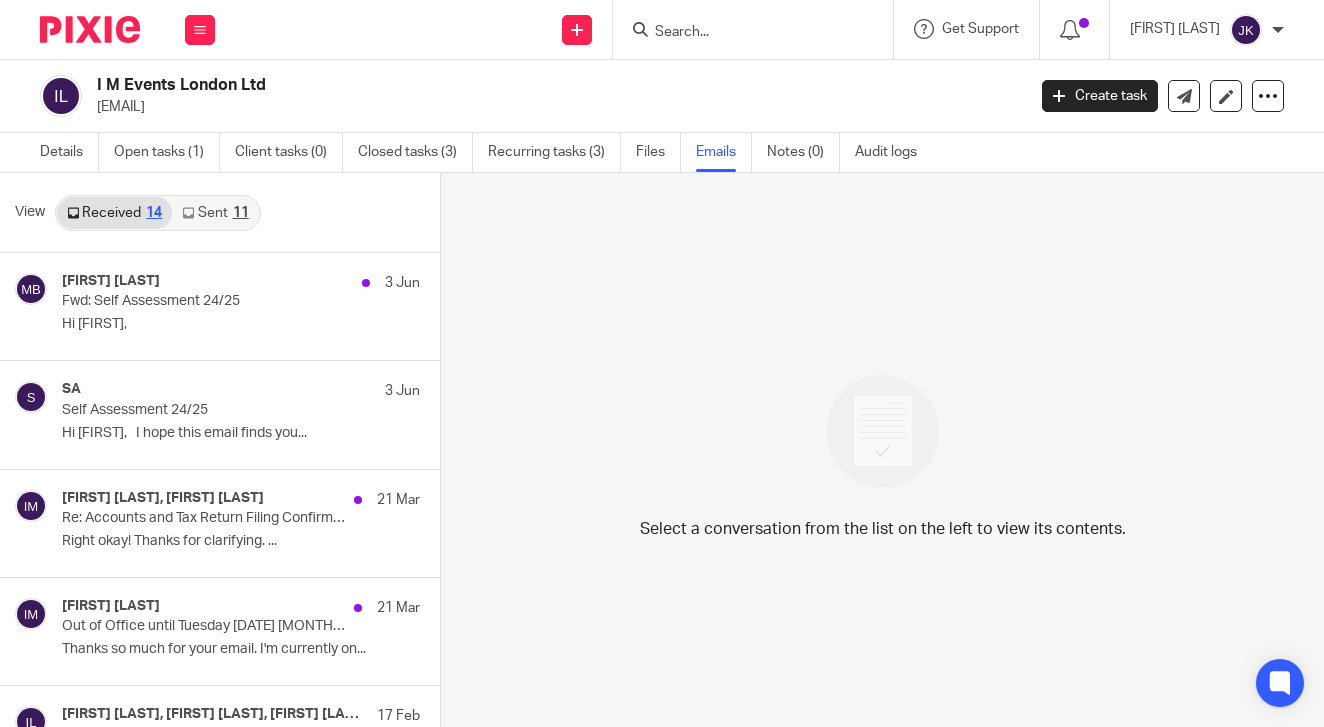 drag, startPoint x: 268, startPoint y: 105, endPoint x: 89, endPoint y: 103, distance: 179.01117 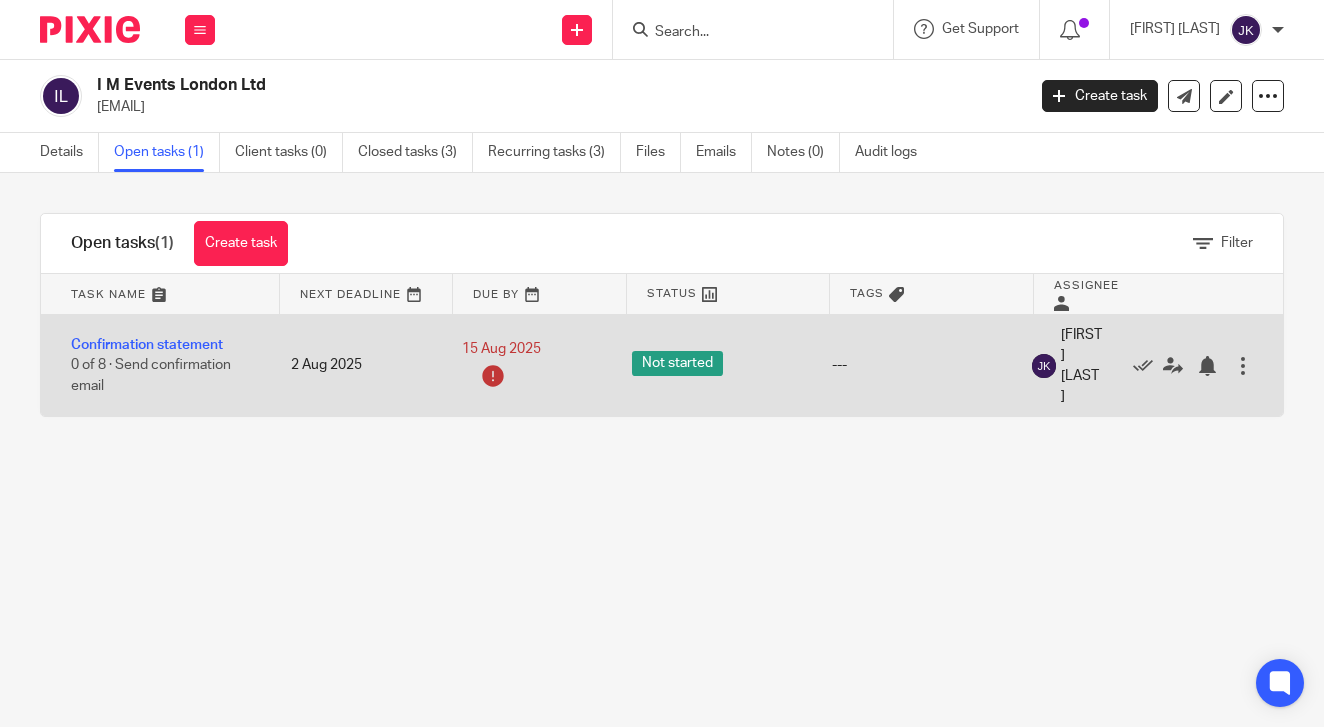 scroll, scrollTop: 0, scrollLeft: 0, axis: both 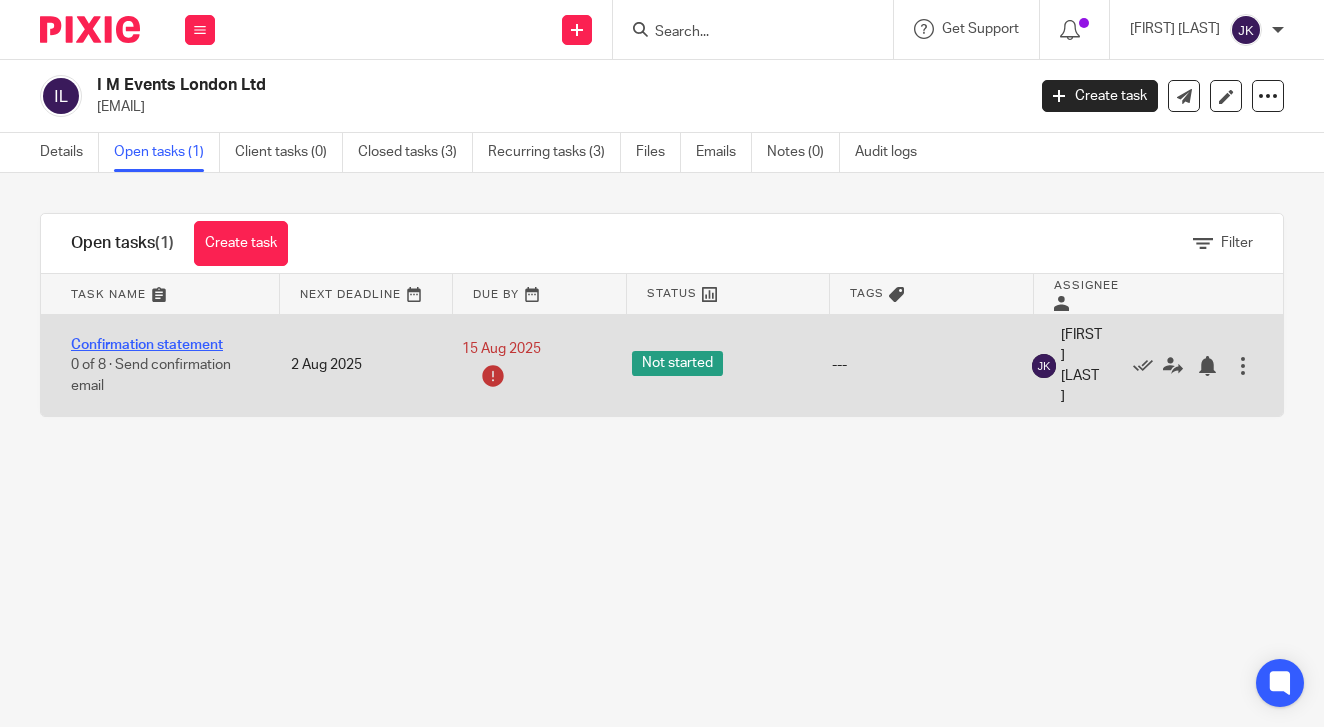 click on "Confirmation statement" at bounding box center [147, 345] 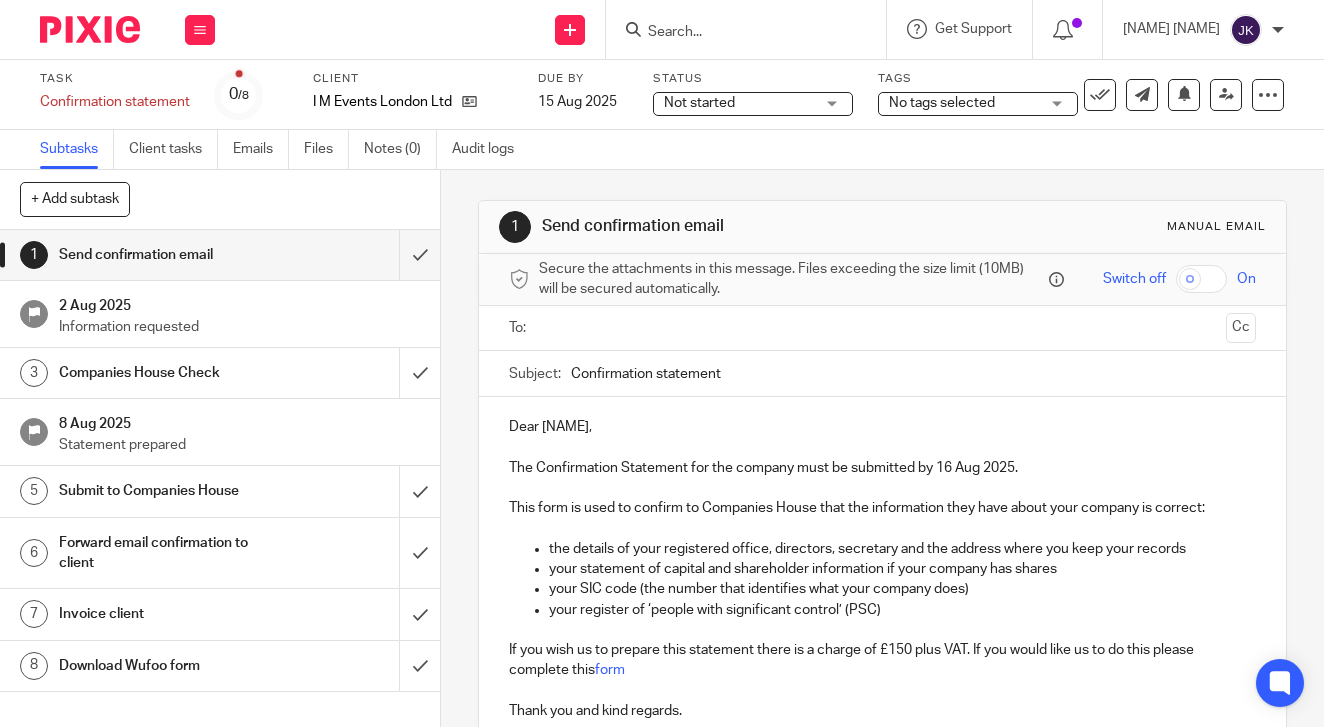 scroll, scrollTop: 0, scrollLeft: 0, axis: both 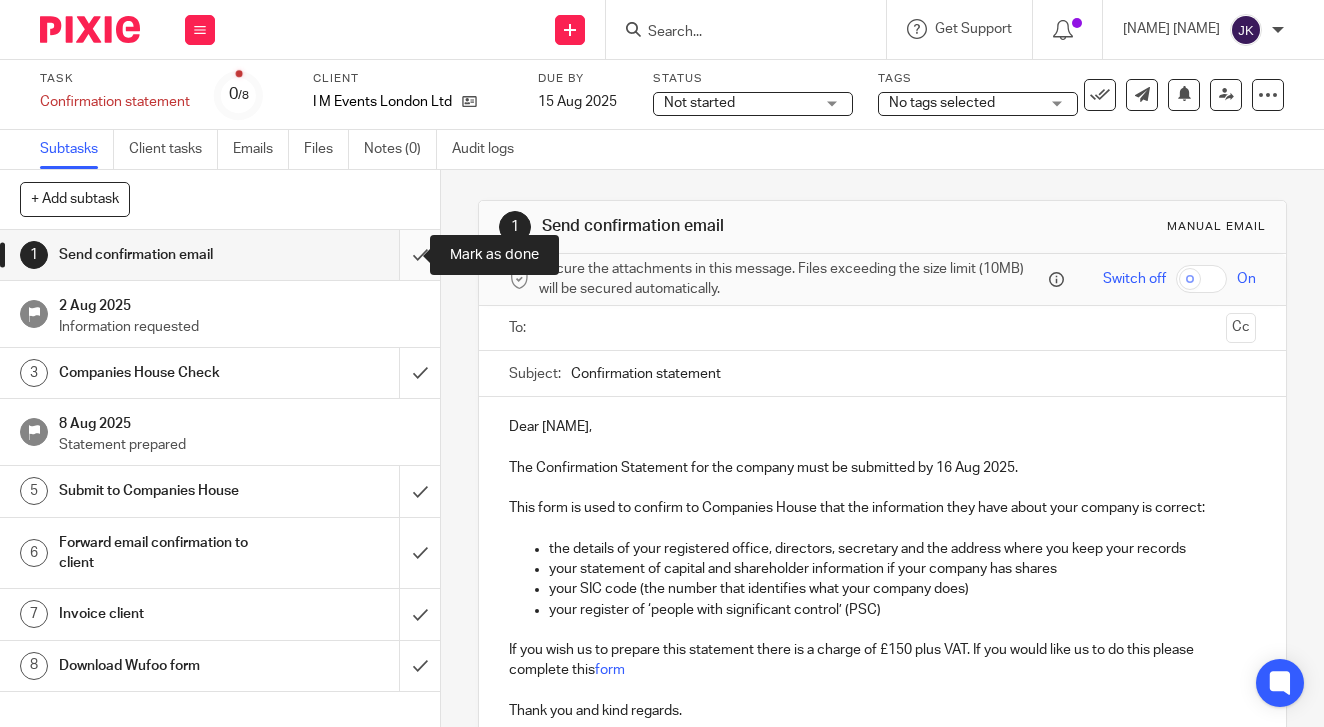 click at bounding box center (220, 255) 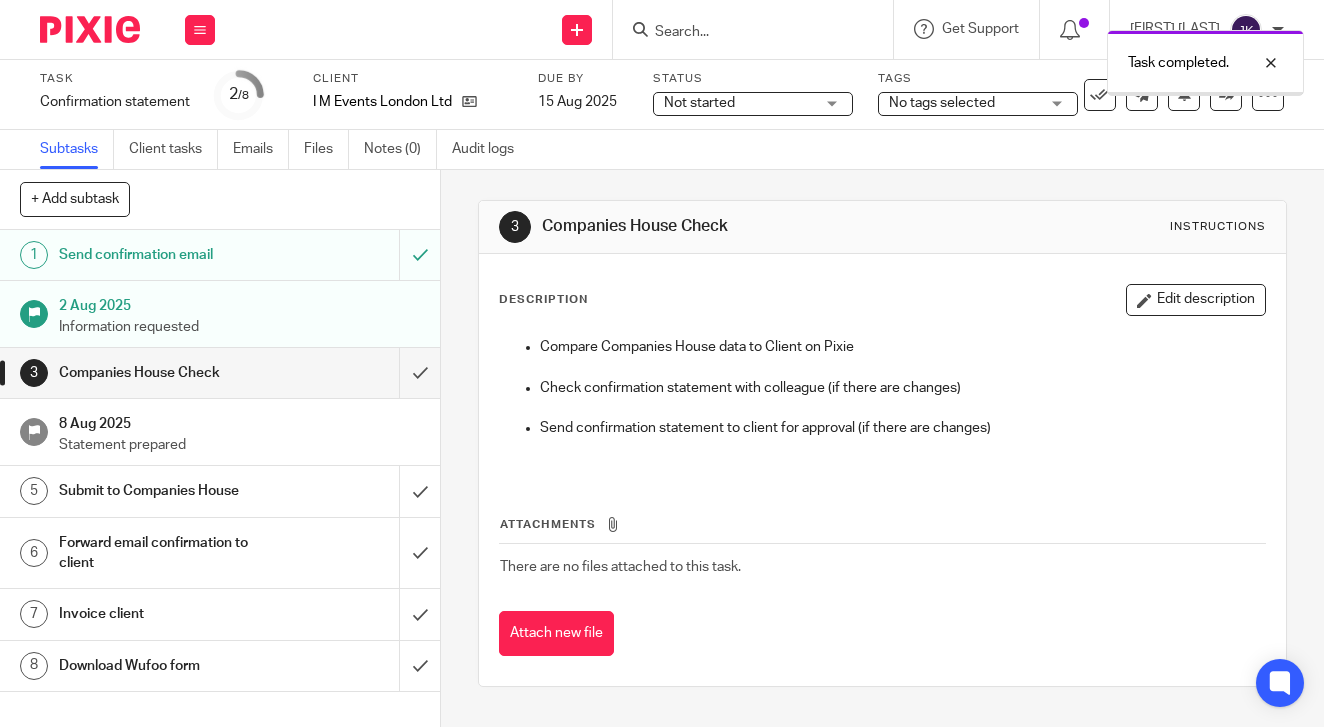 scroll, scrollTop: 0, scrollLeft: 0, axis: both 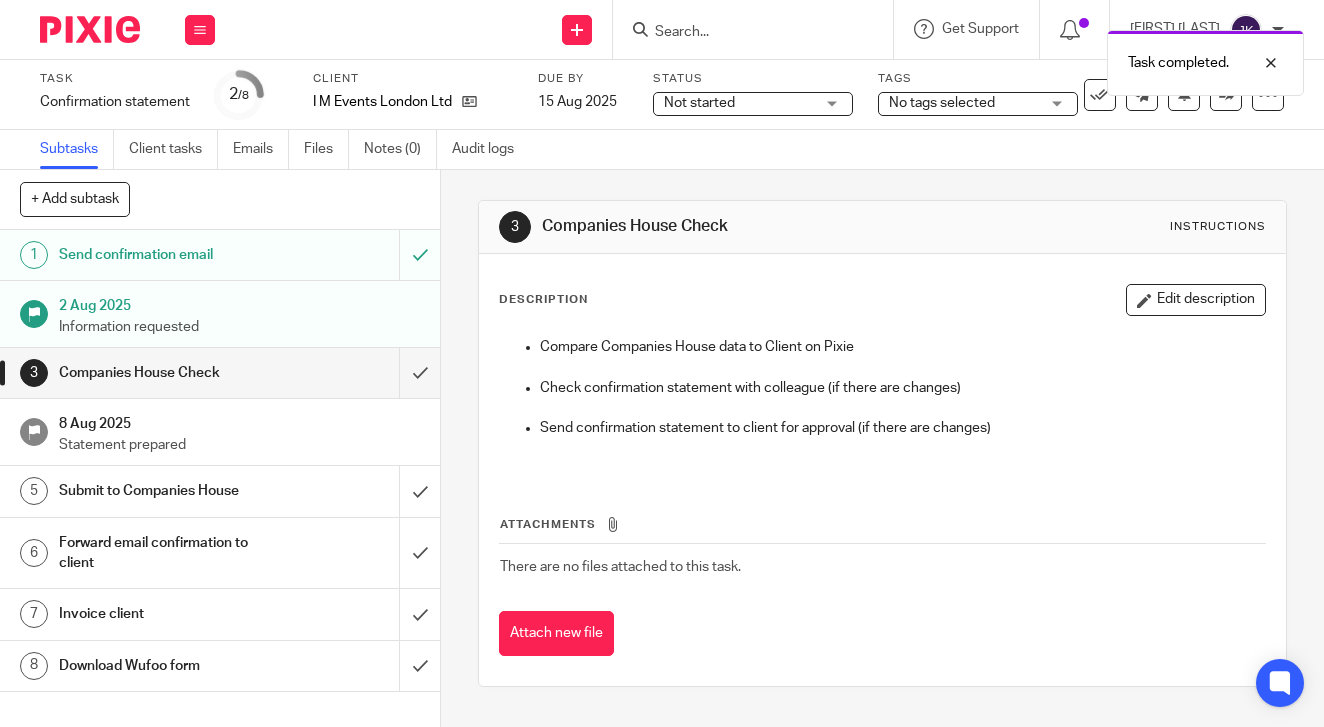 click on "Send confirmation email" at bounding box center (166, 255) 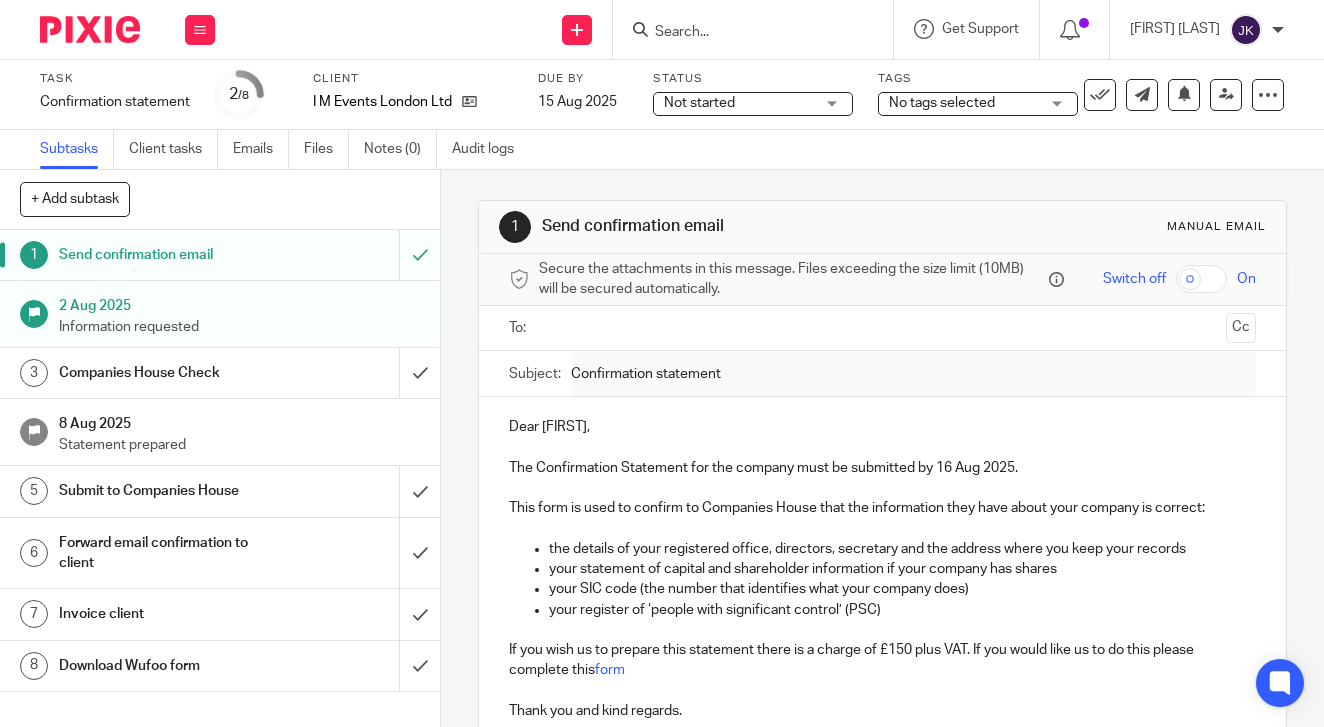 scroll, scrollTop: 0, scrollLeft: 0, axis: both 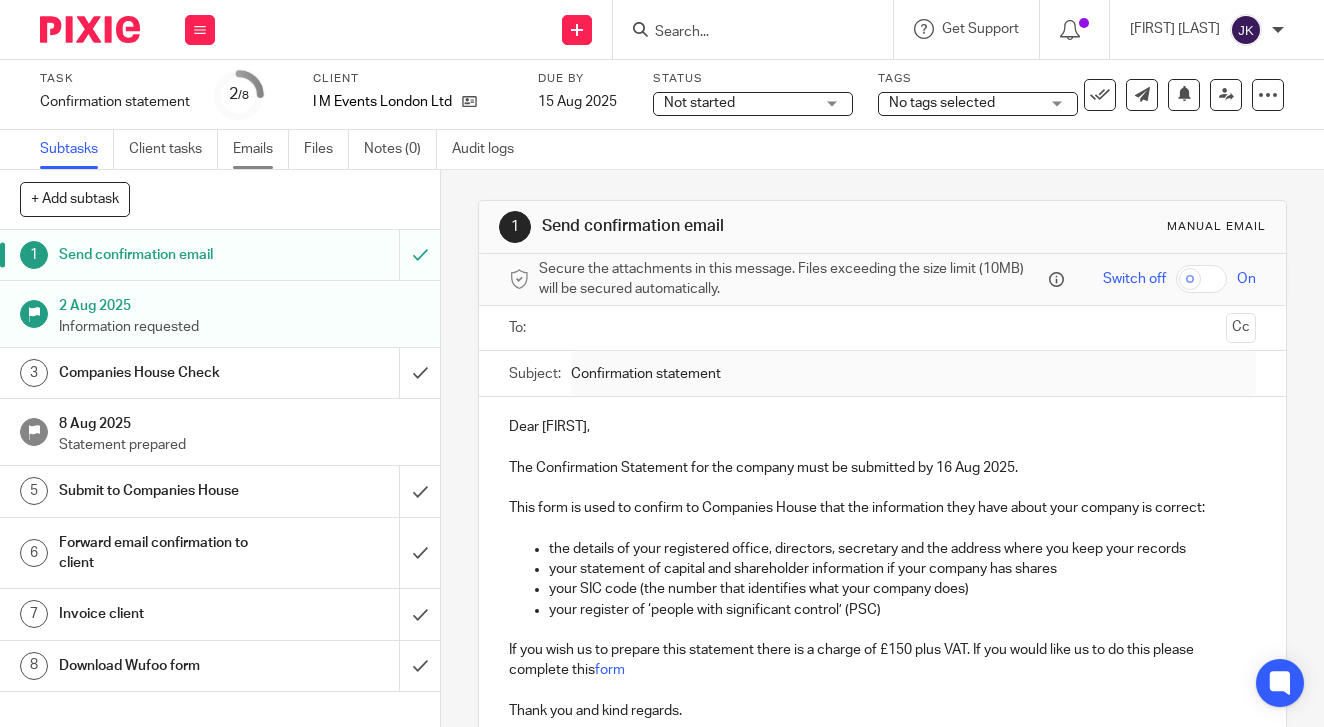 click on "Emails" at bounding box center (261, 149) 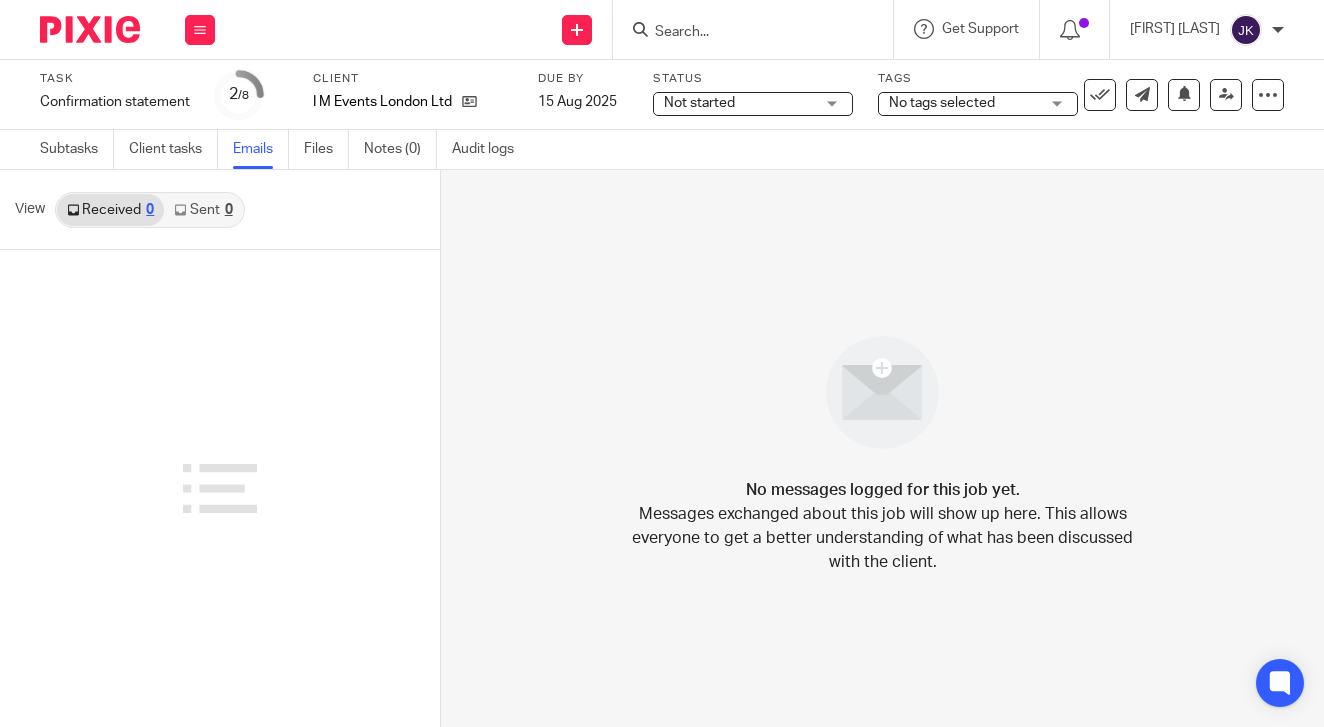 scroll, scrollTop: 0, scrollLeft: 0, axis: both 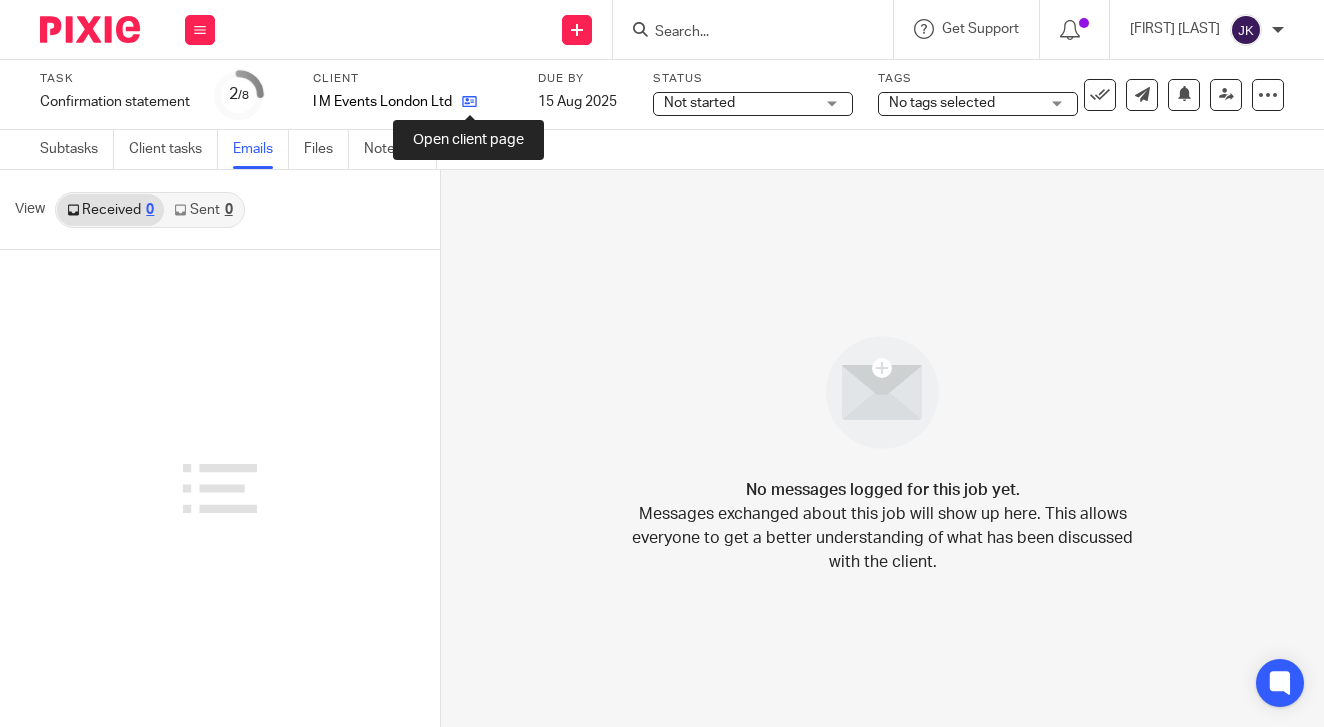 click at bounding box center [469, 101] 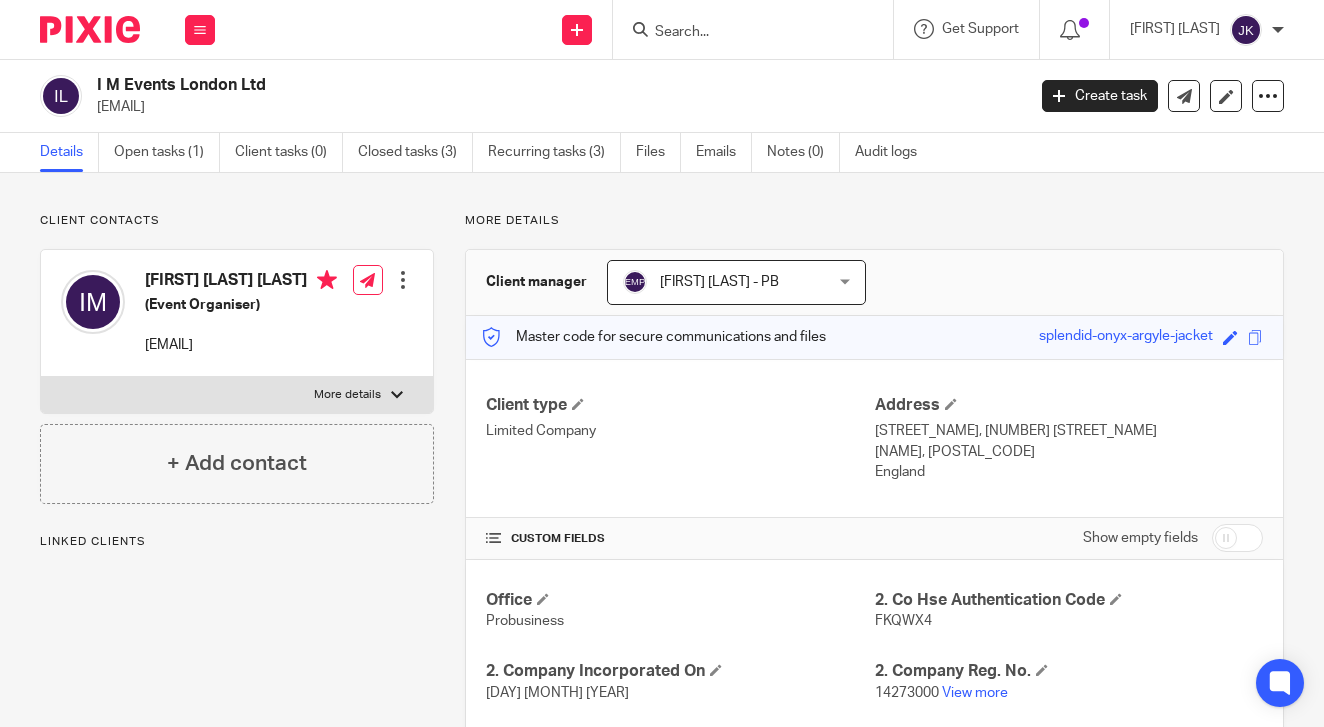 scroll, scrollTop: 0, scrollLeft: 0, axis: both 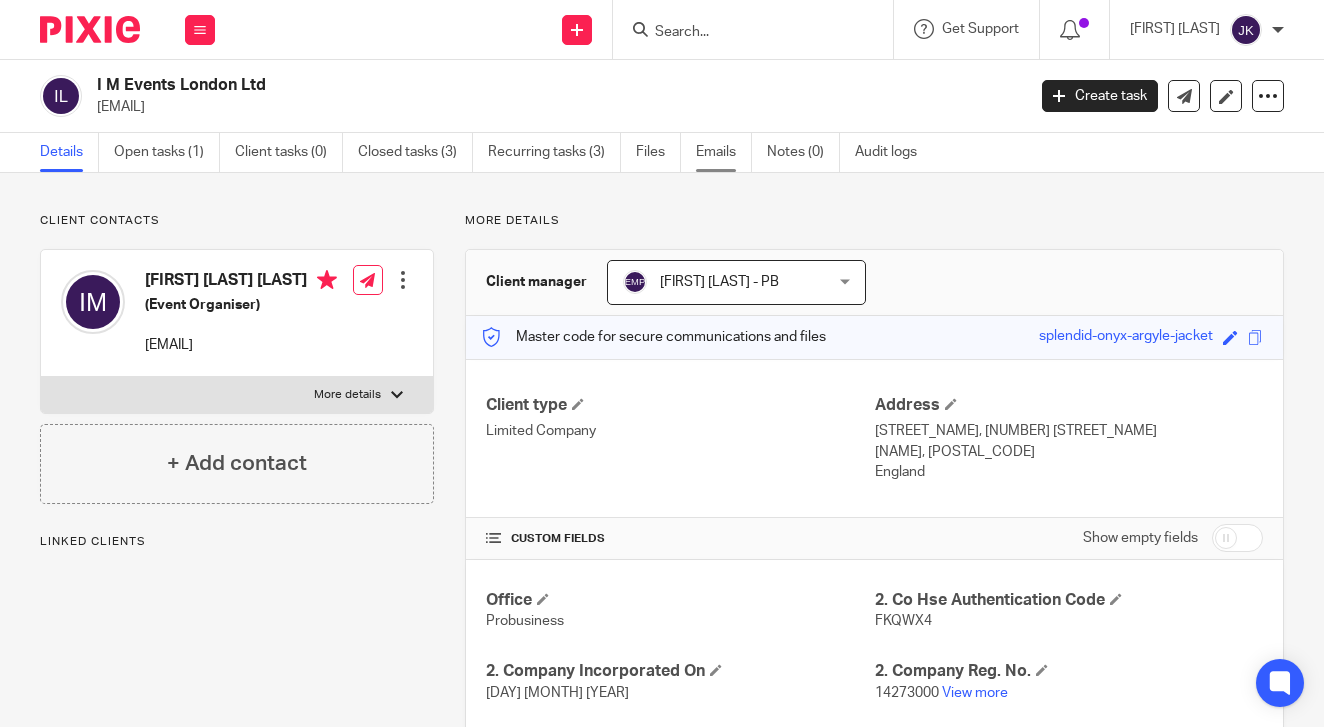 click on "Emails" at bounding box center [724, 152] 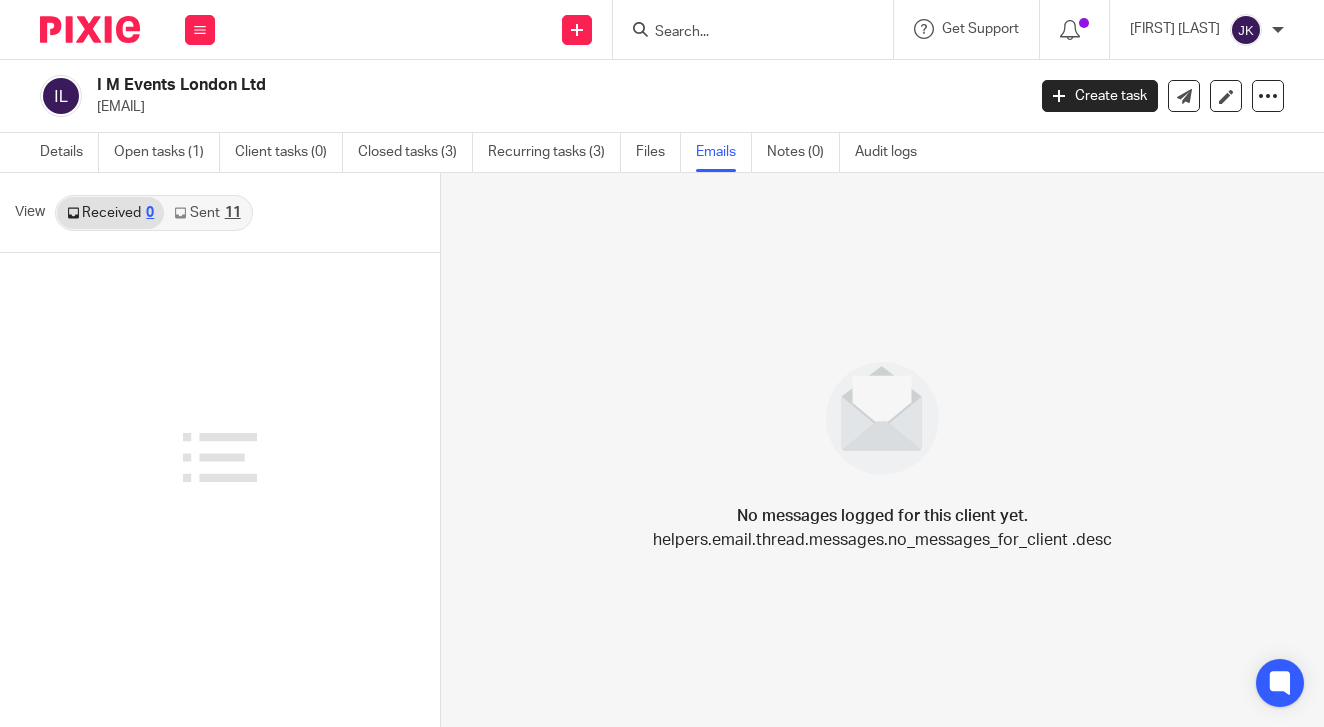 scroll, scrollTop: 0, scrollLeft: 0, axis: both 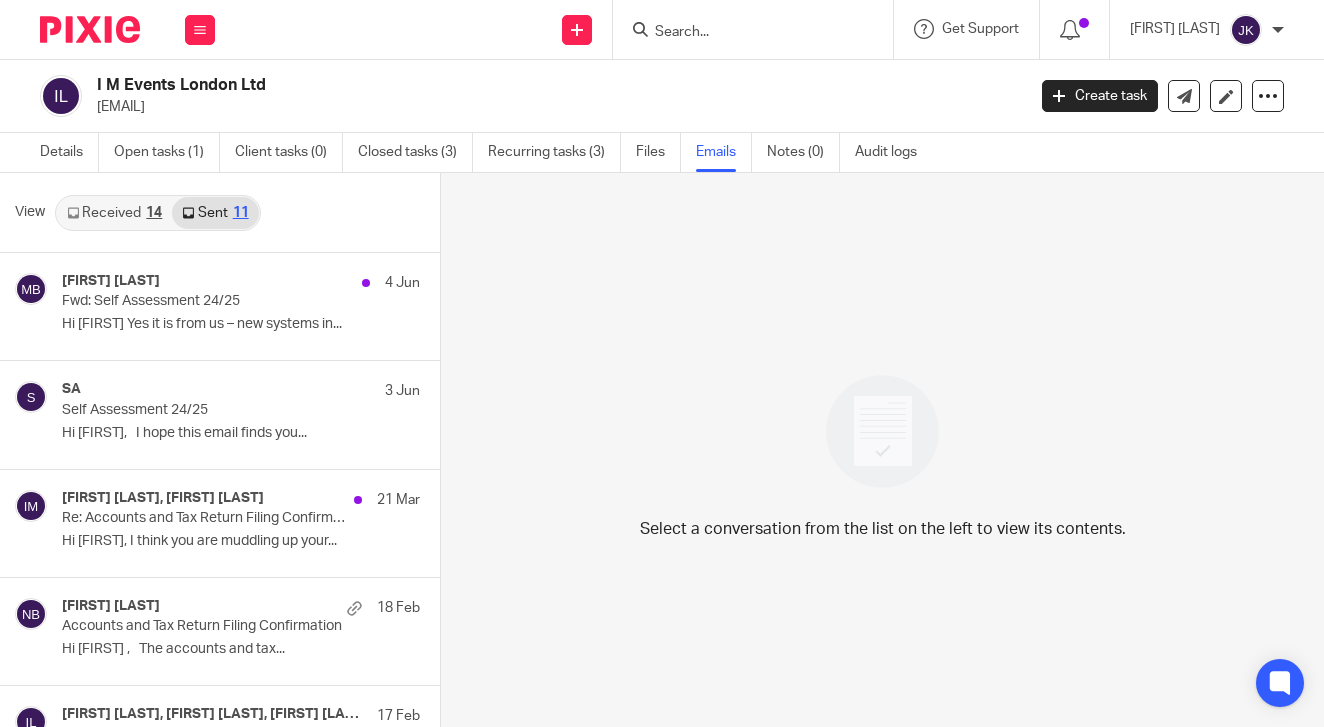 click on "Received
14" at bounding box center (114, 213) 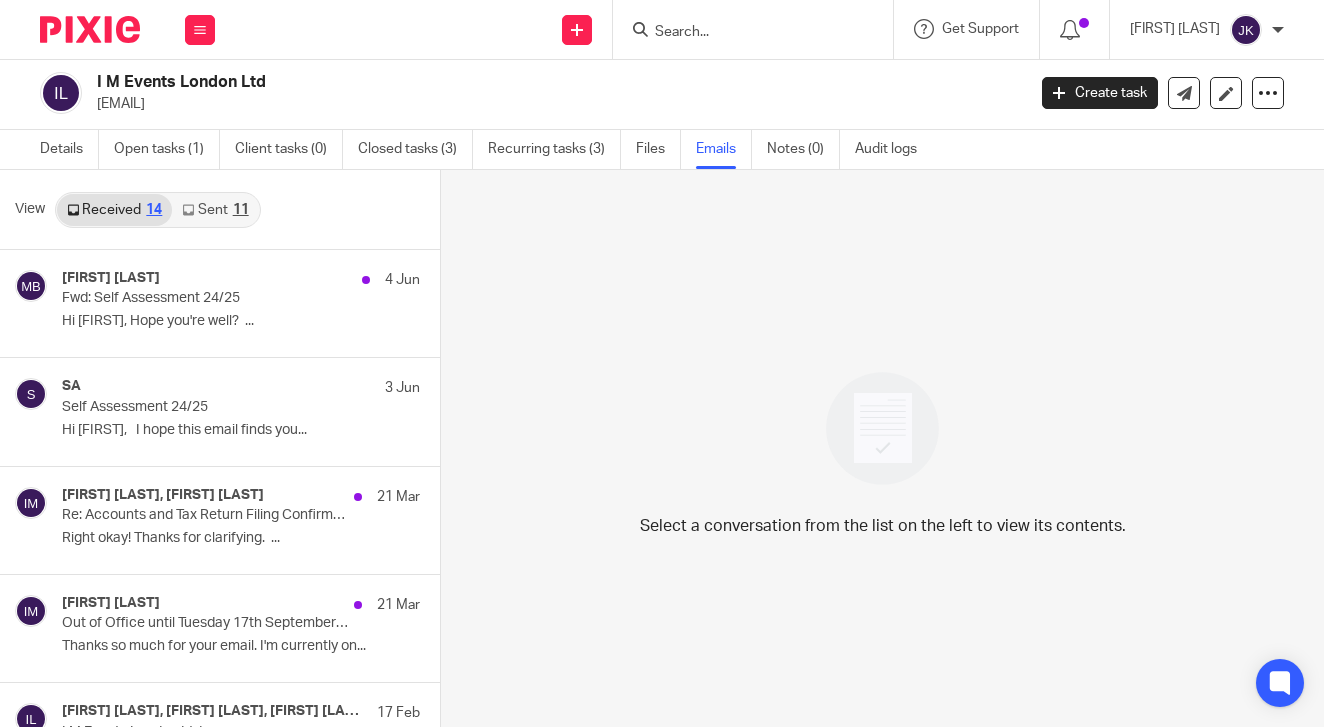 click on "Sent
11" at bounding box center [215, 210] 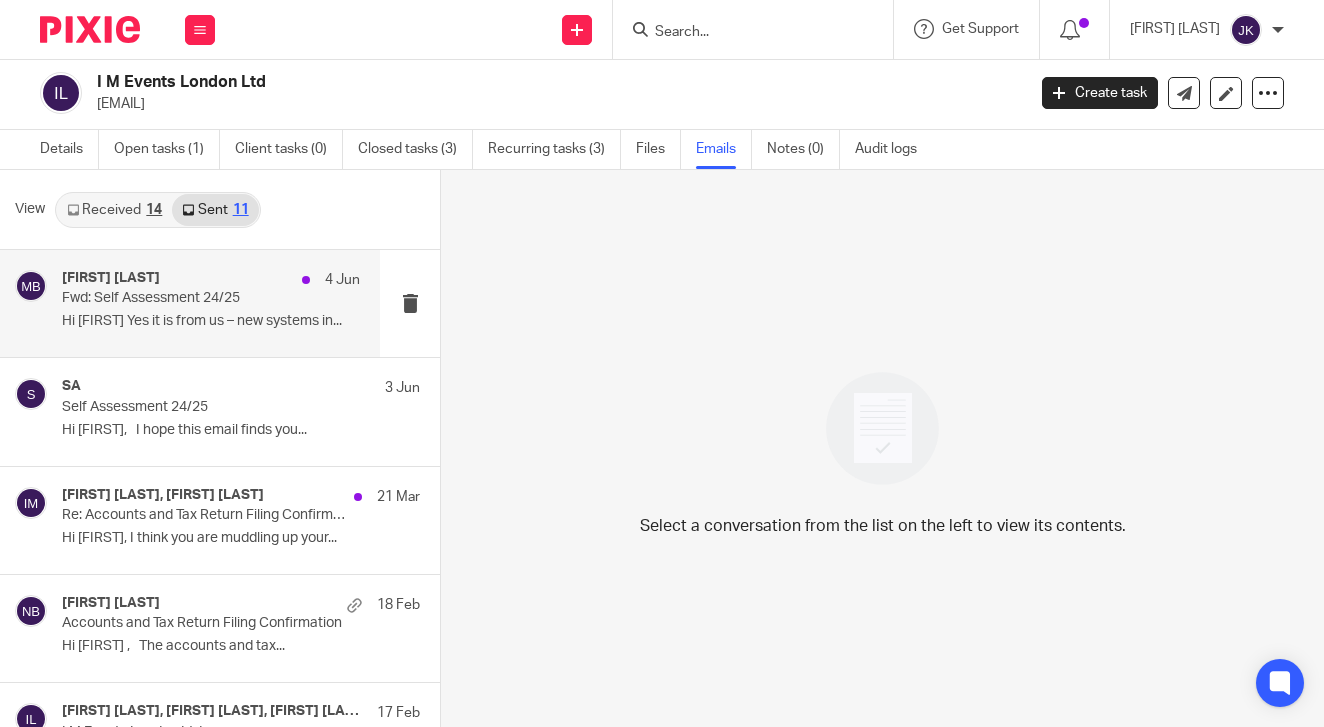 scroll, scrollTop: 0, scrollLeft: 0, axis: both 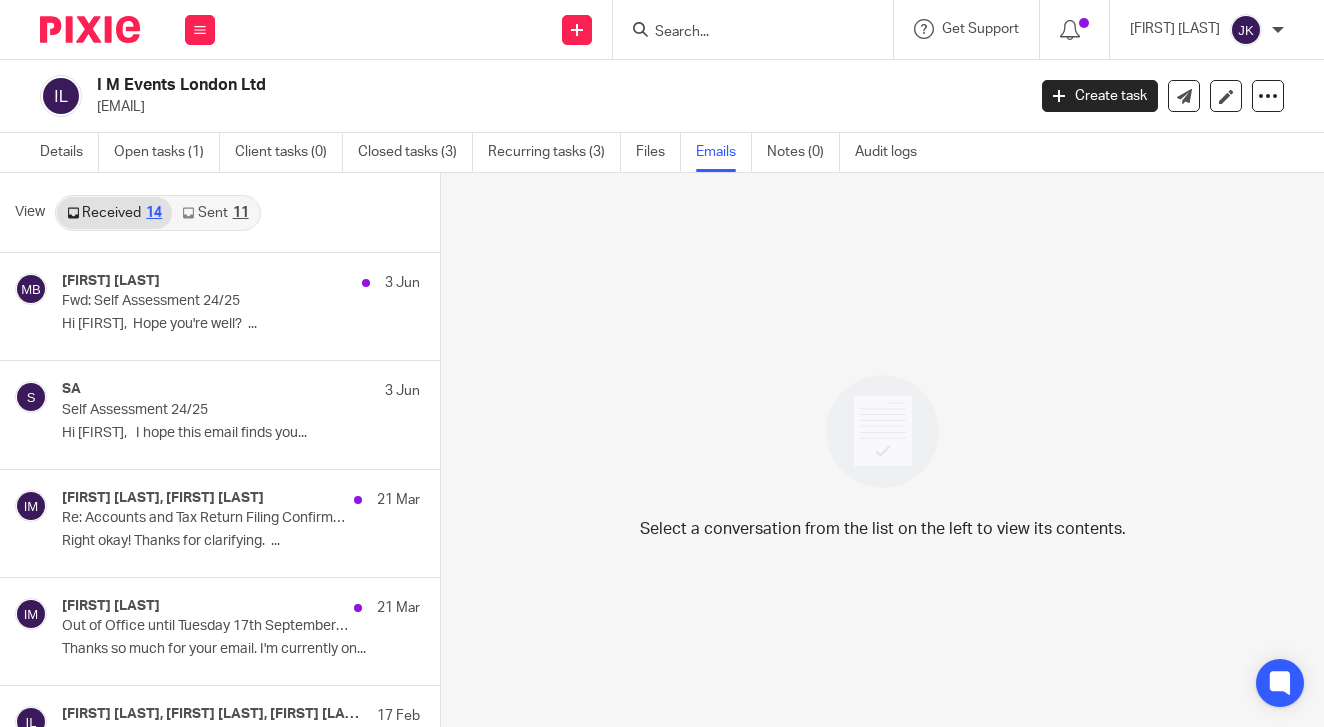 click on "Sent
11" at bounding box center (215, 213) 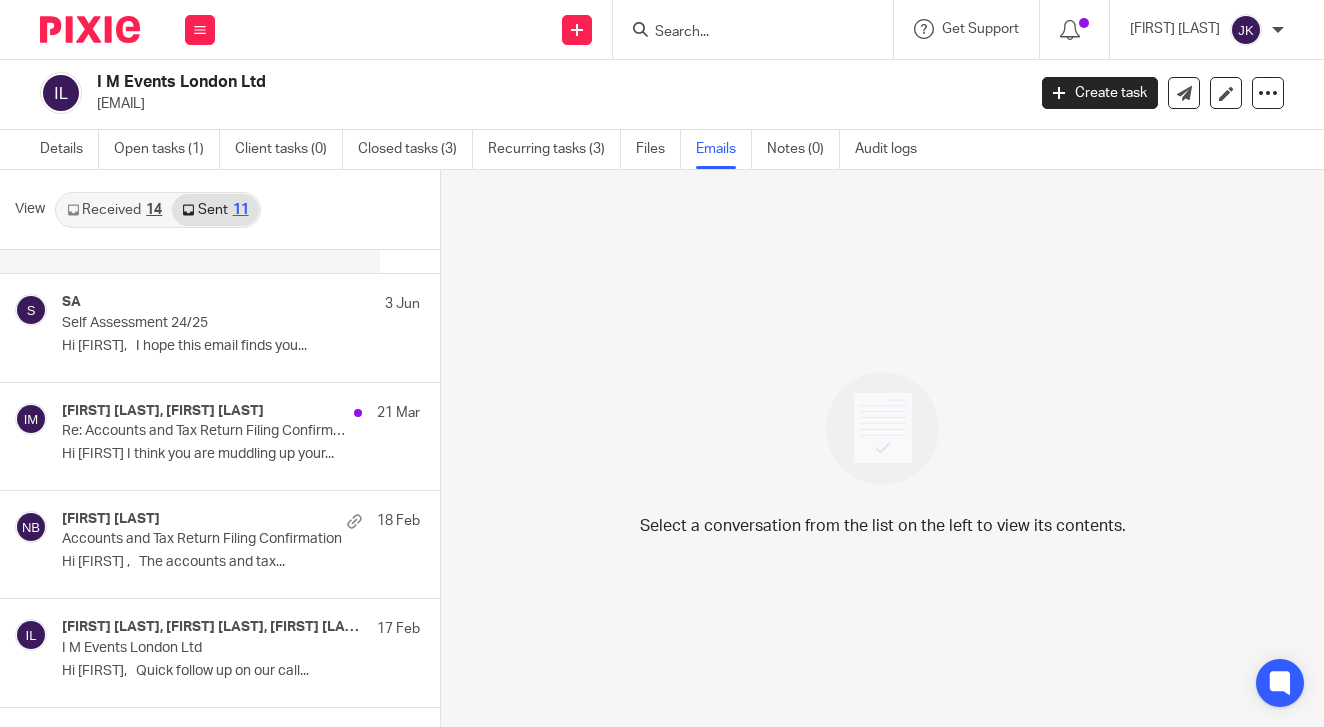 scroll, scrollTop: 0, scrollLeft: 0, axis: both 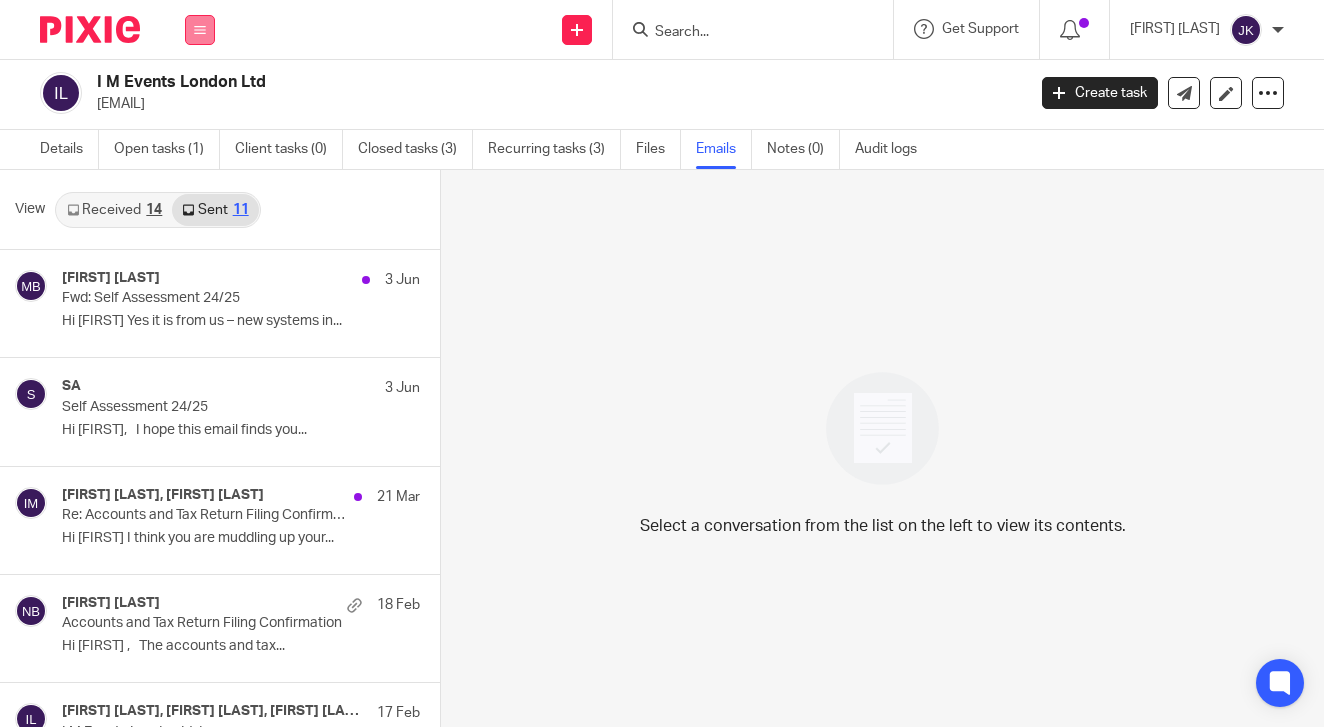 click at bounding box center (200, 30) 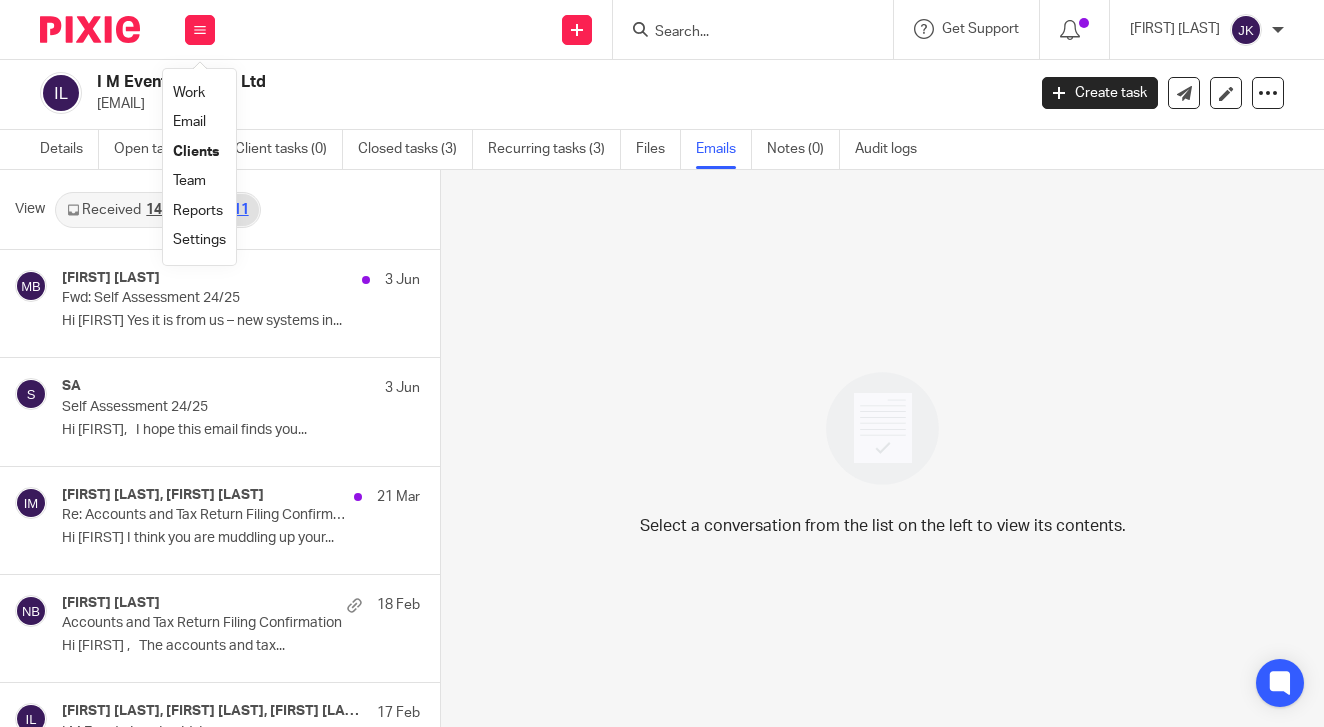 click on "Work" at bounding box center [189, 93] 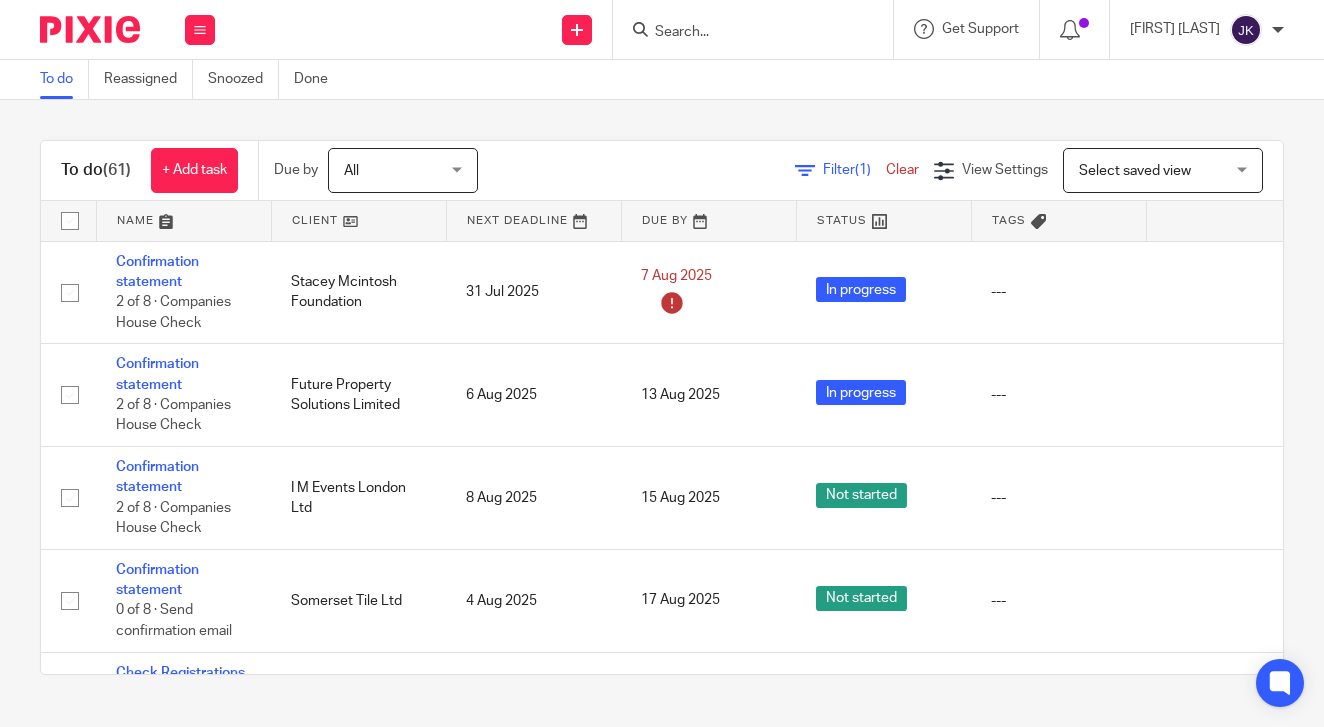 scroll, scrollTop: 0, scrollLeft: 0, axis: both 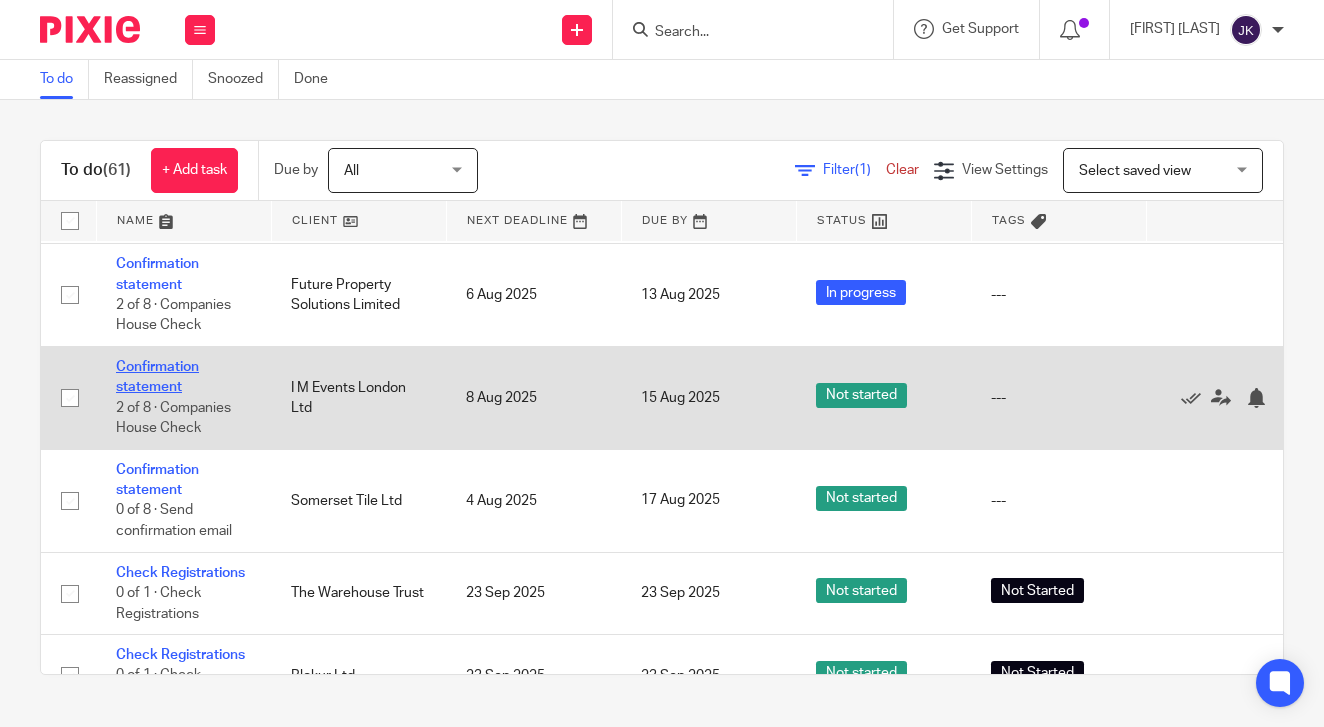 click on "Confirmation statement" at bounding box center (157, 377) 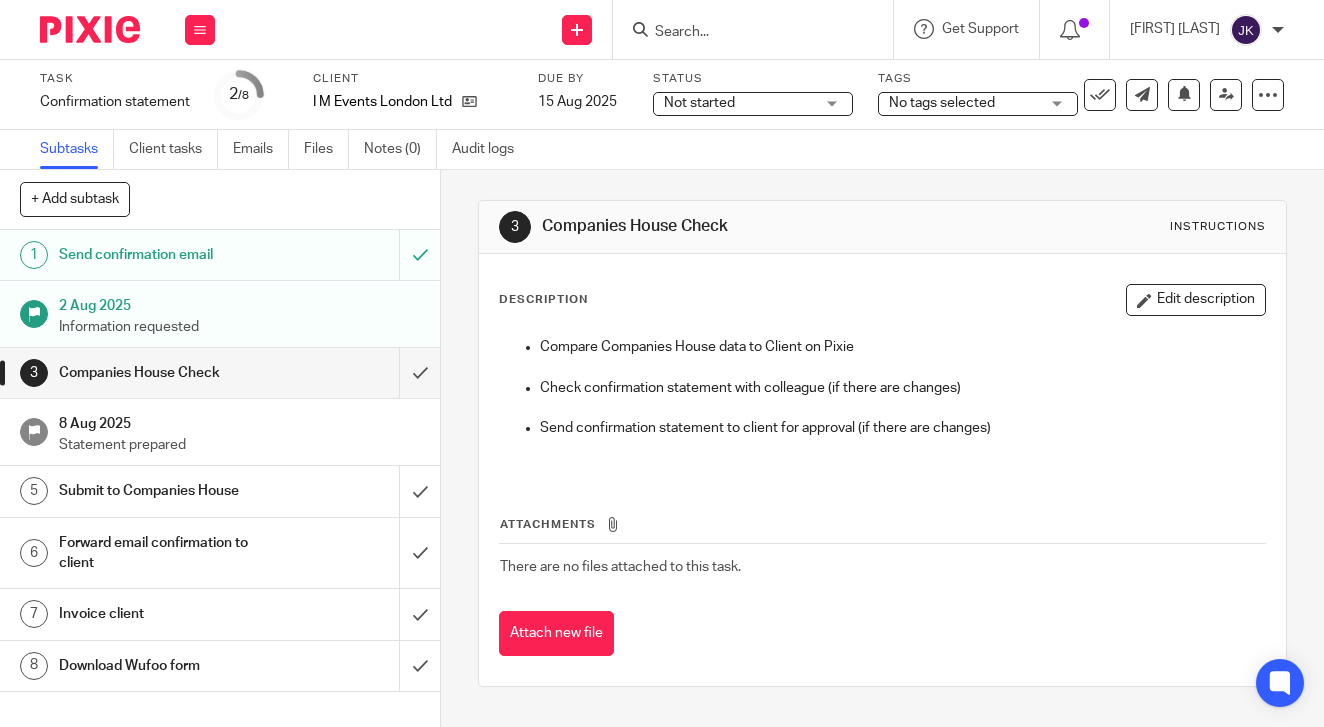 scroll, scrollTop: 0, scrollLeft: 0, axis: both 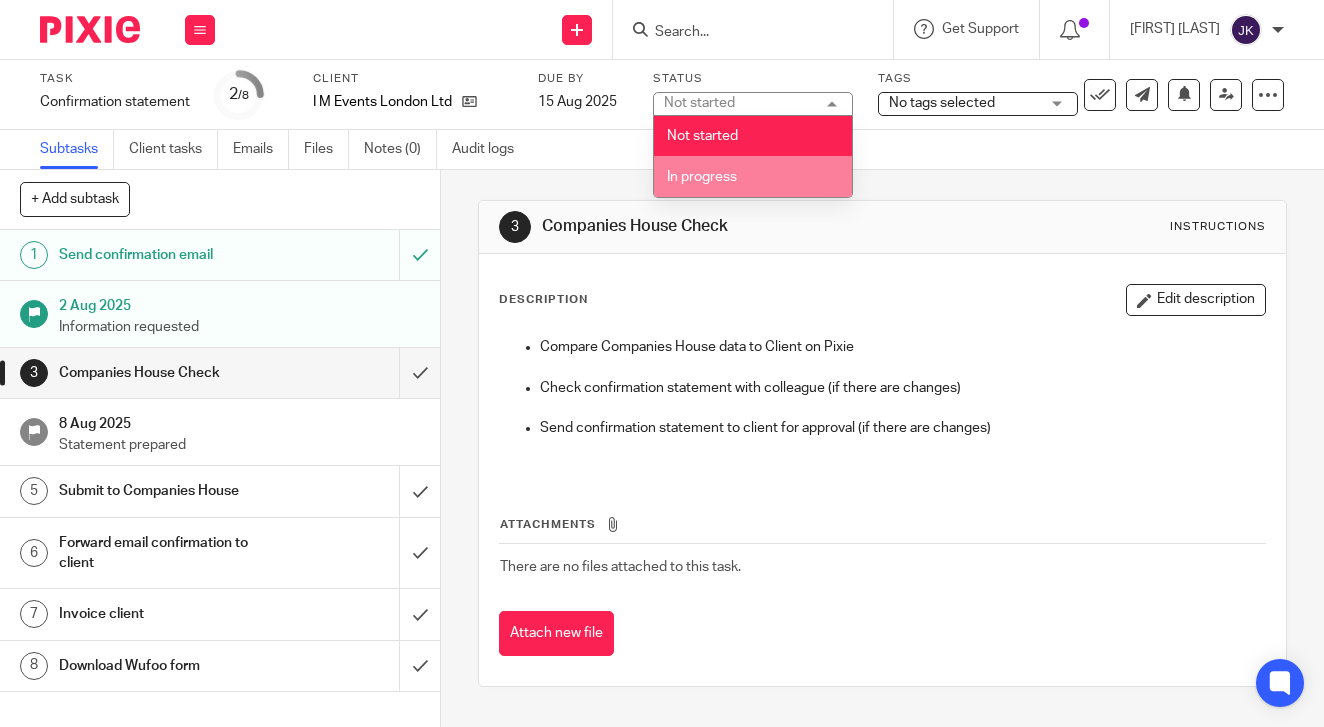 click on "In progress" at bounding box center (753, 176) 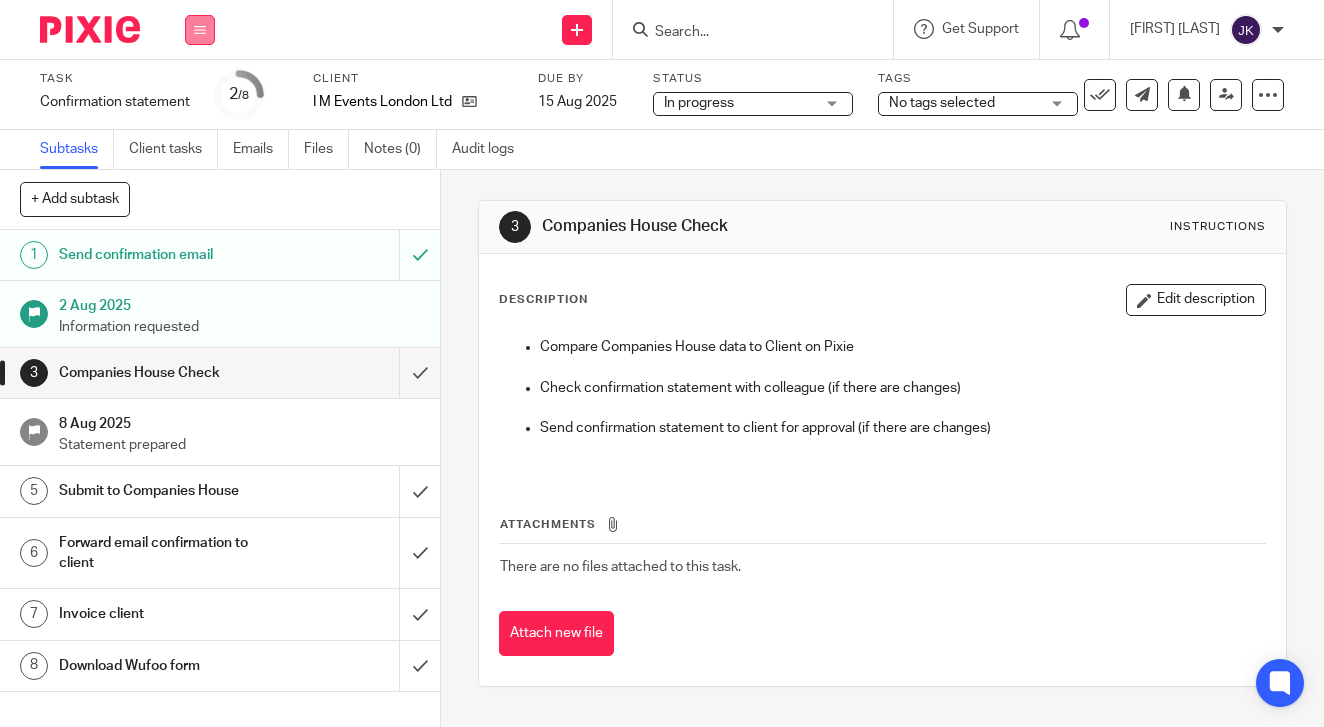click at bounding box center (200, 30) 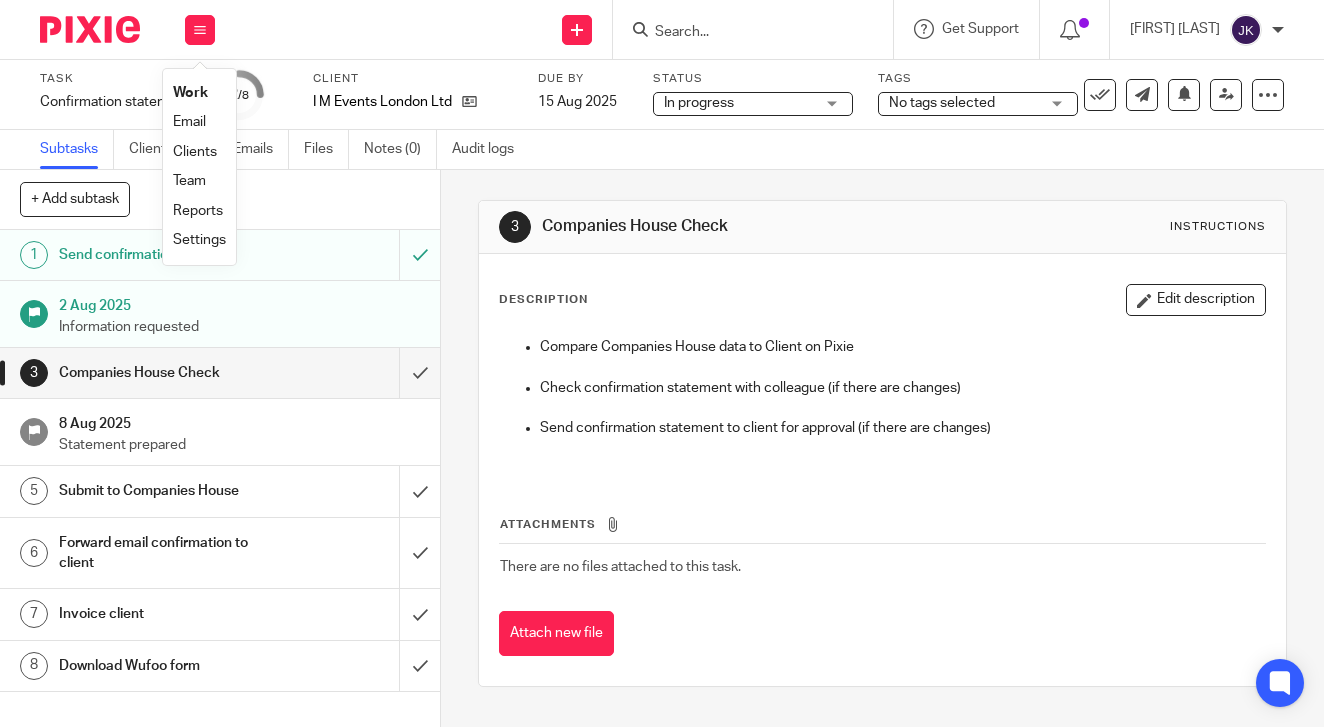 click on "Work" at bounding box center [190, 93] 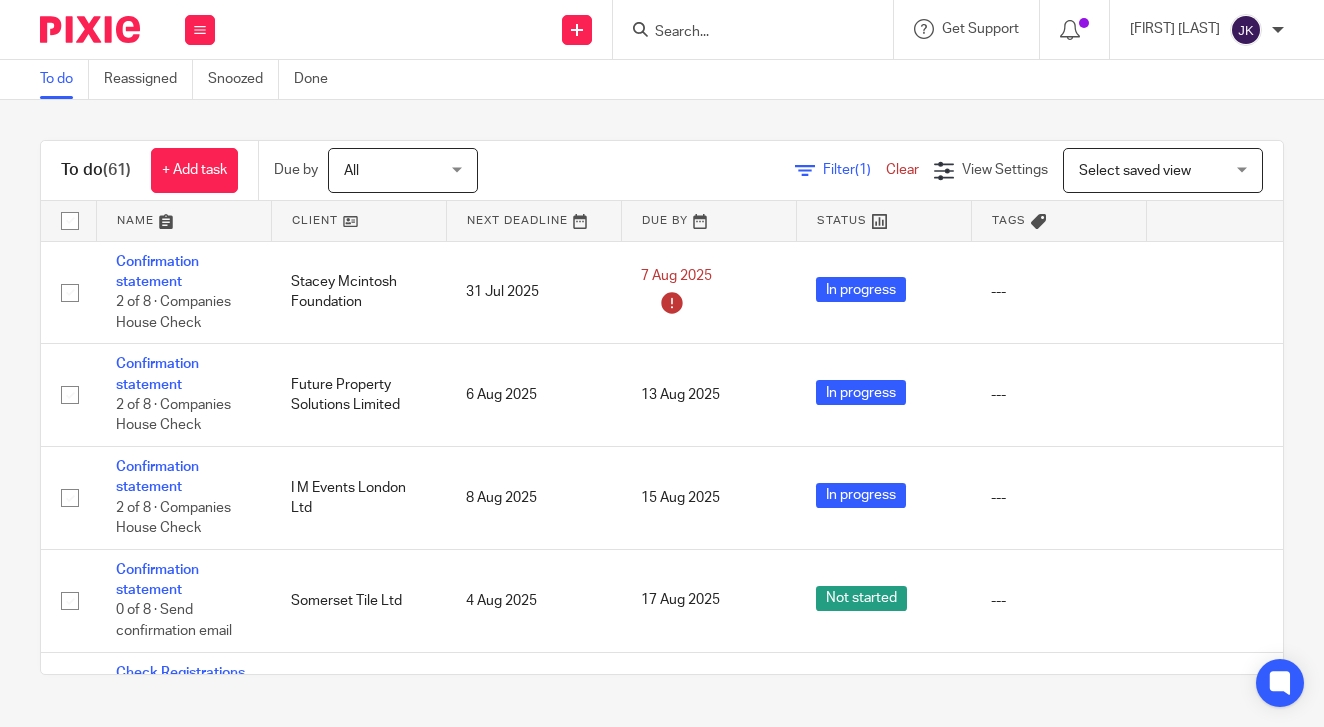 scroll, scrollTop: 0, scrollLeft: 0, axis: both 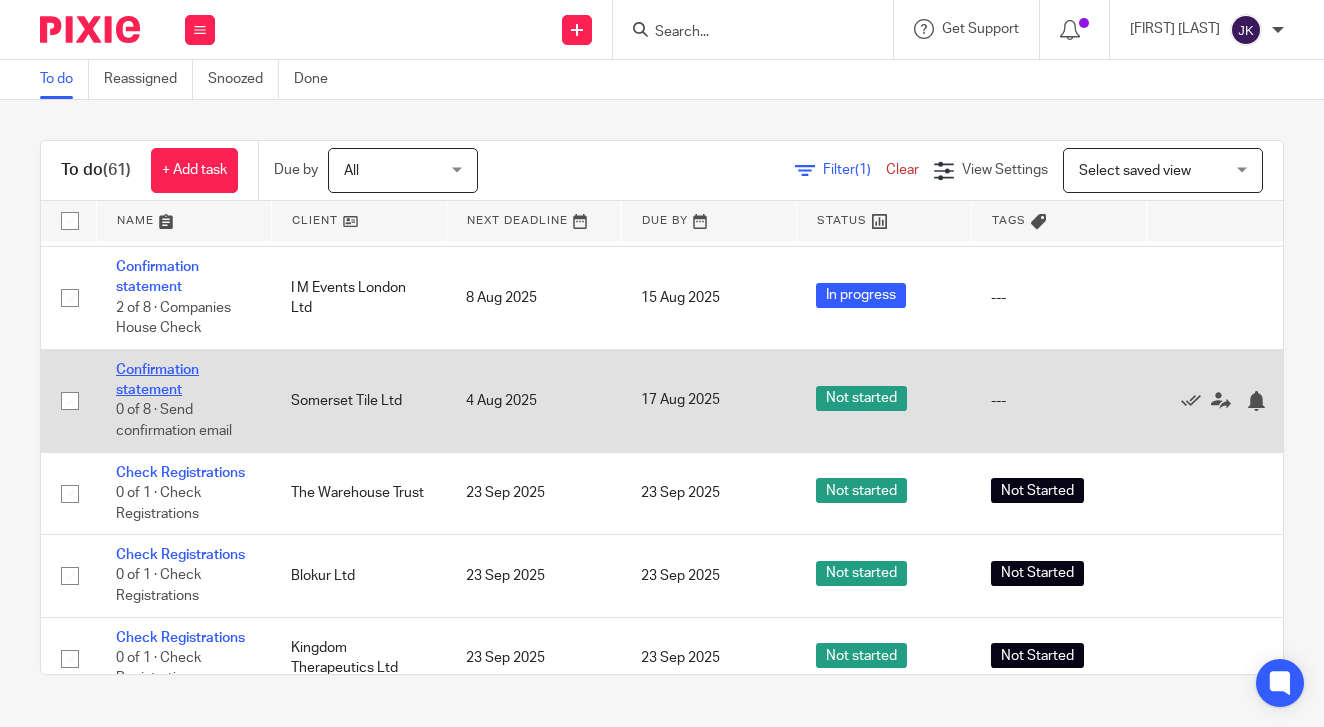 click on "Confirmation statement" at bounding box center [157, 380] 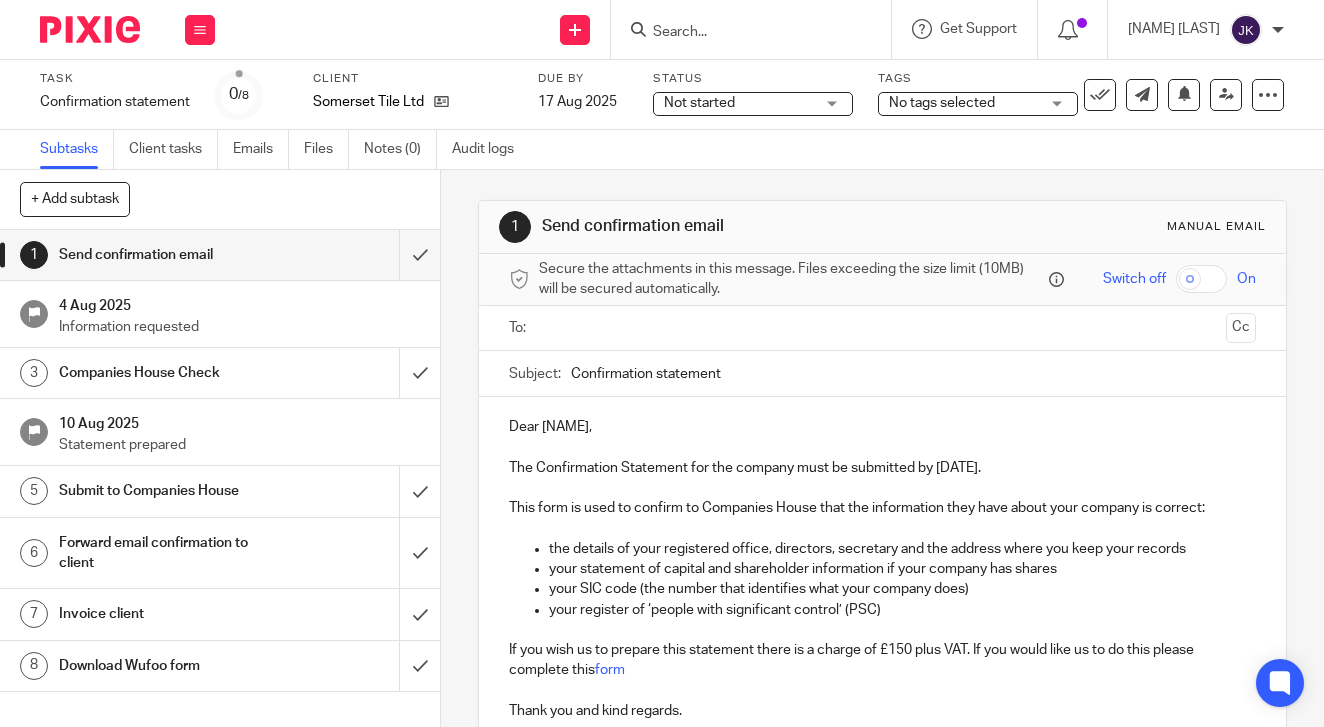 scroll, scrollTop: 0, scrollLeft: 0, axis: both 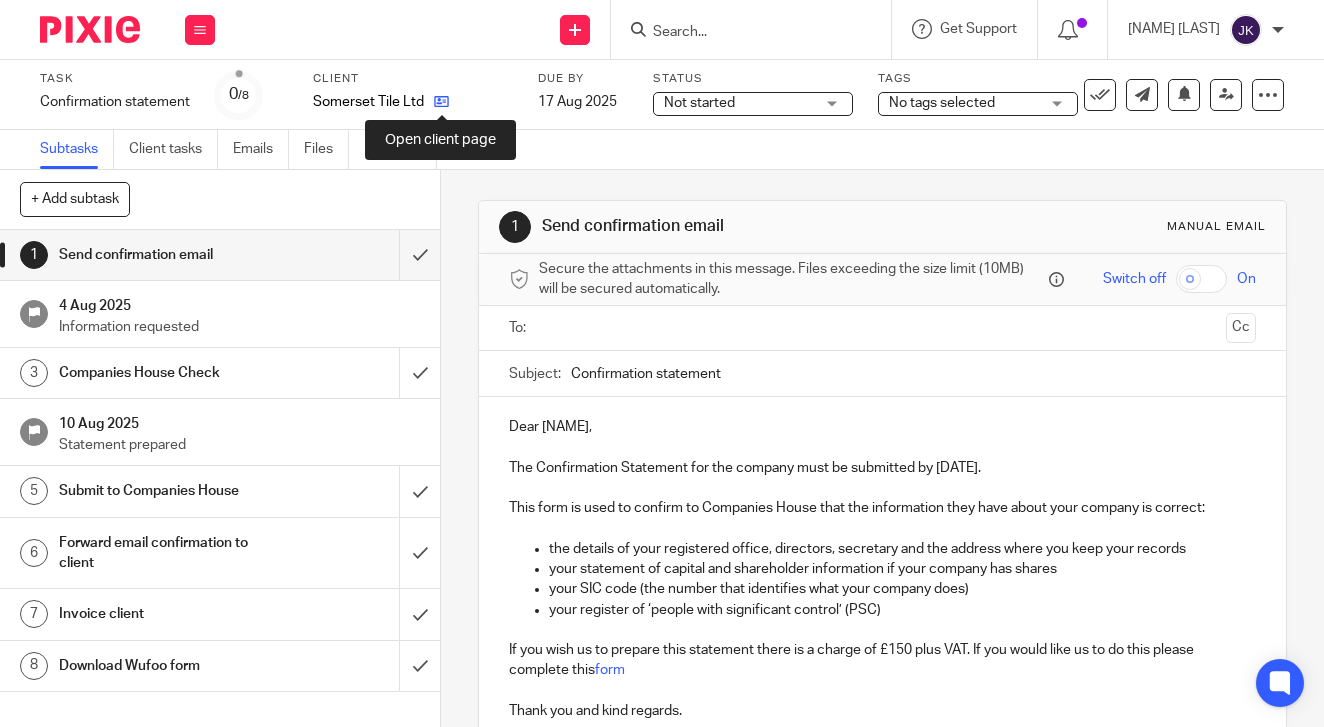 click at bounding box center (441, 101) 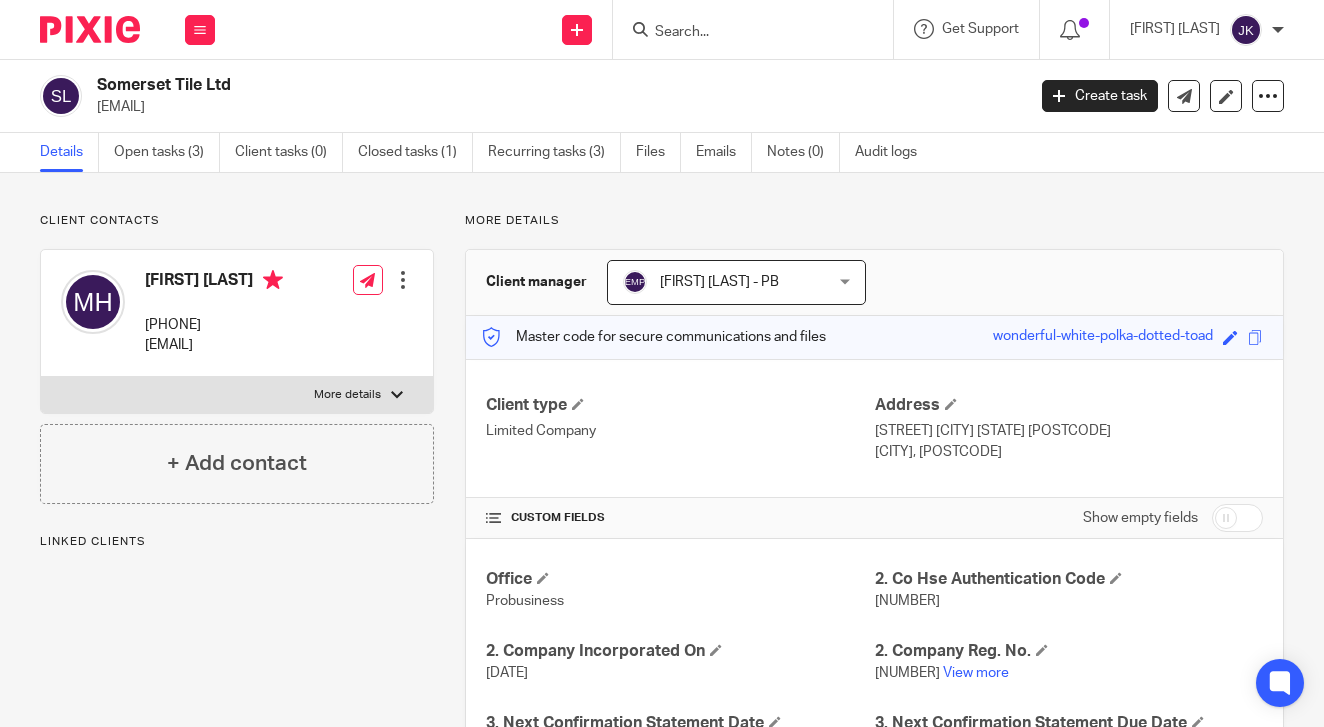 scroll, scrollTop: 0, scrollLeft: 0, axis: both 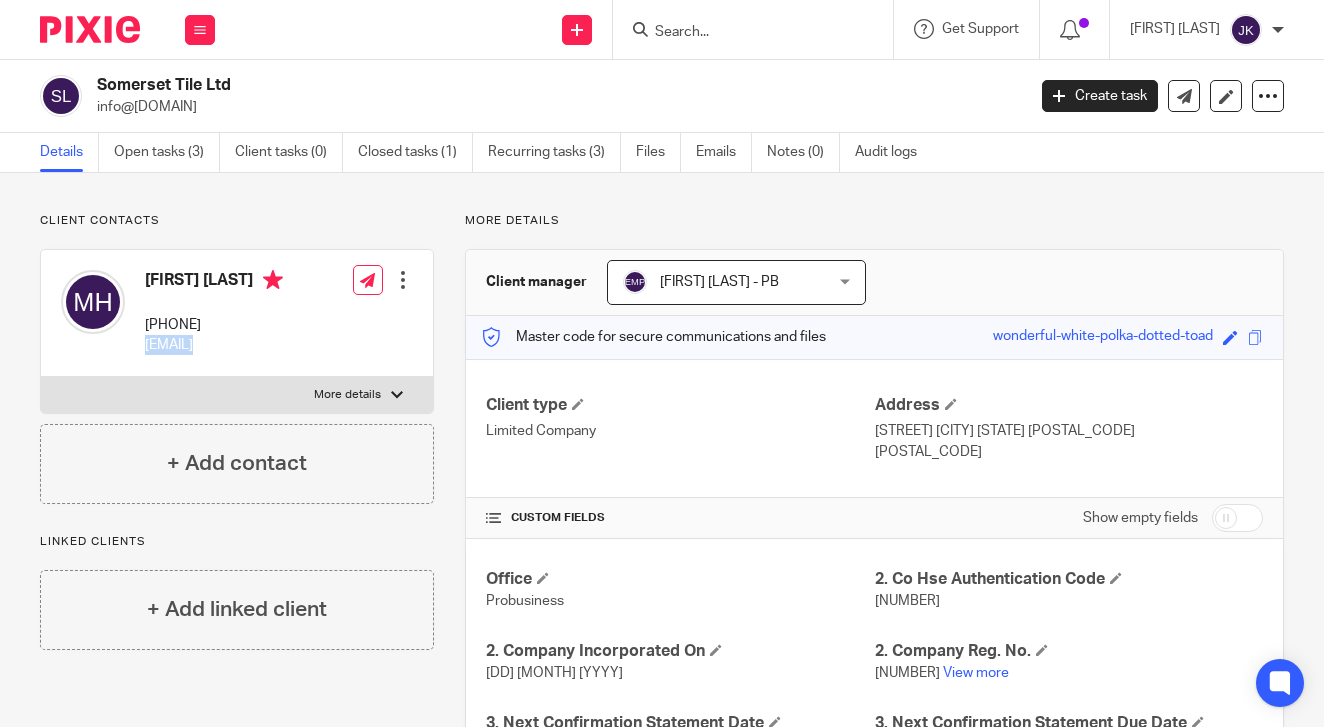 drag, startPoint x: 329, startPoint y: 341, endPoint x: 138, endPoint y: 349, distance: 191.16747 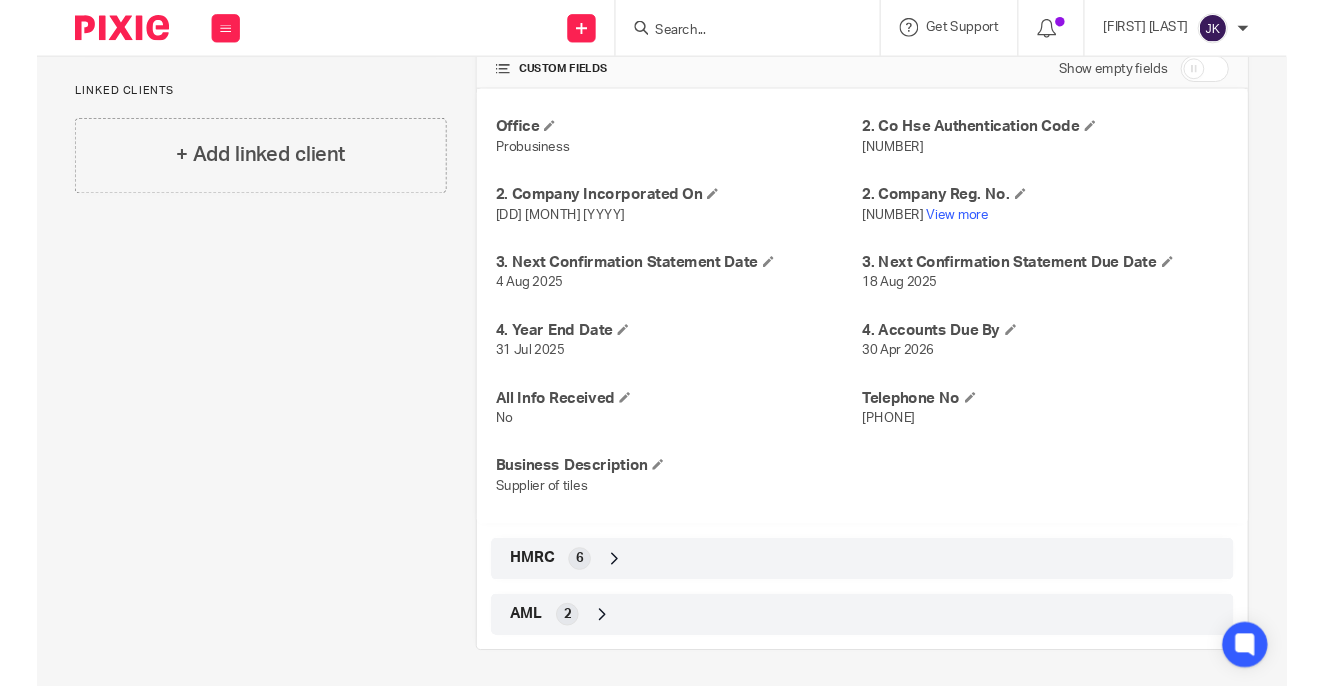 scroll, scrollTop: 0, scrollLeft: 0, axis: both 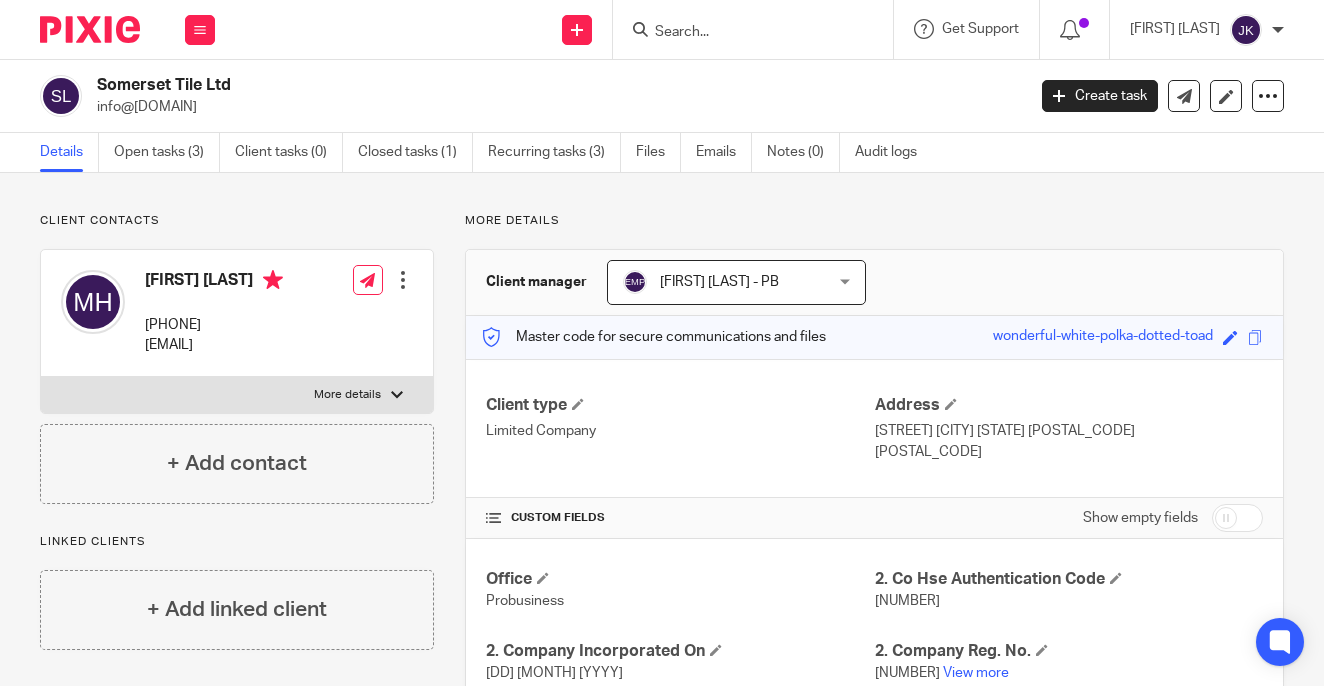 click on "Client contacts" at bounding box center (237, 221) 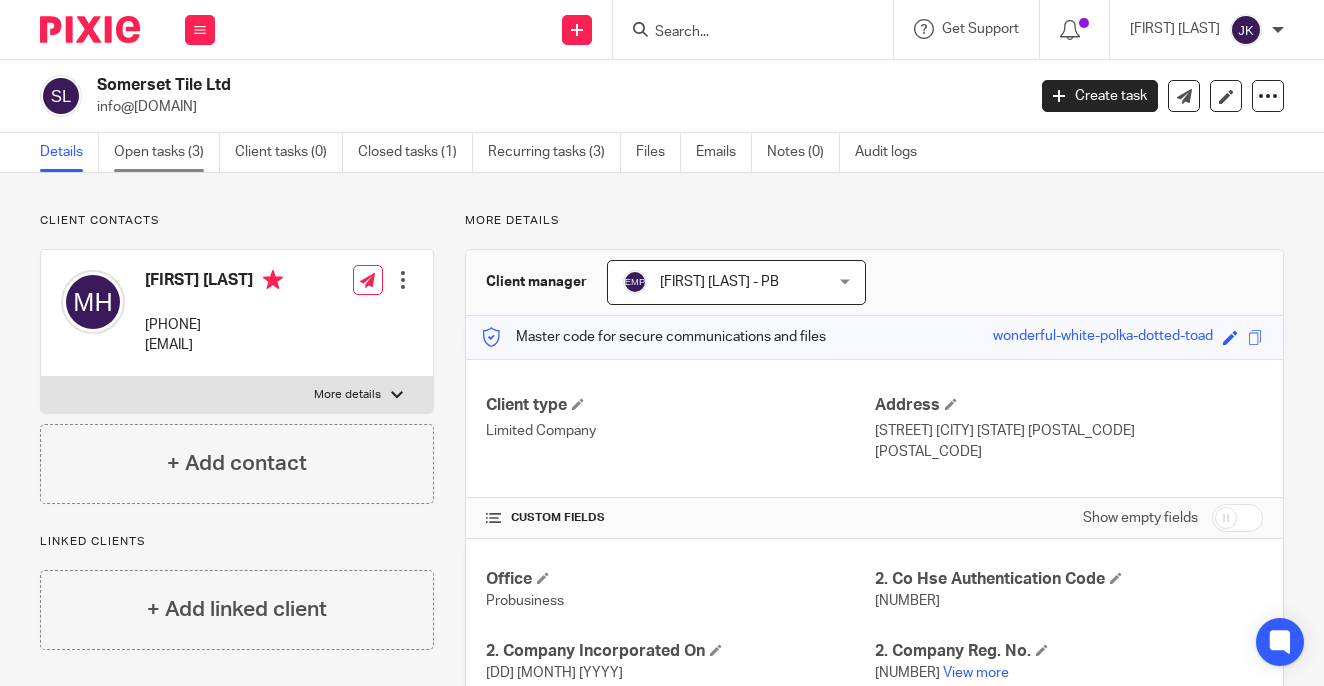 click on "Open tasks (3)" at bounding box center (167, 152) 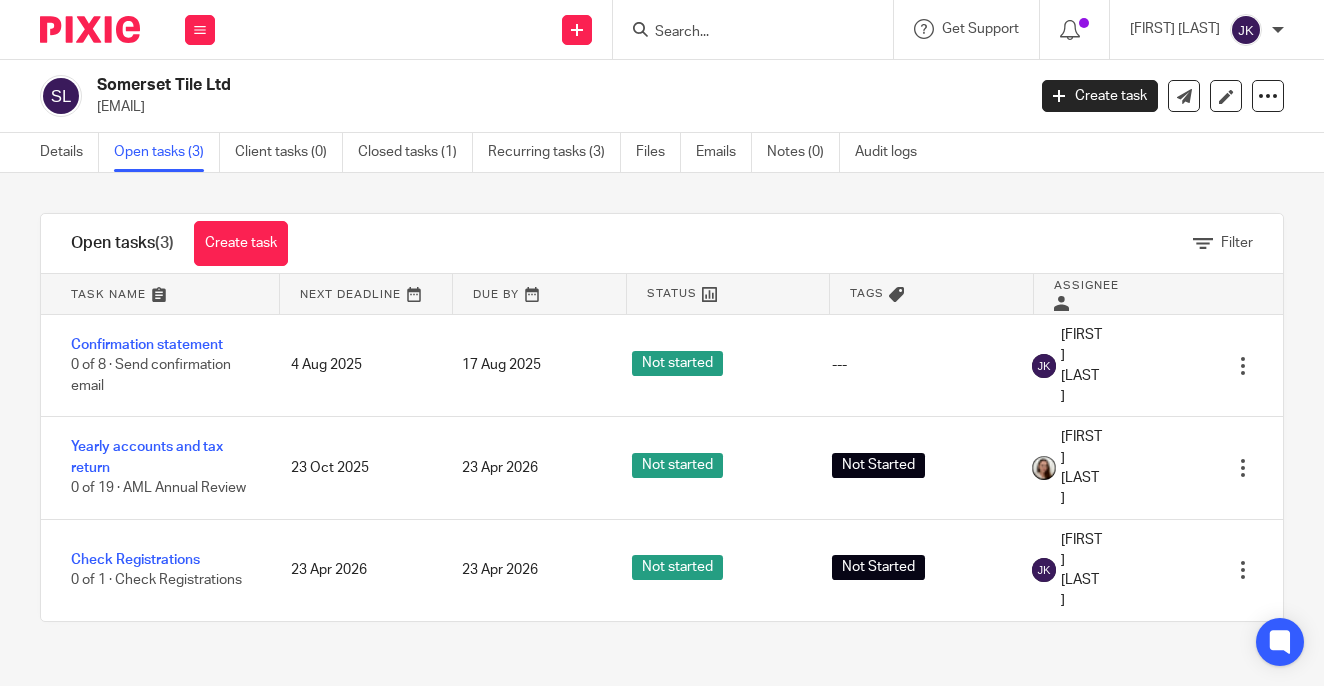 scroll, scrollTop: 0, scrollLeft: 0, axis: both 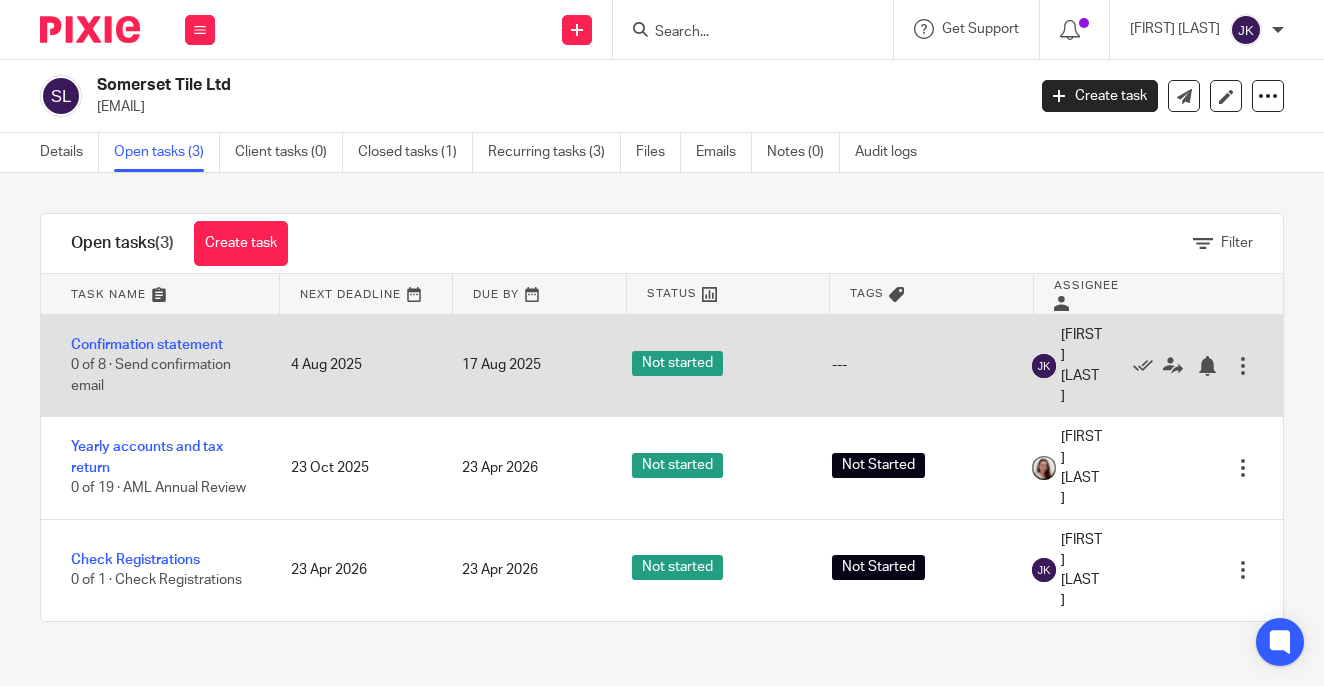 click on "Confirmation statement
0
of
8 ·
Send confirmation email" at bounding box center (156, 365) 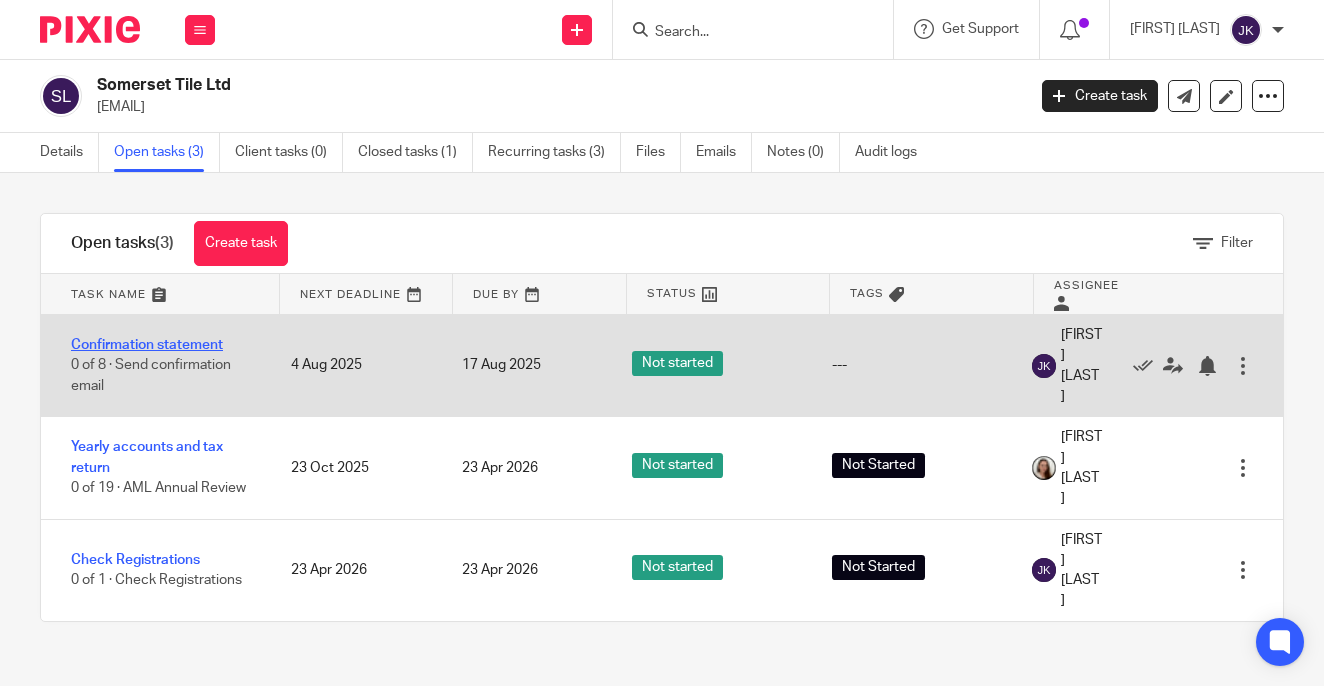 click on "Confirmation statement" at bounding box center [147, 345] 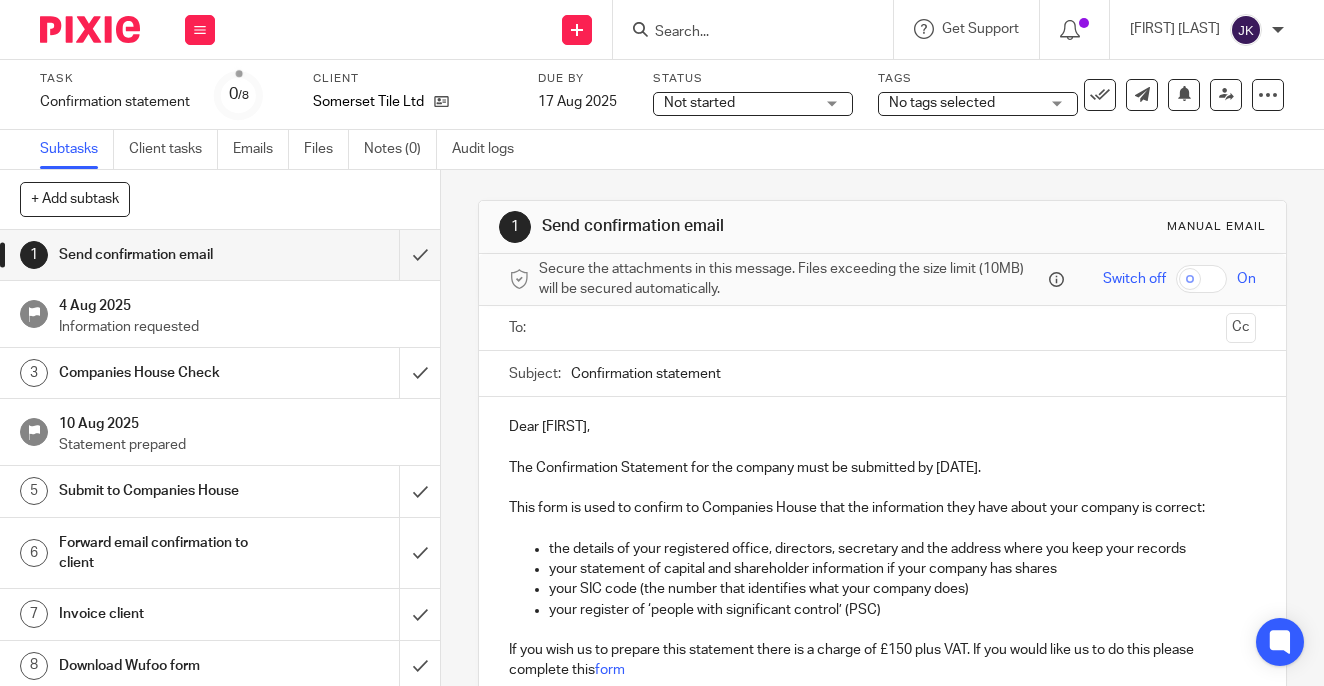 scroll, scrollTop: 0, scrollLeft: 0, axis: both 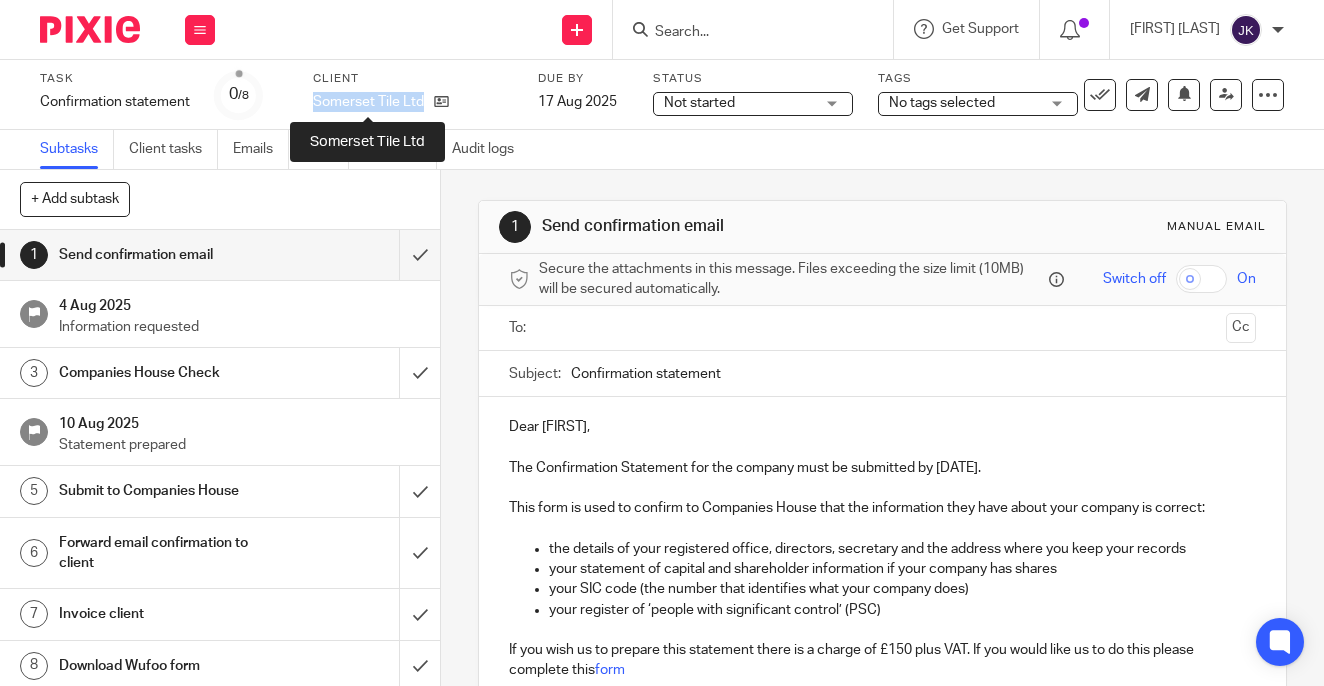 drag, startPoint x: 313, startPoint y: 101, endPoint x: 421, endPoint y: 104, distance: 108.04166 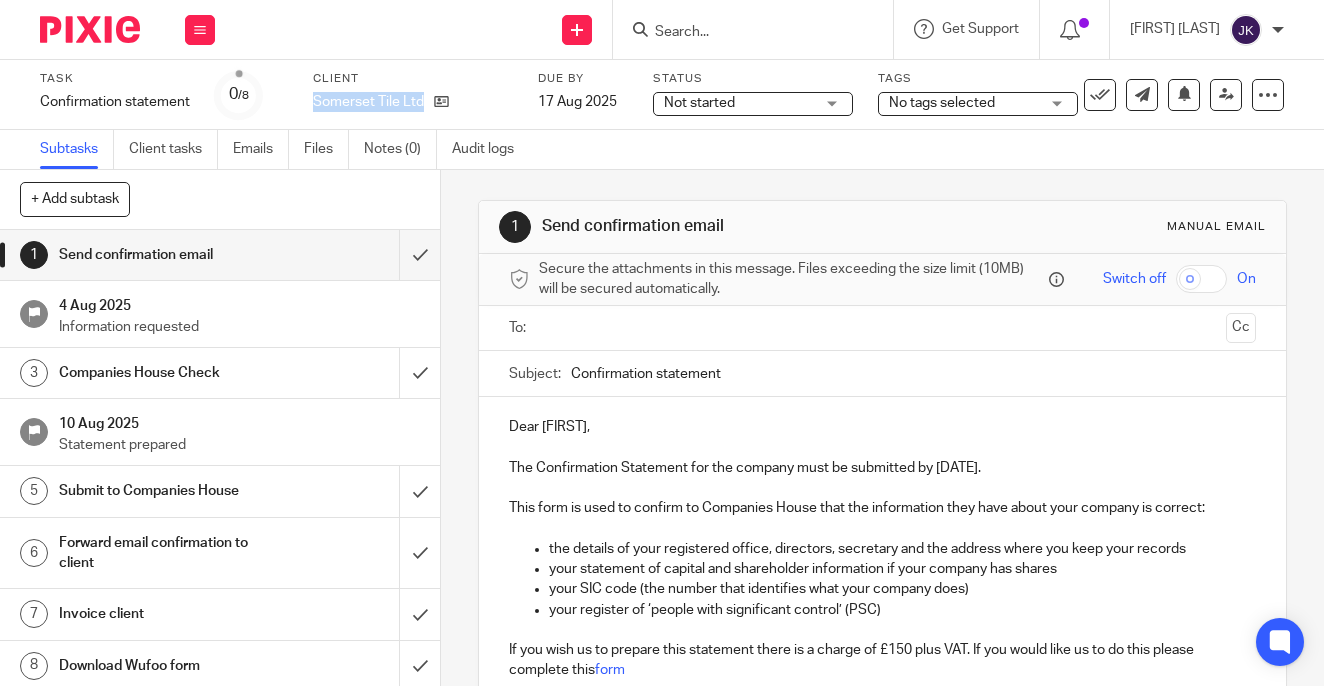 copy on "Somerset Tile Ltd" 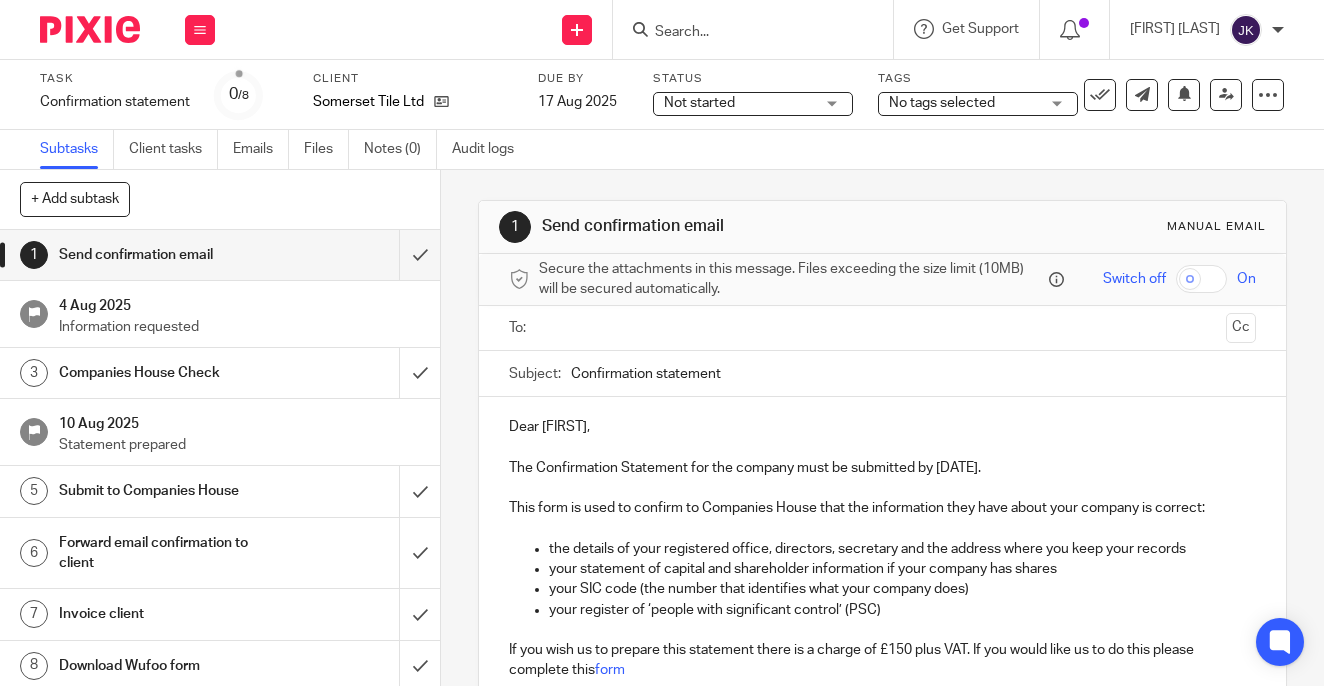 click on "1
Send confirmation email
Manual email
Secure the attachments in this message. Files exceeding the size limit (10MB) will be secured automatically.
Switch off     On     To:
Cc
Subject:     Confirmation statement     Dear [FIRST], The Confirmation Statement for the company must be submitted by [DATE]. This form is used to confirm to Companies House that the information they have about your company is correct: the details of your registered office, directors, secretary and the address where you keep your records your statement of capital and shareholder information if your company has shares your SIC code (the number that identifies what your company does) your register of ‘people with significant control’ (PSC) form Thank you and kind regards.           Attachments" at bounding box center [882, 542] 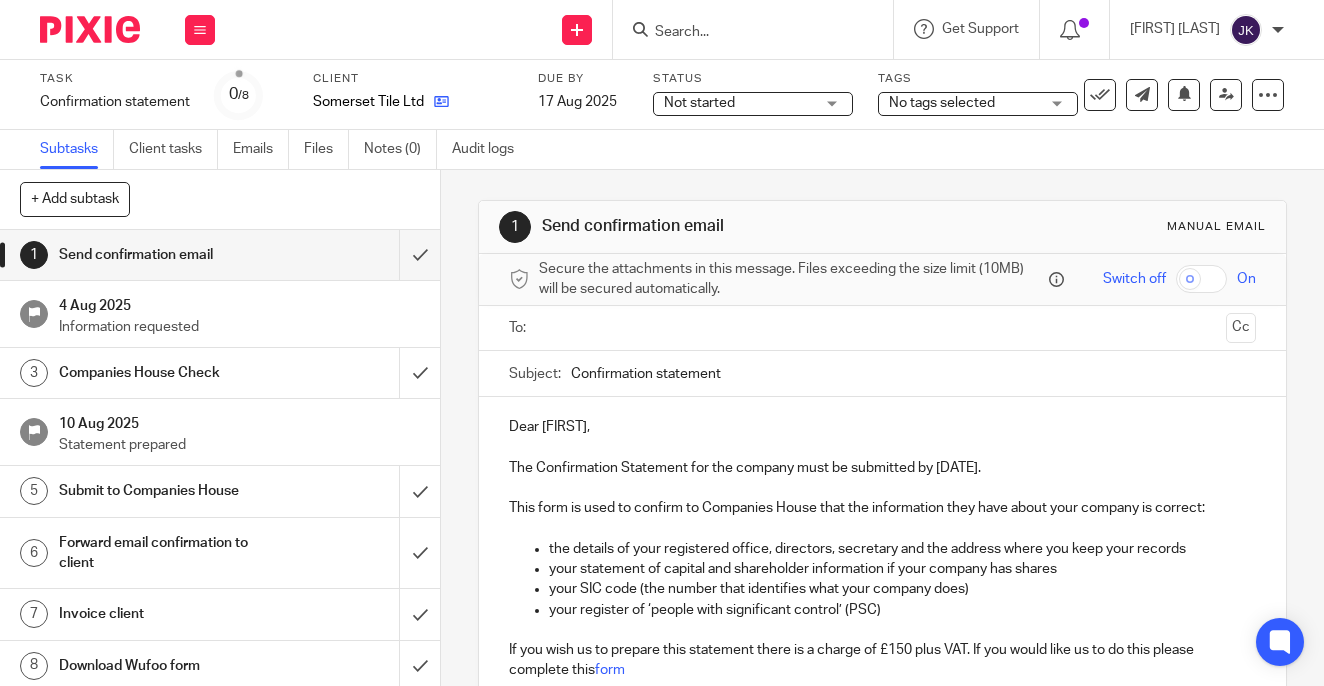 click at bounding box center (436, 102) 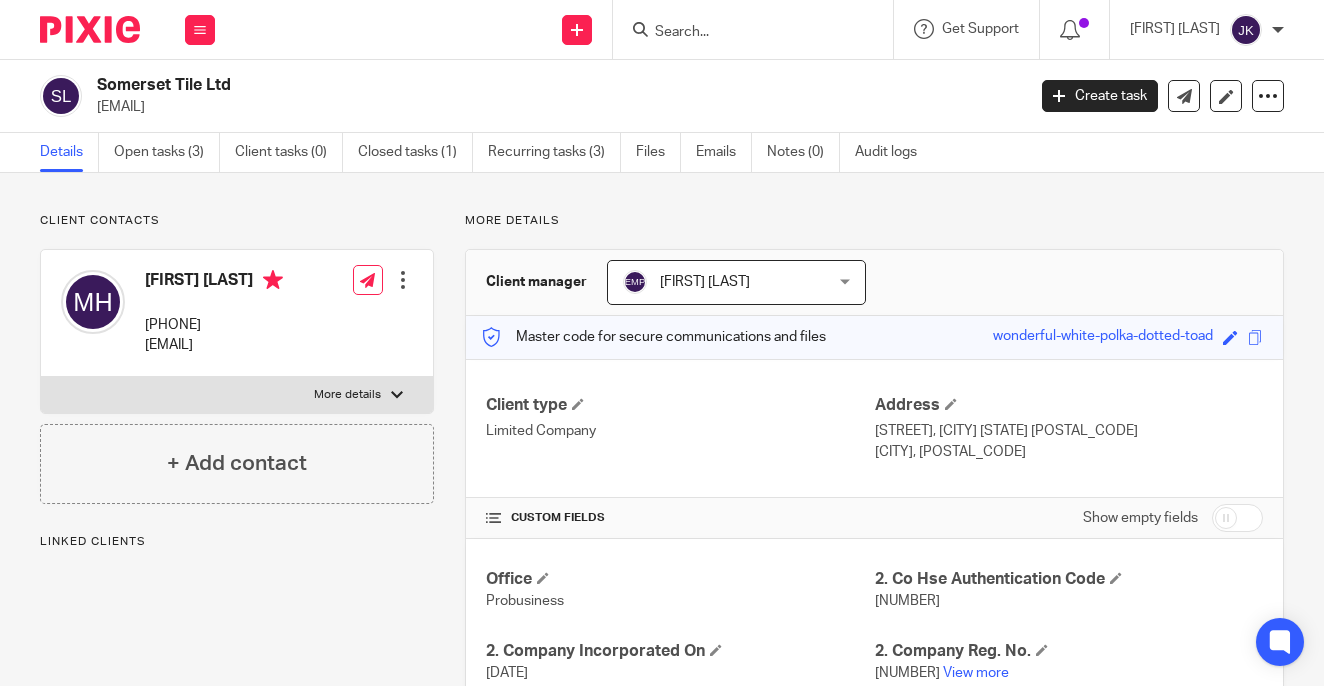 scroll, scrollTop: 0, scrollLeft: 0, axis: both 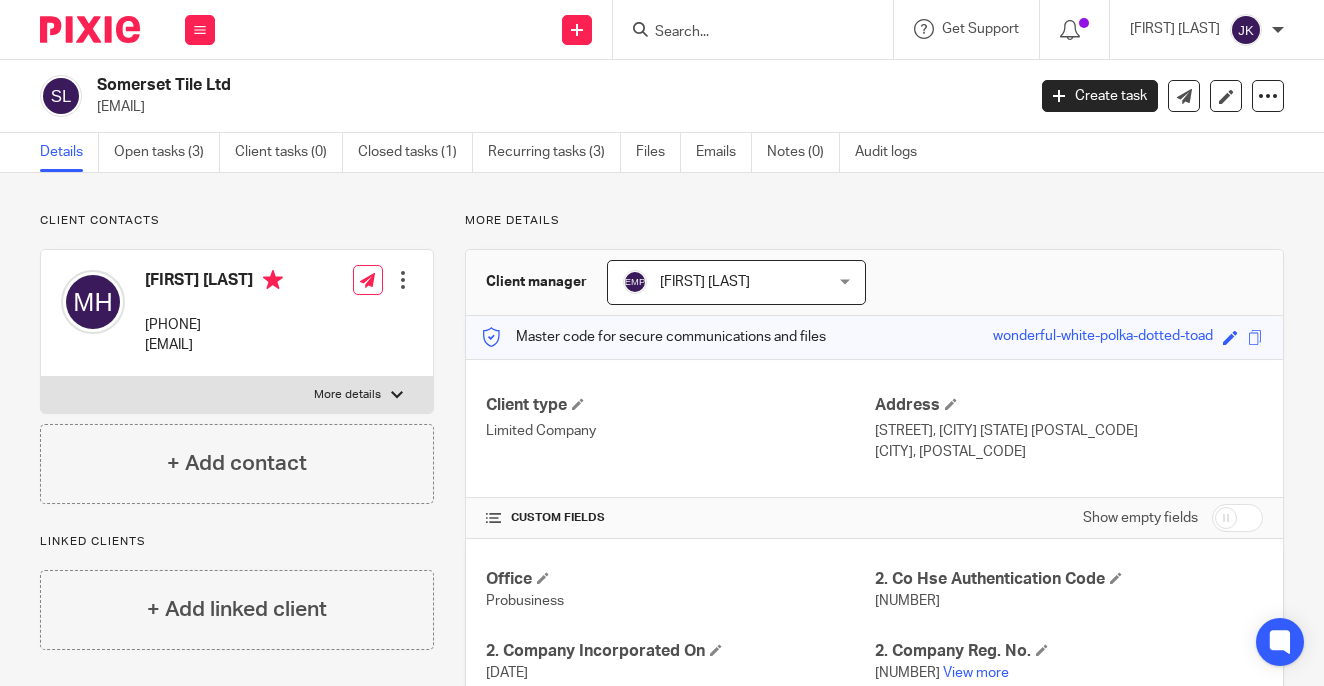 drag, startPoint x: 315, startPoint y: 344, endPoint x: 145, endPoint y: 345, distance: 170.00294 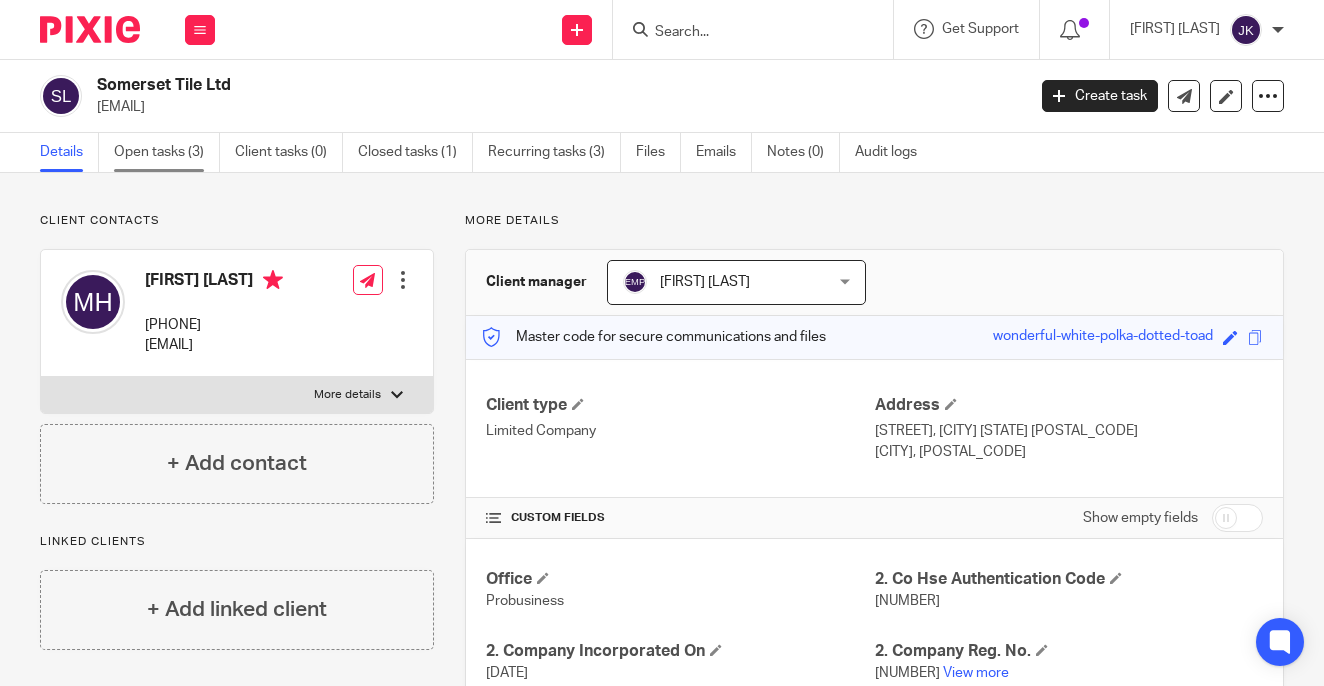 click on "Open tasks (3)" at bounding box center [167, 152] 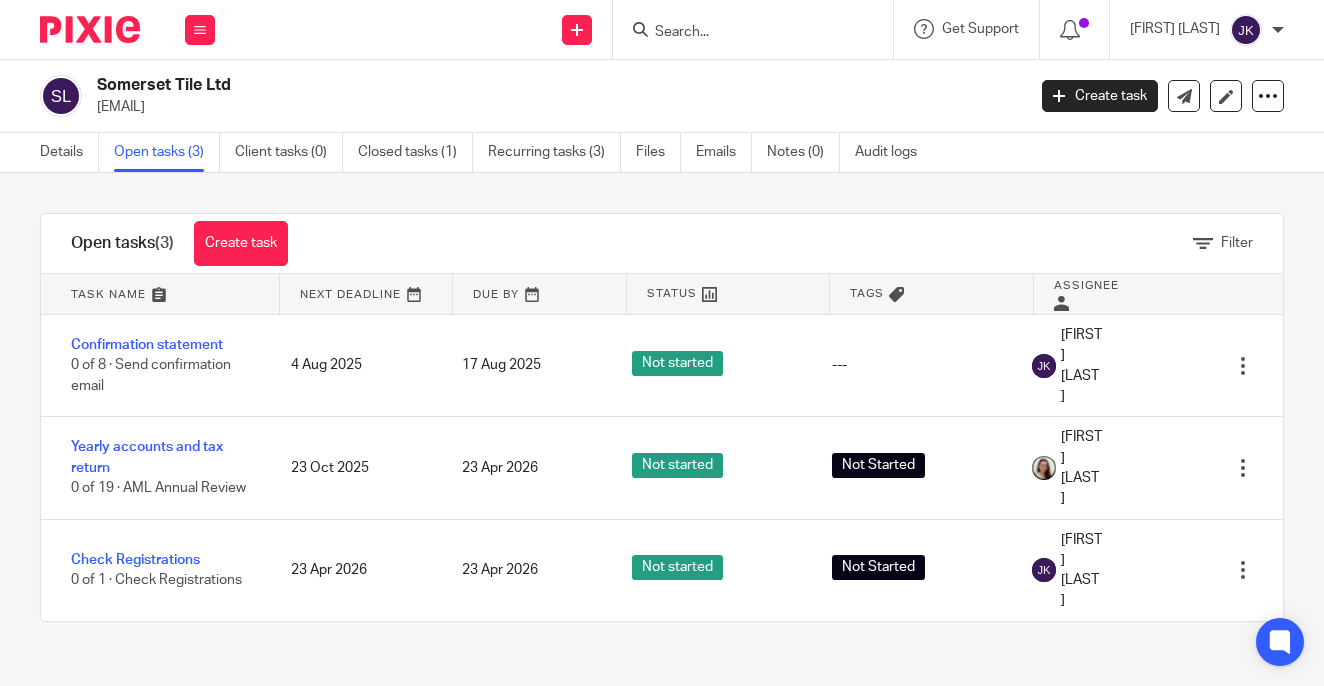 scroll, scrollTop: 0, scrollLeft: 0, axis: both 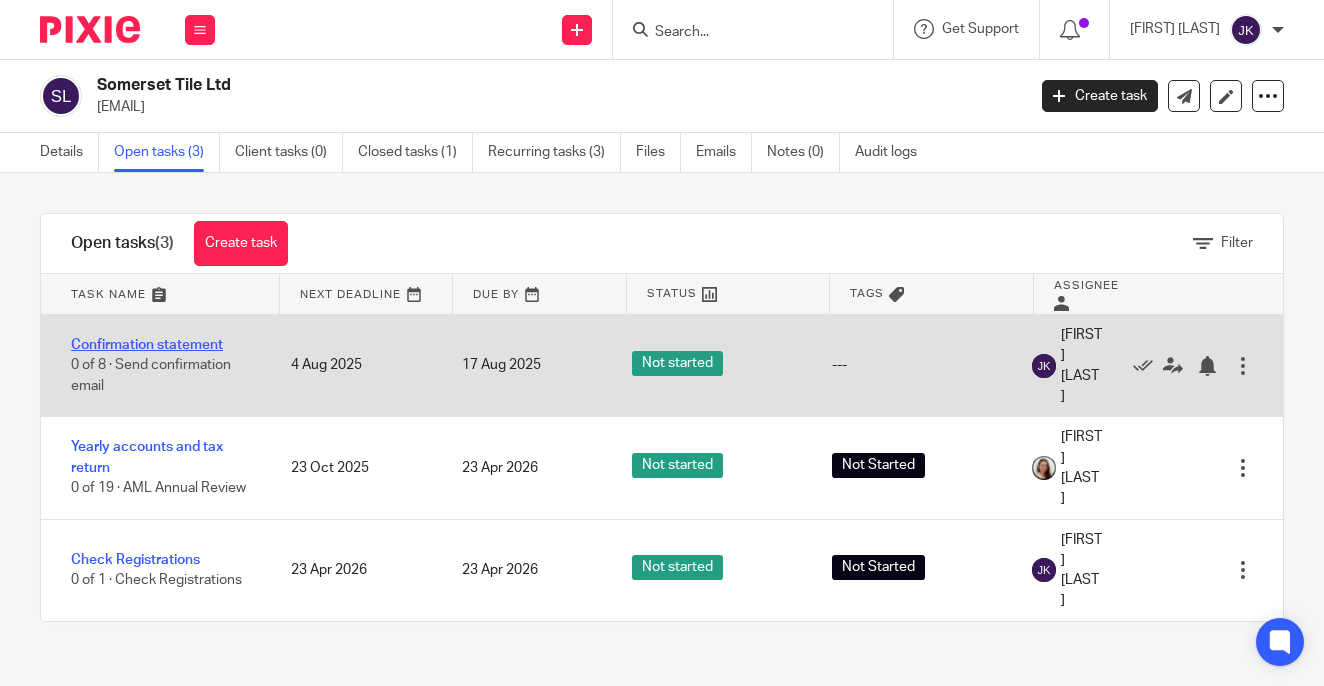 click on "Confirmation statement" at bounding box center [147, 345] 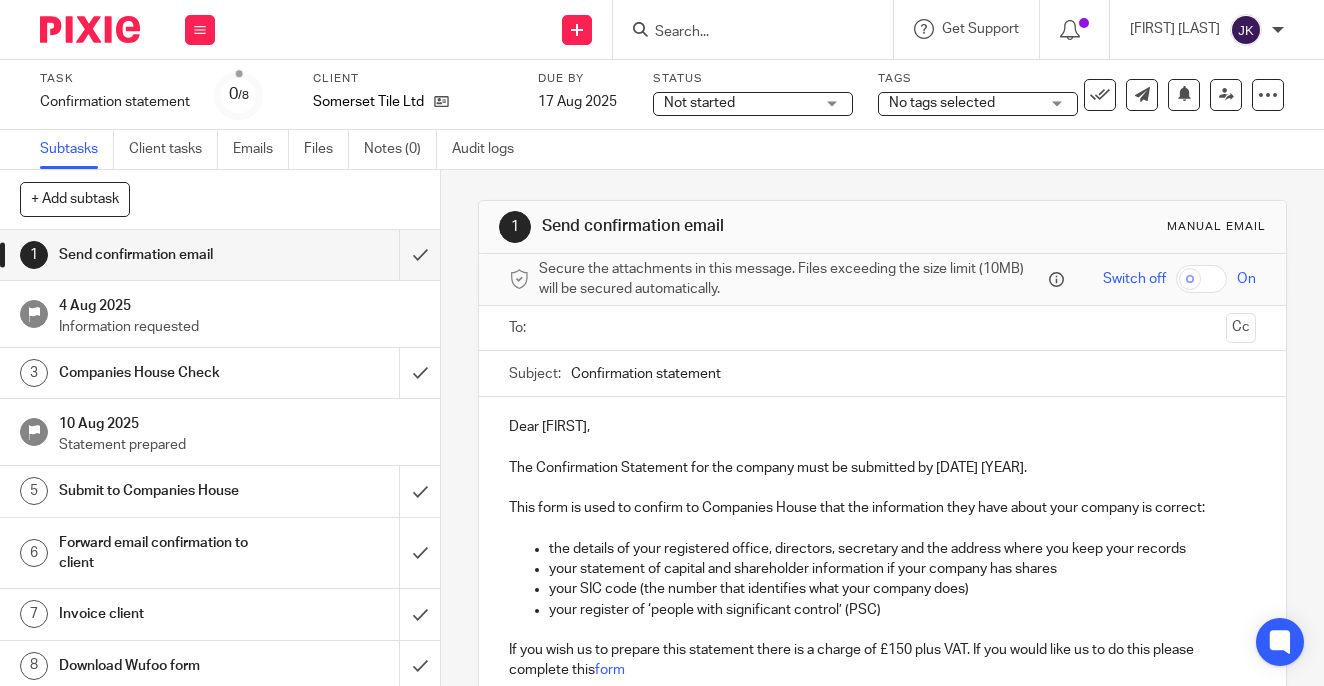 scroll, scrollTop: 0, scrollLeft: 0, axis: both 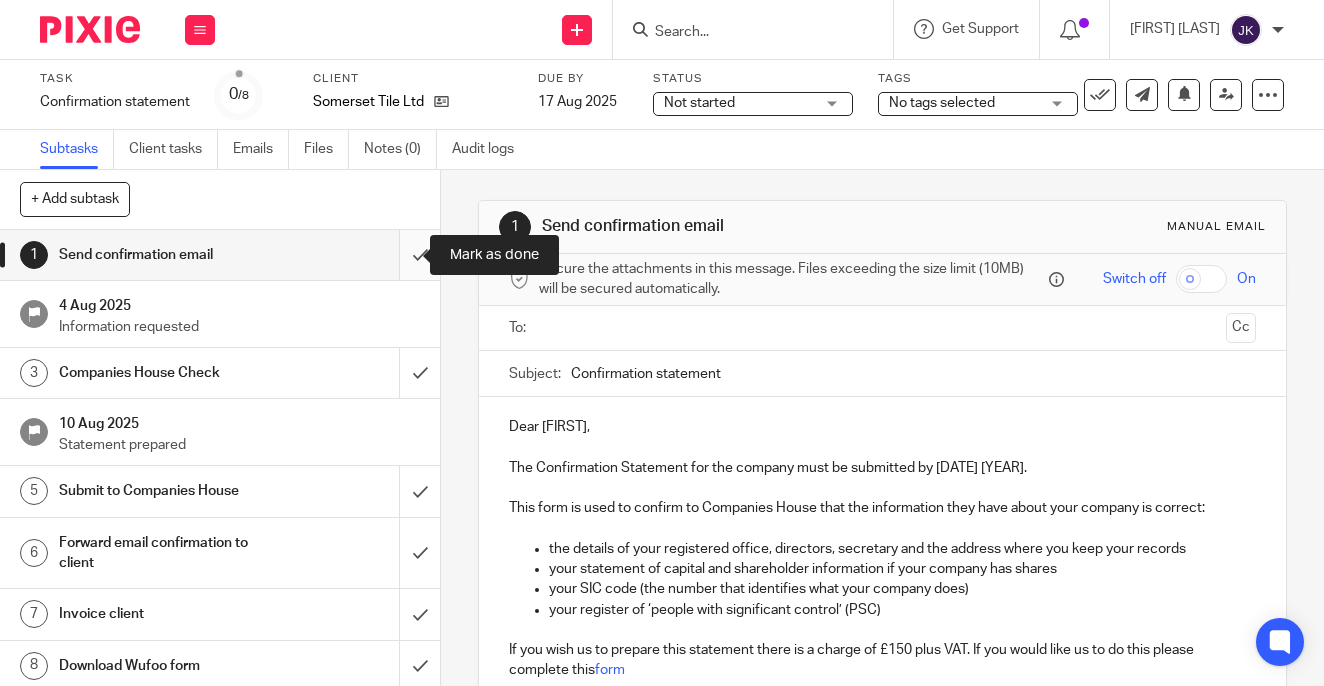 click at bounding box center (220, 255) 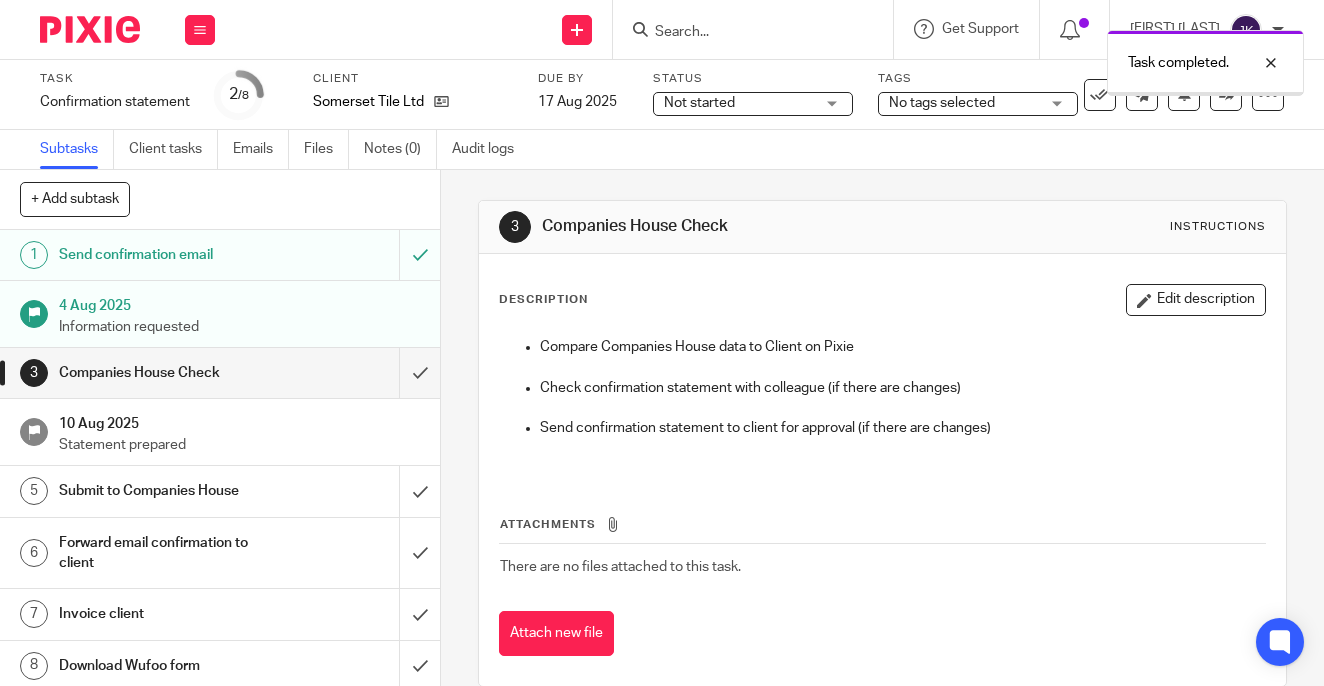 scroll, scrollTop: 0, scrollLeft: 0, axis: both 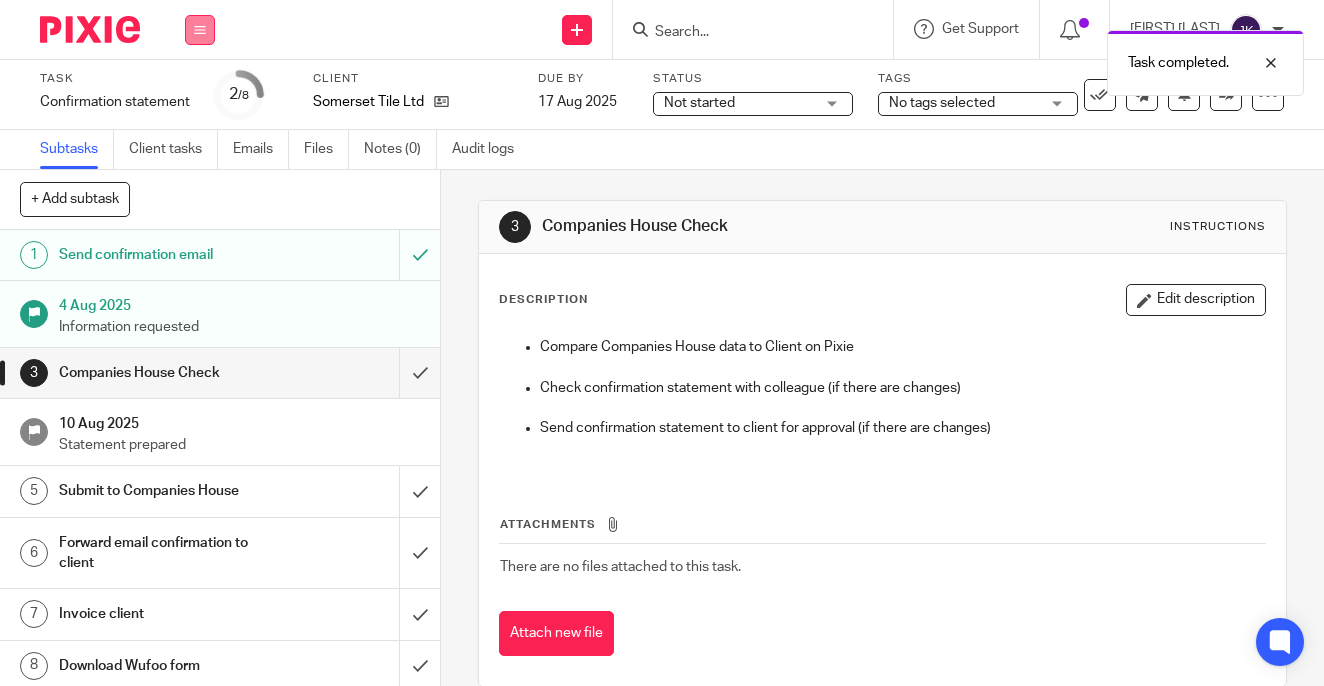 click at bounding box center (200, 30) 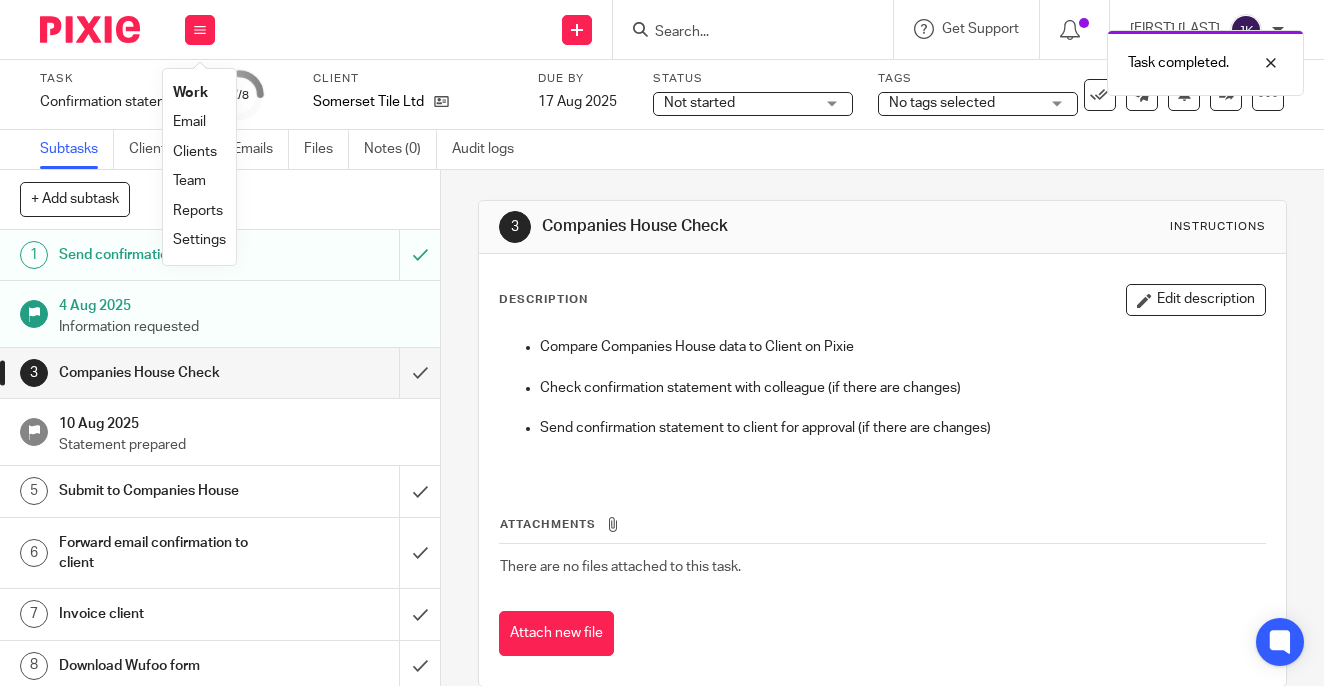 click on "Work" at bounding box center [190, 93] 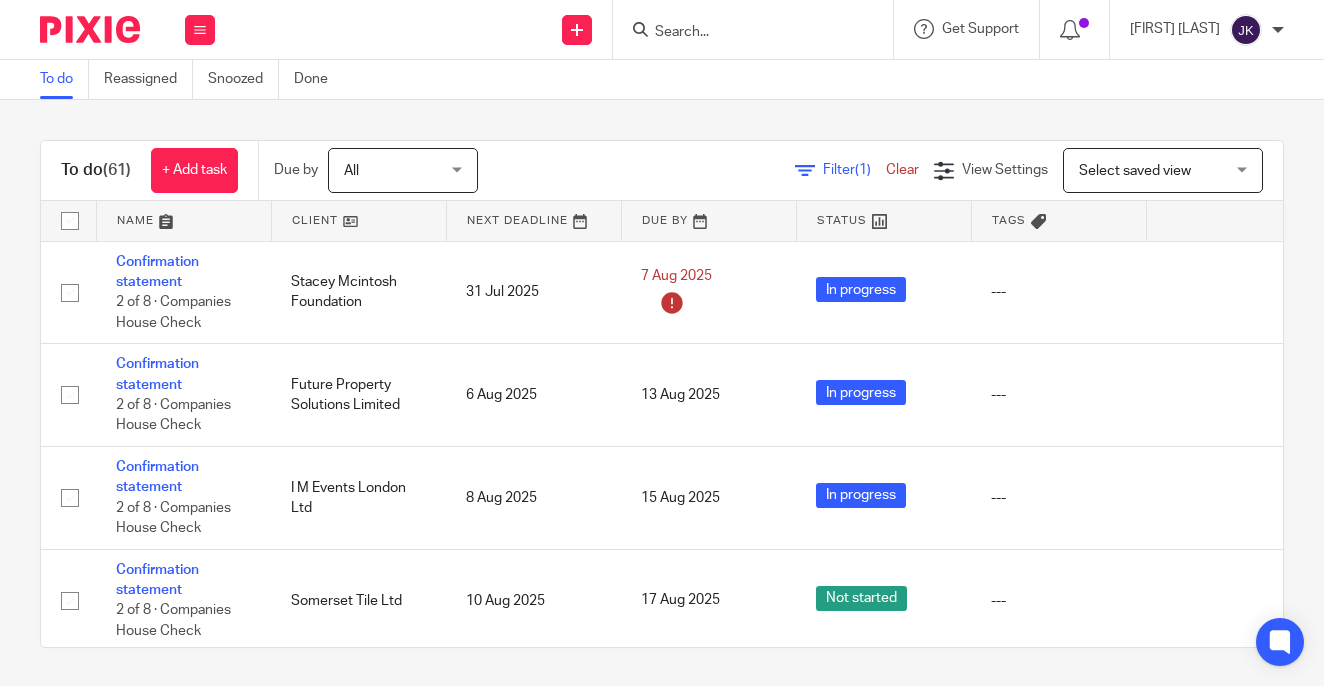scroll, scrollTop: 0, scrollLeft: 0, axis: both 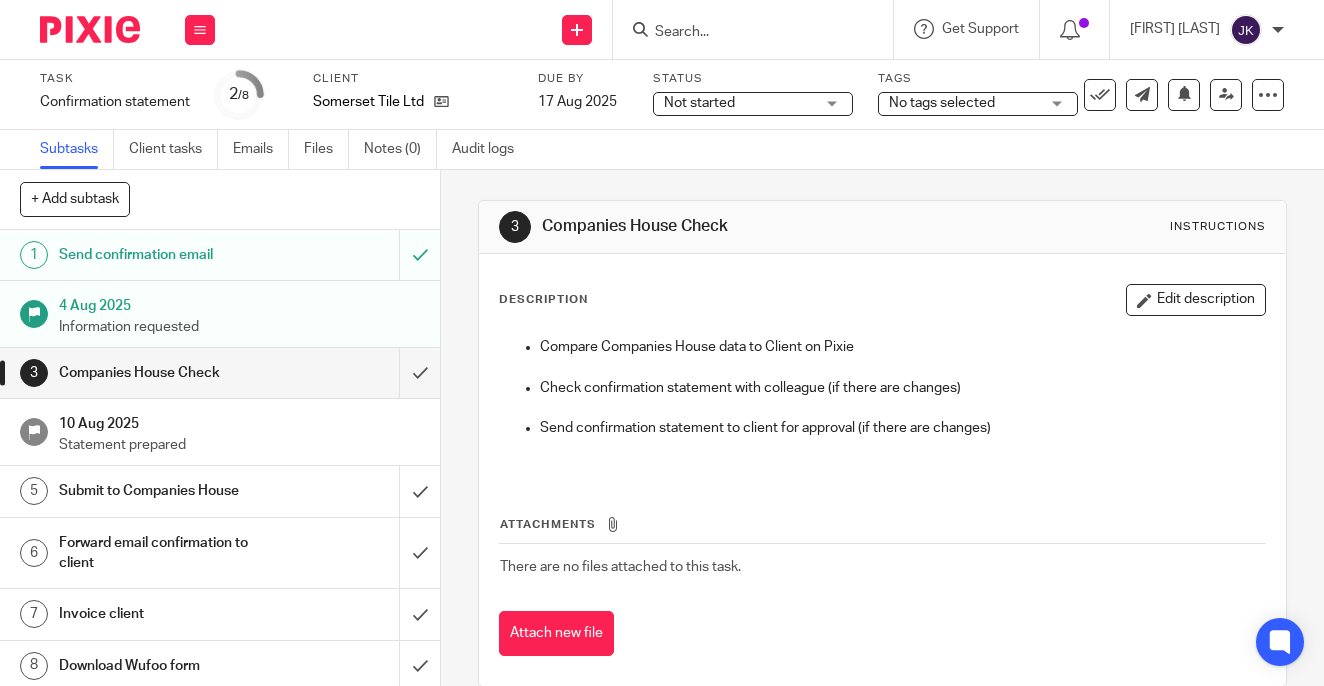 click on "Not started
Not started" at bounding box center [753, 104] 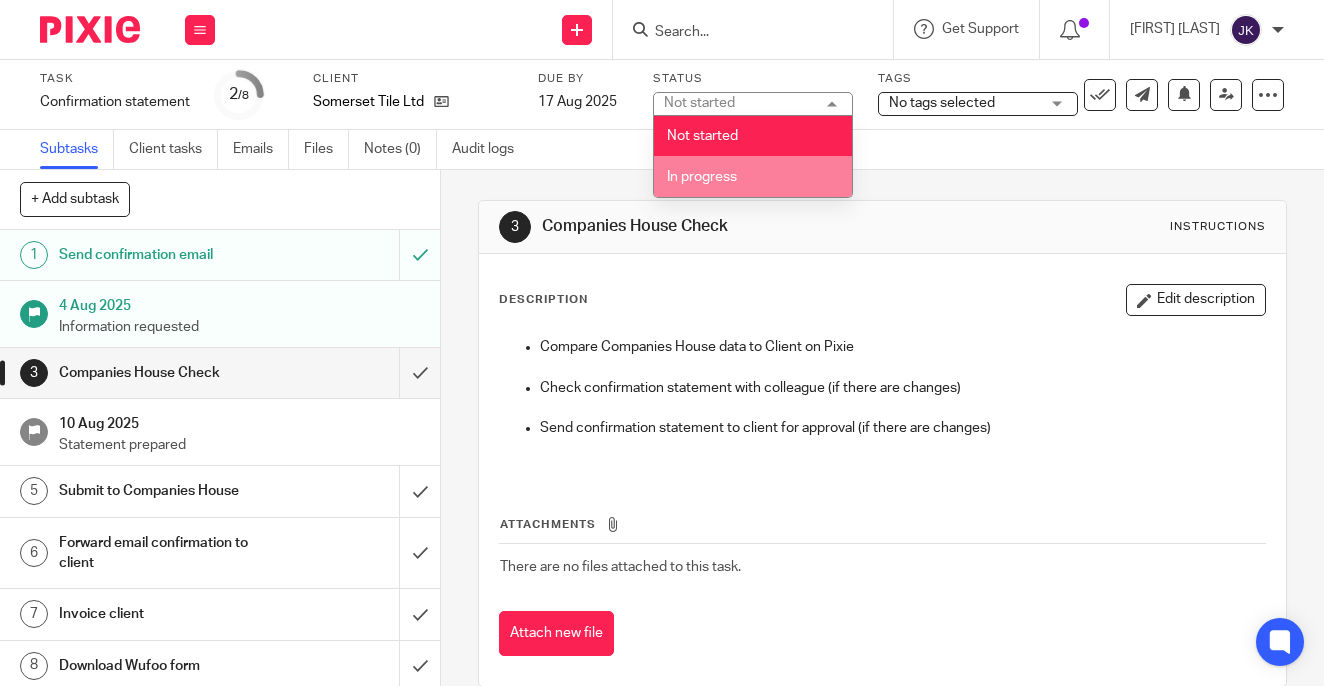click on "In progress" at bounding box center (753, 176) 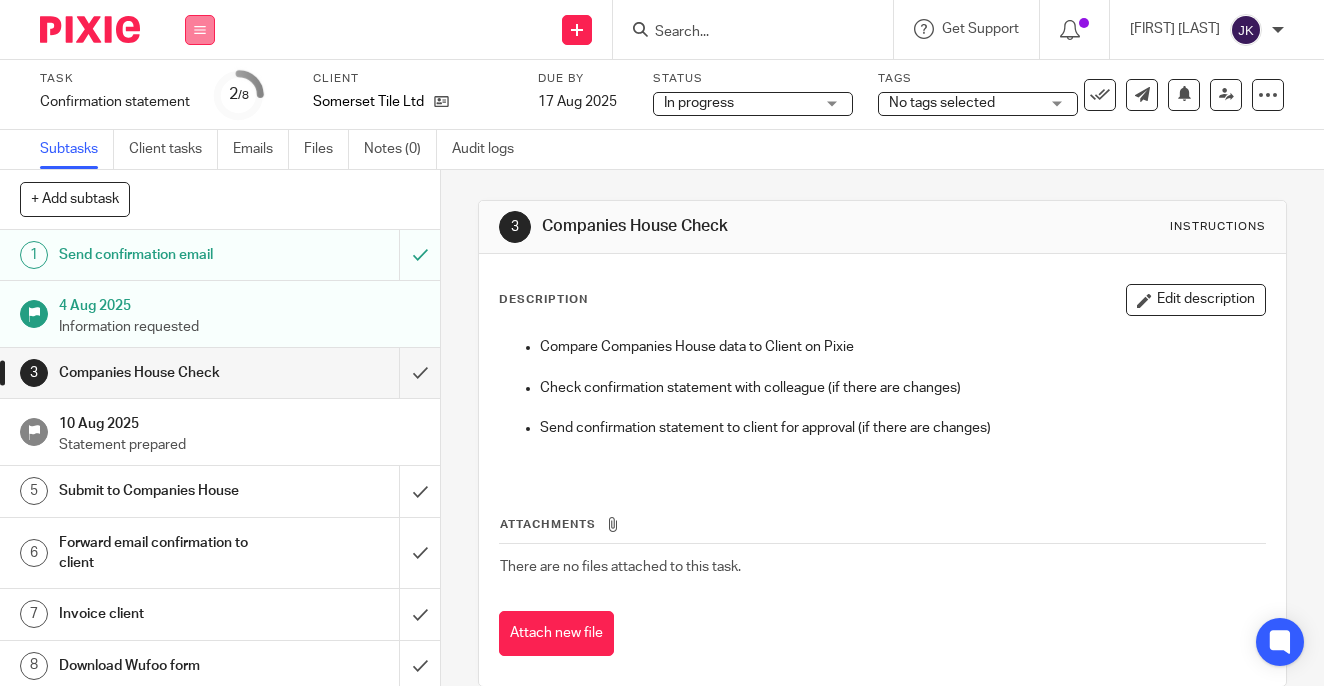 click at bounding box center [200, 30] 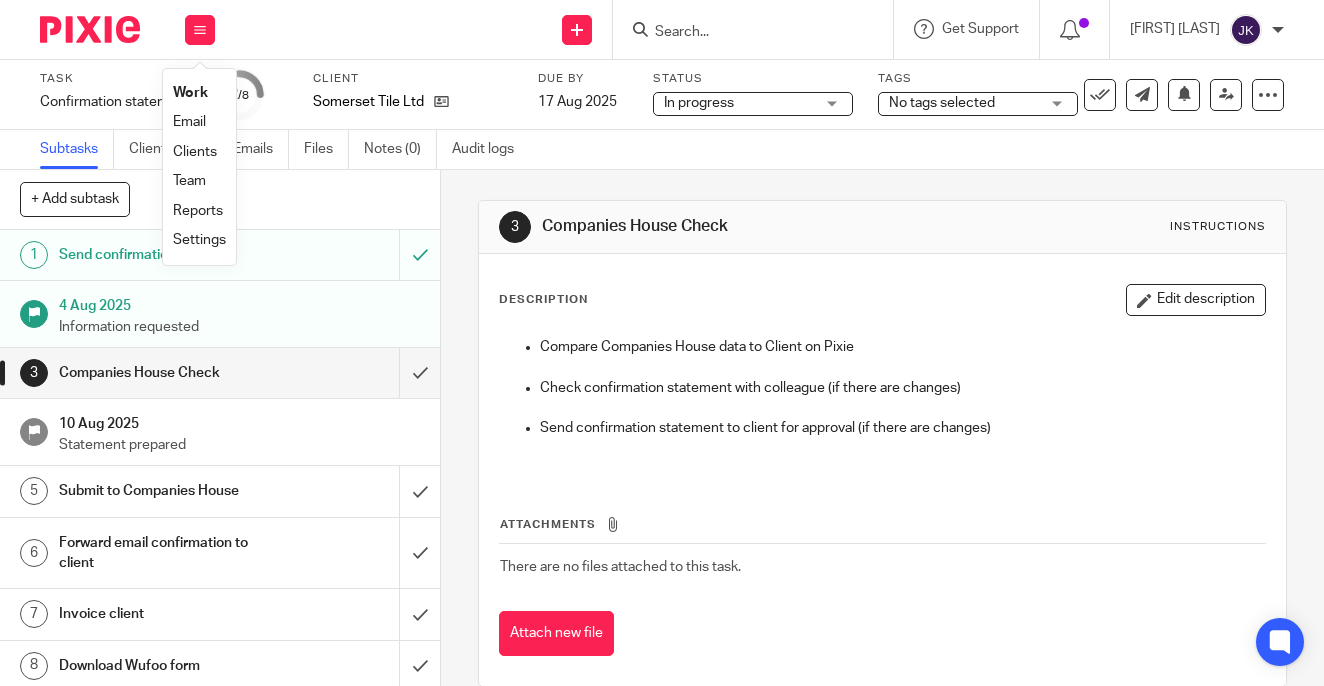 click on "Work" at bounding box center [190, 93] 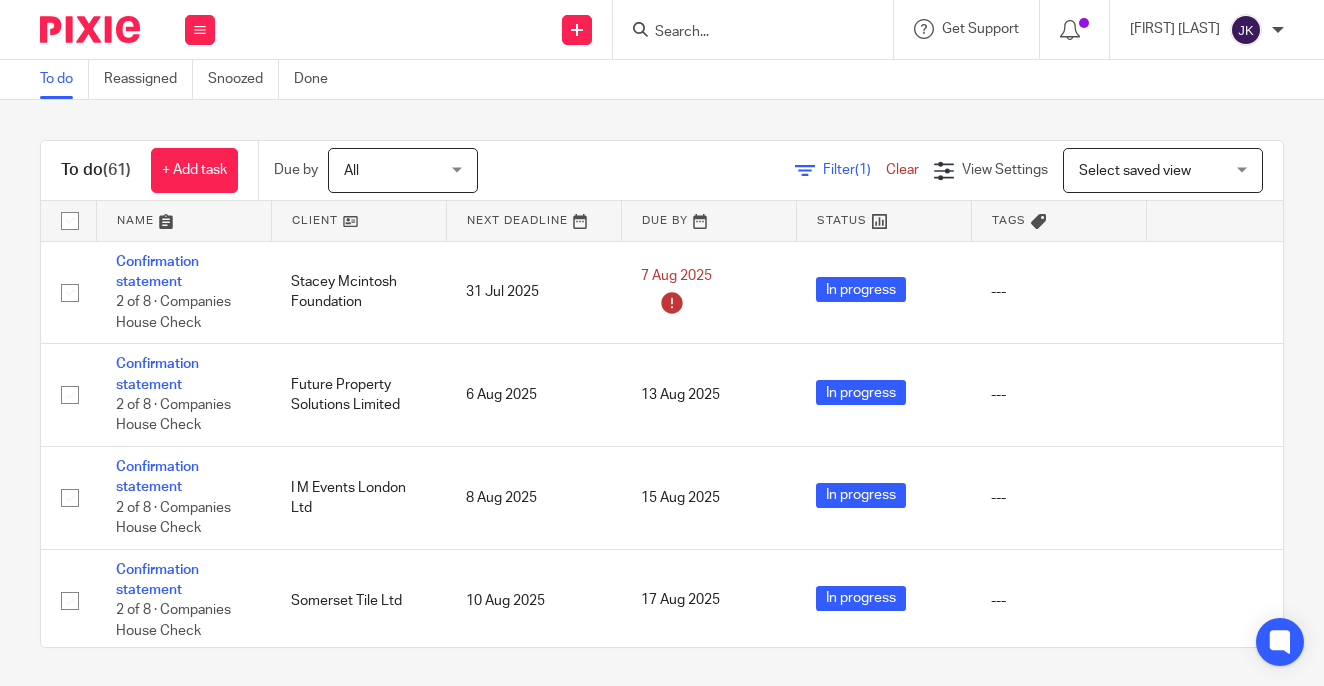 scroll, scrollTop: 0, scrollLeft: 0, axis: both 